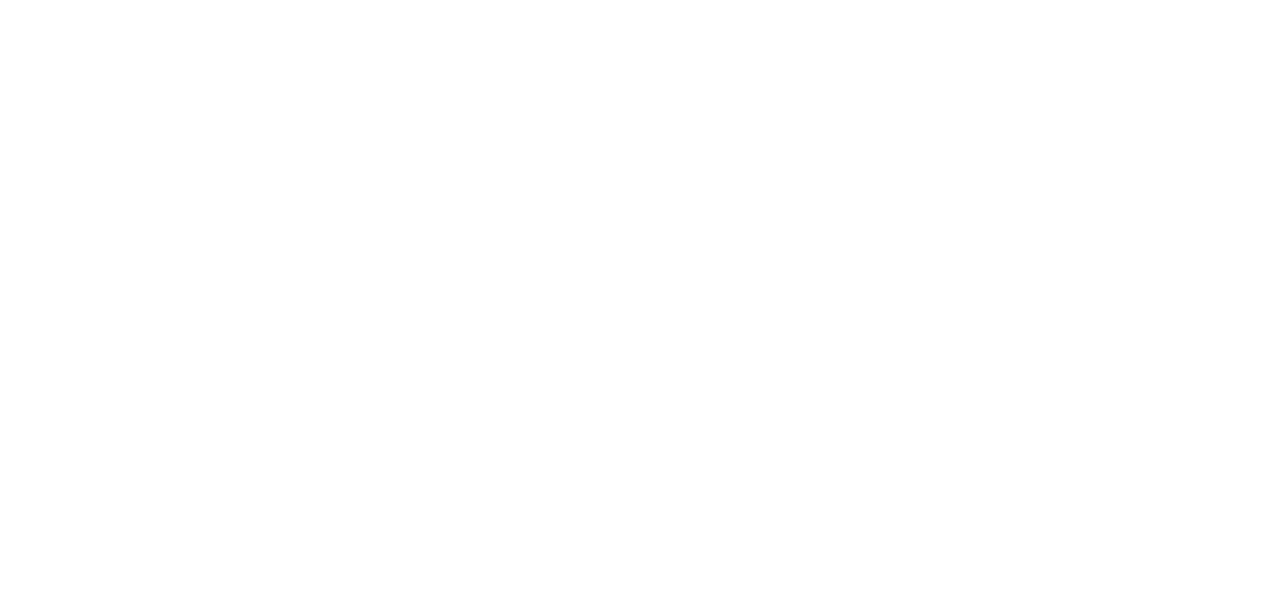 scroll, scrollTop: 0, scrollLeft: 0, axis: both 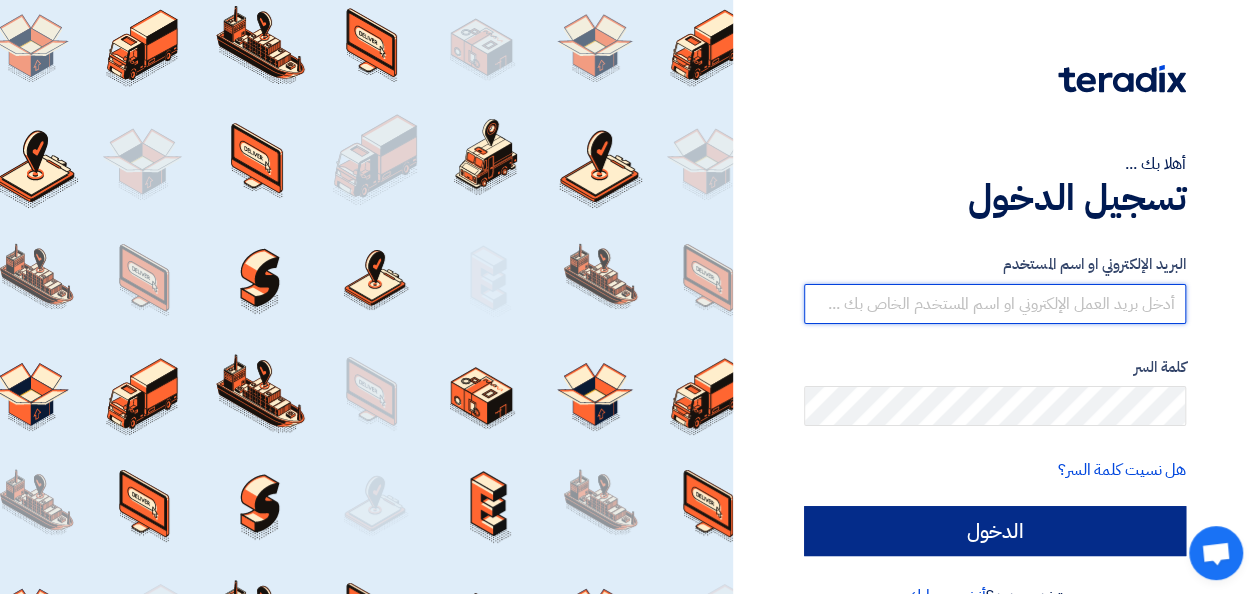 type on "[PERSON_NAME][EMAIL_ADDRESS][PERSON_NAME][DOMAIN_NAME]" 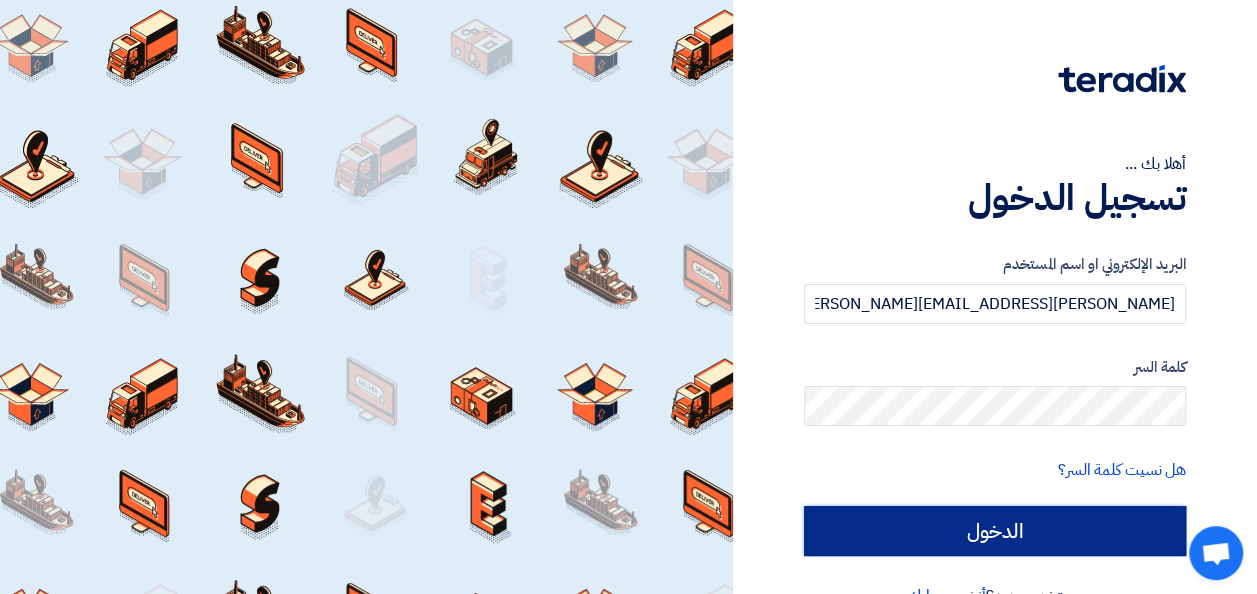 click on "الدخول" 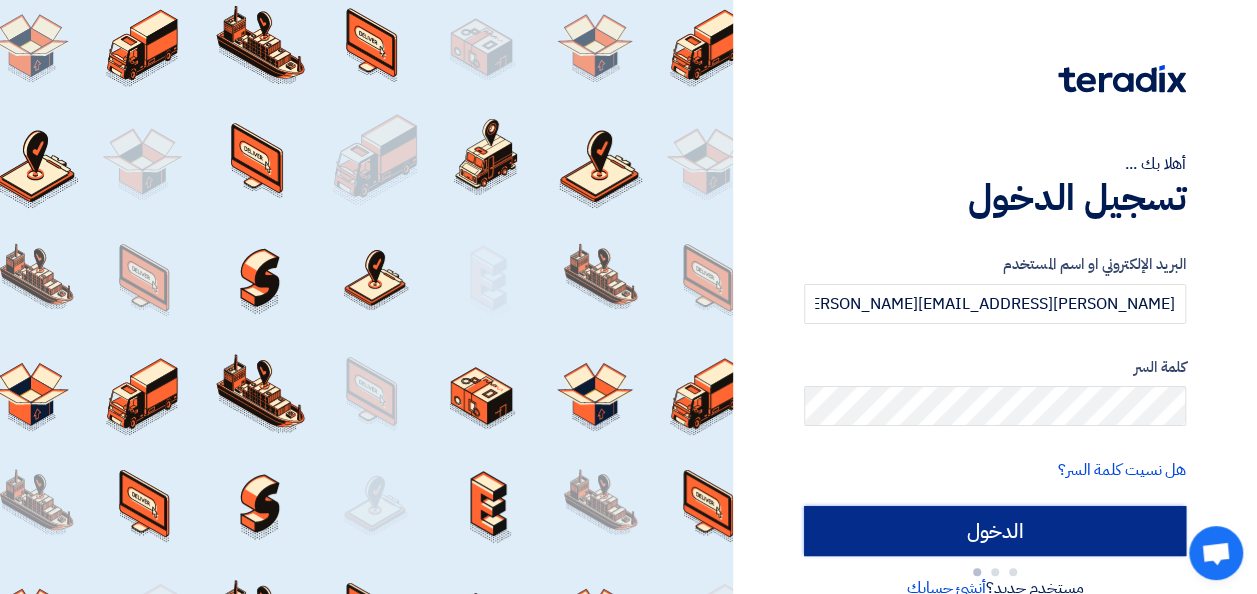 type on "Sign in" 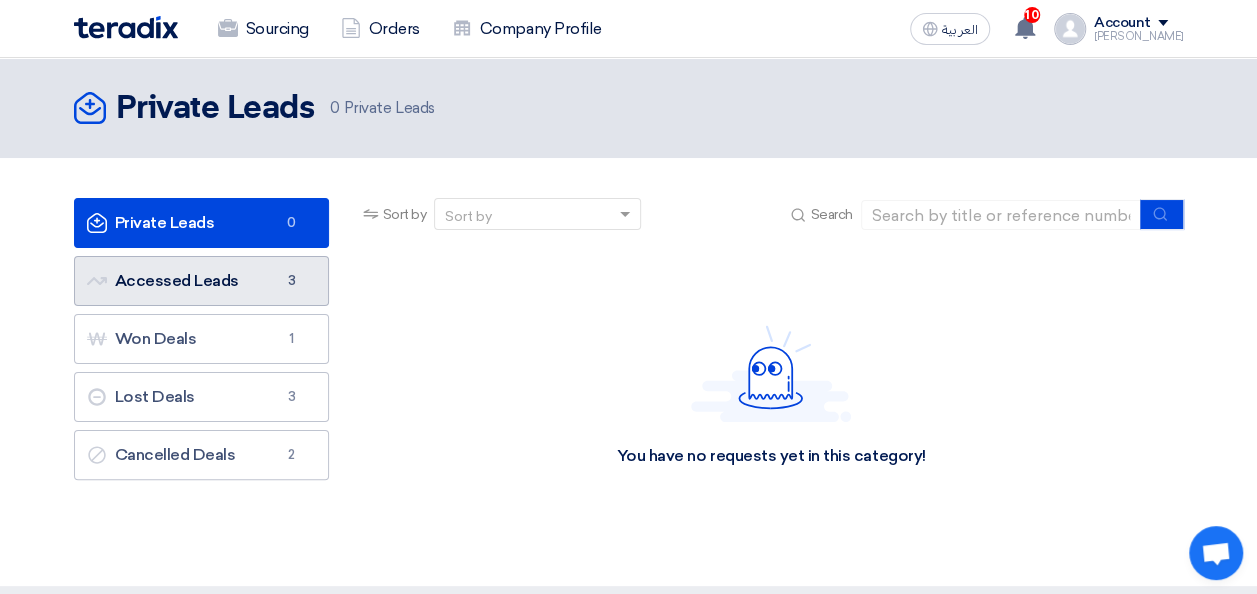 click on "Accessed Leads
Accessed Leads
3" 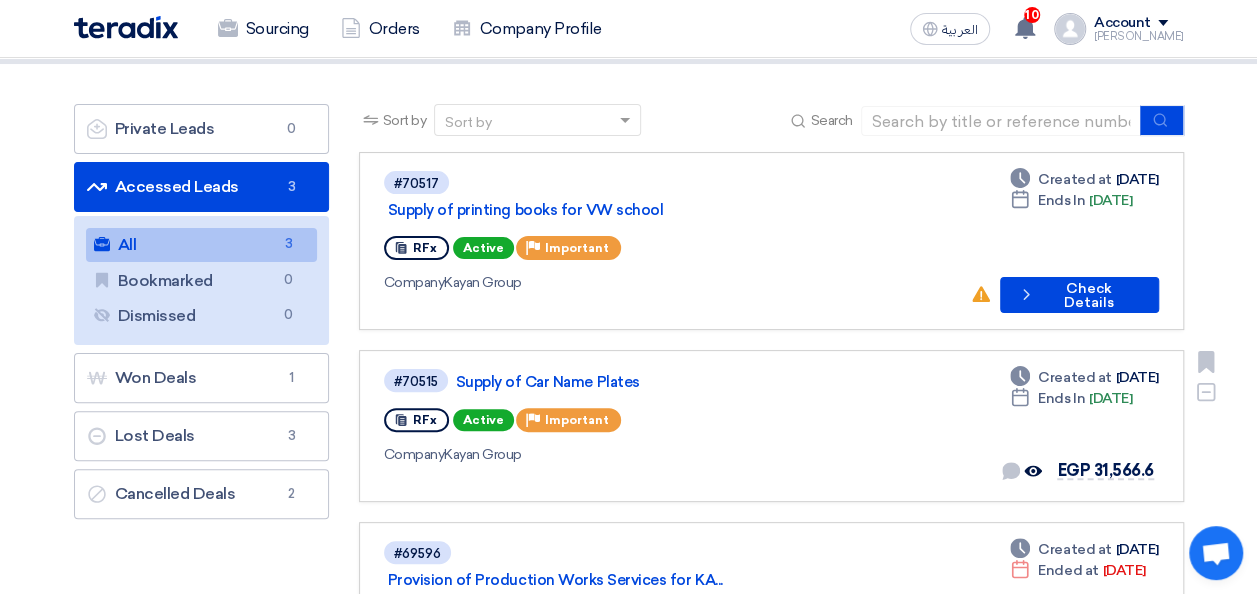scroll, scrollTop: 93, scrollLeft: 0, axis: vertical 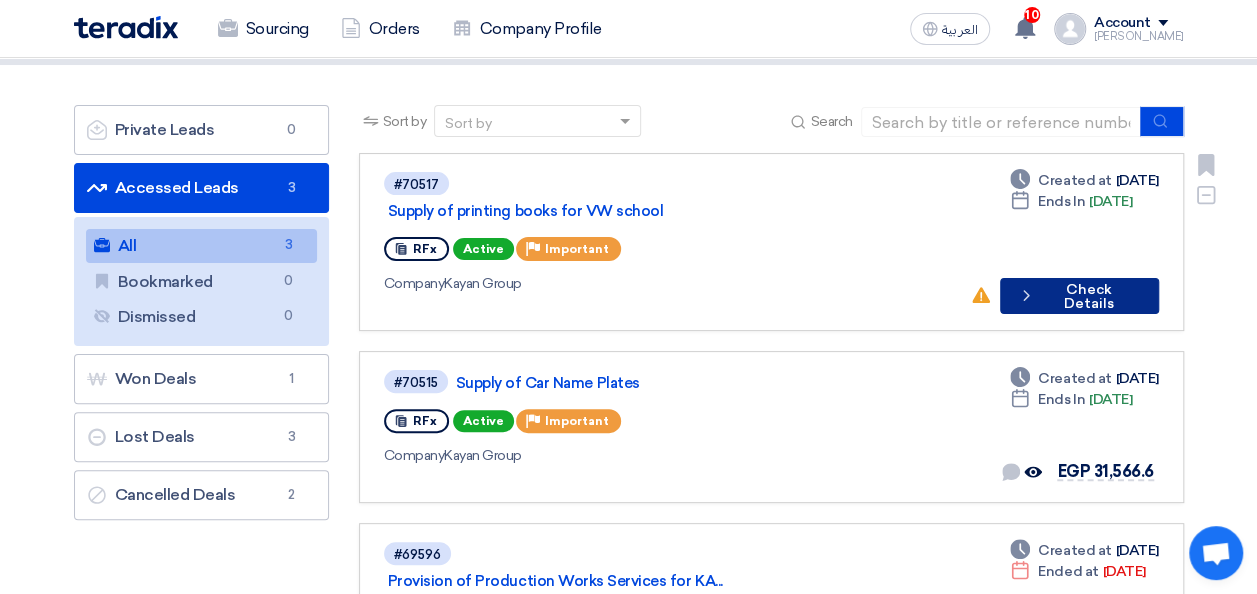 click on "Check details
Check Details" 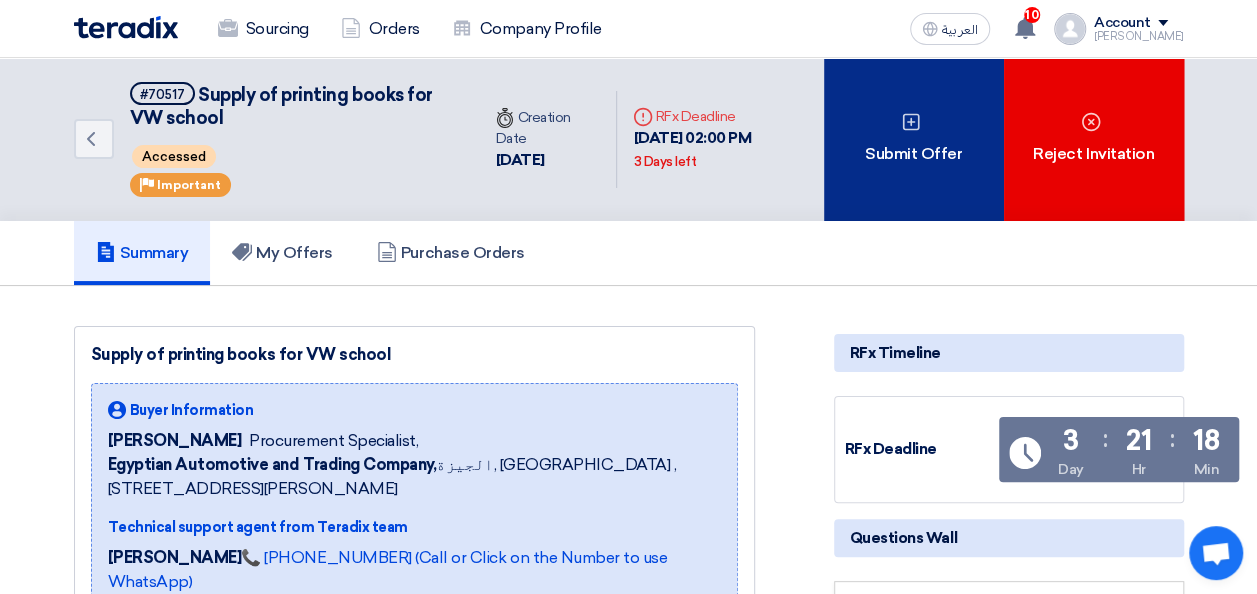 click on "Submit Offer" 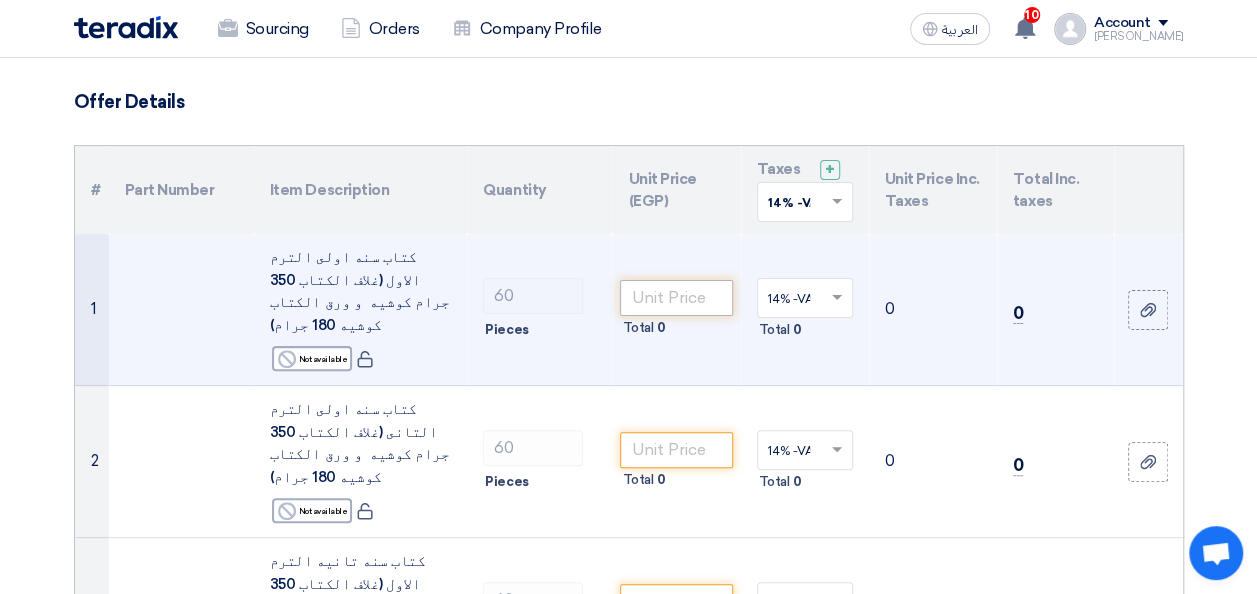scroll, scrollTop: 168, scrollLeft: 0, axis: vertical 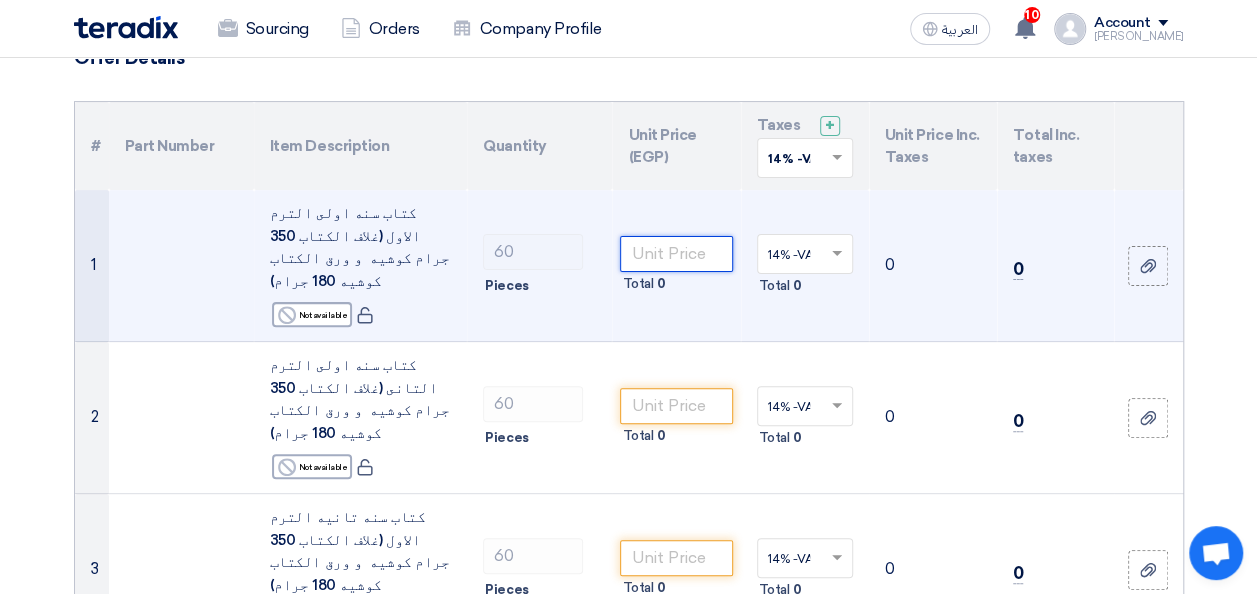 click 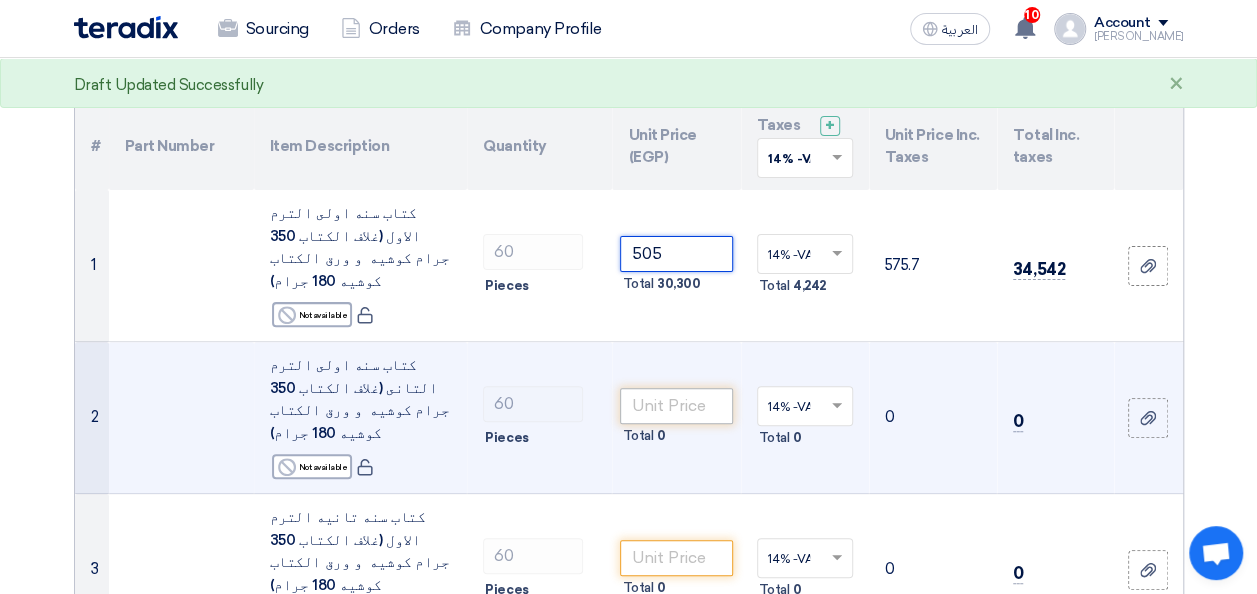 type on "505" 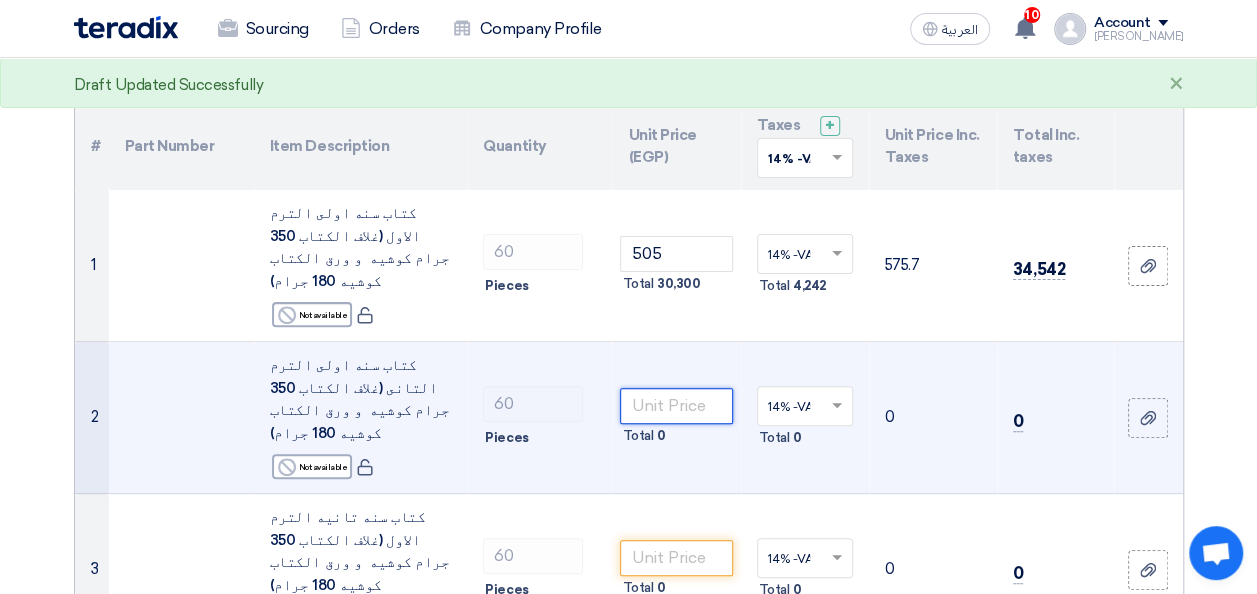 click 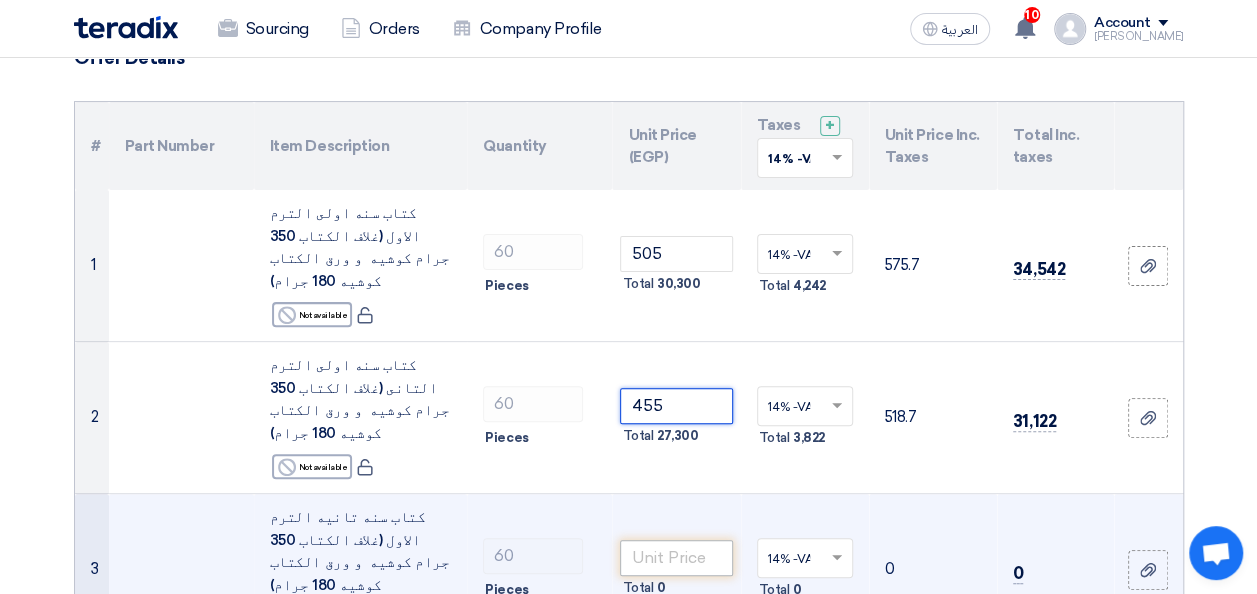 type on "455" 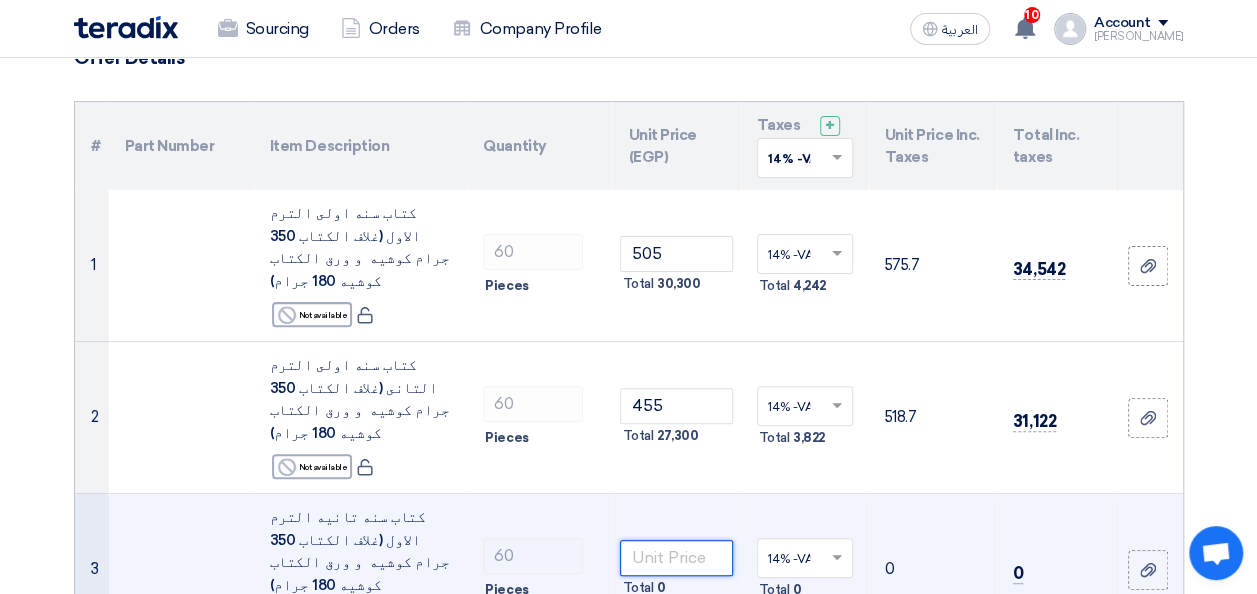 click 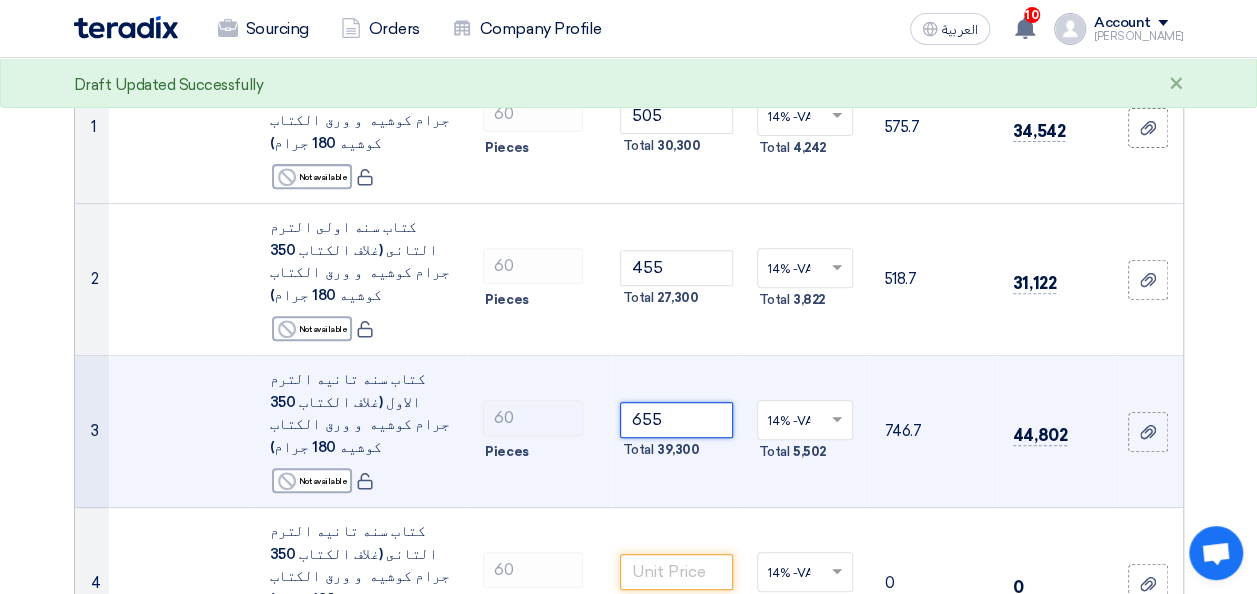 scroll, scrollTop: 307, scrollLeft: 0, axis: vertical 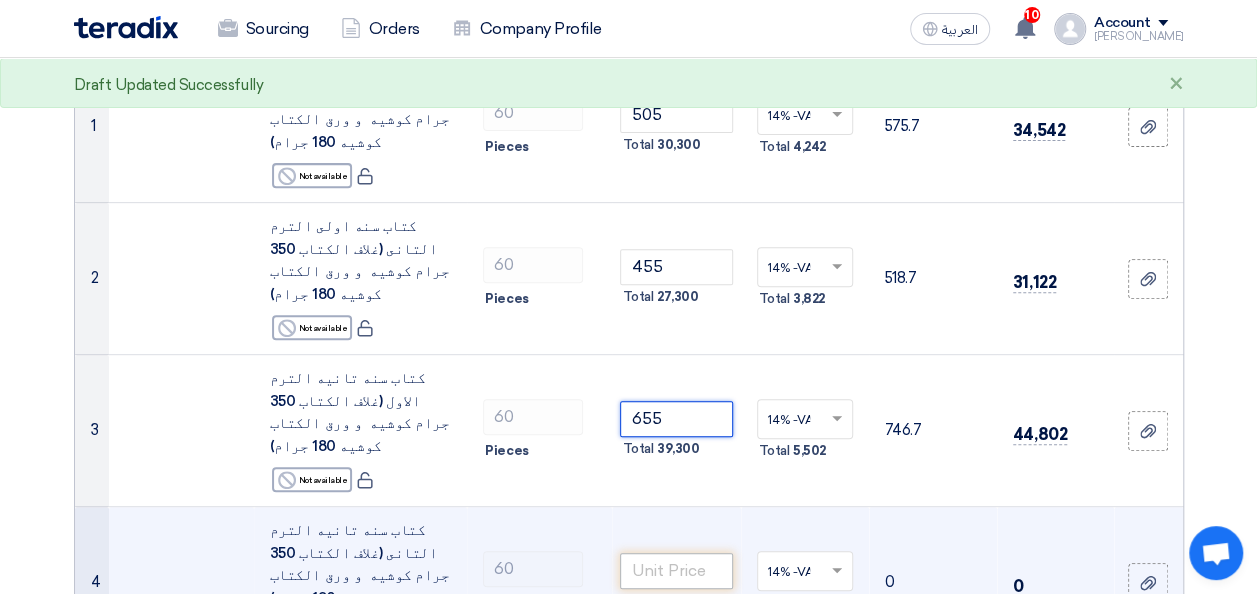 type on "655" 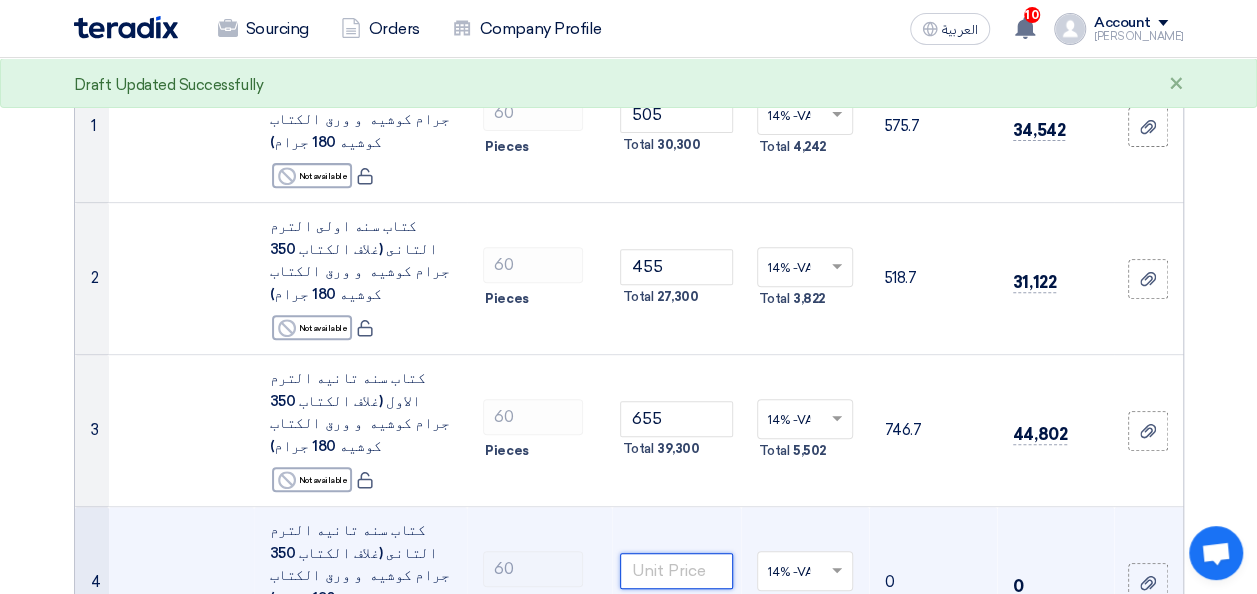 click 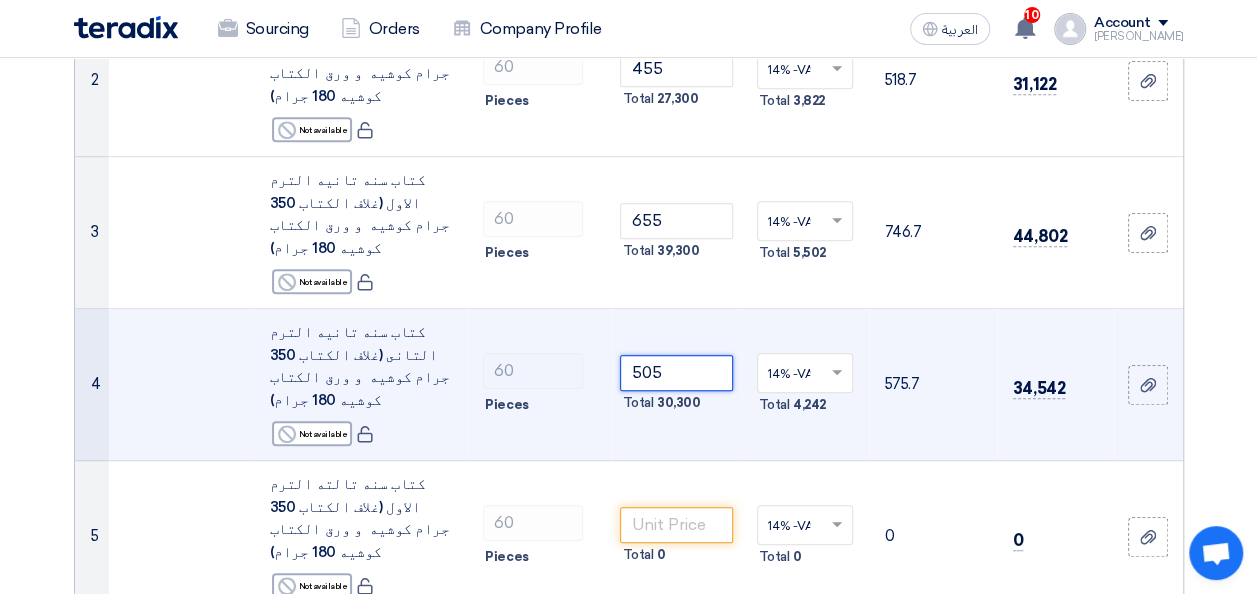 scroll, scrollTop: 513, scrollLeft: 0, axis: vertical 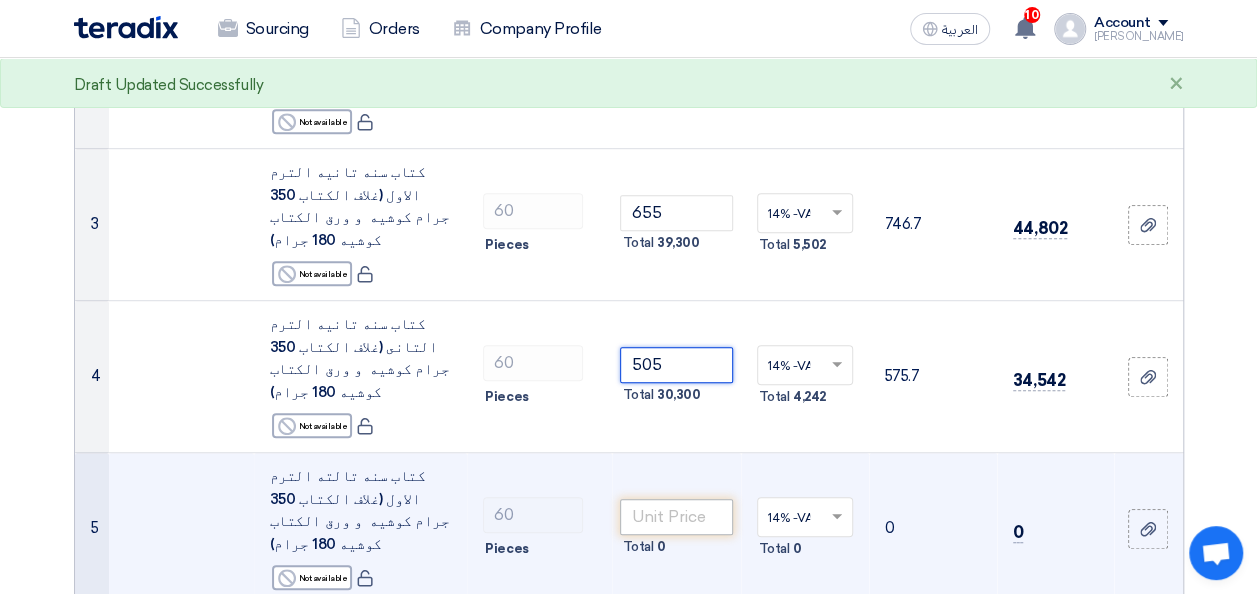 type on "505" 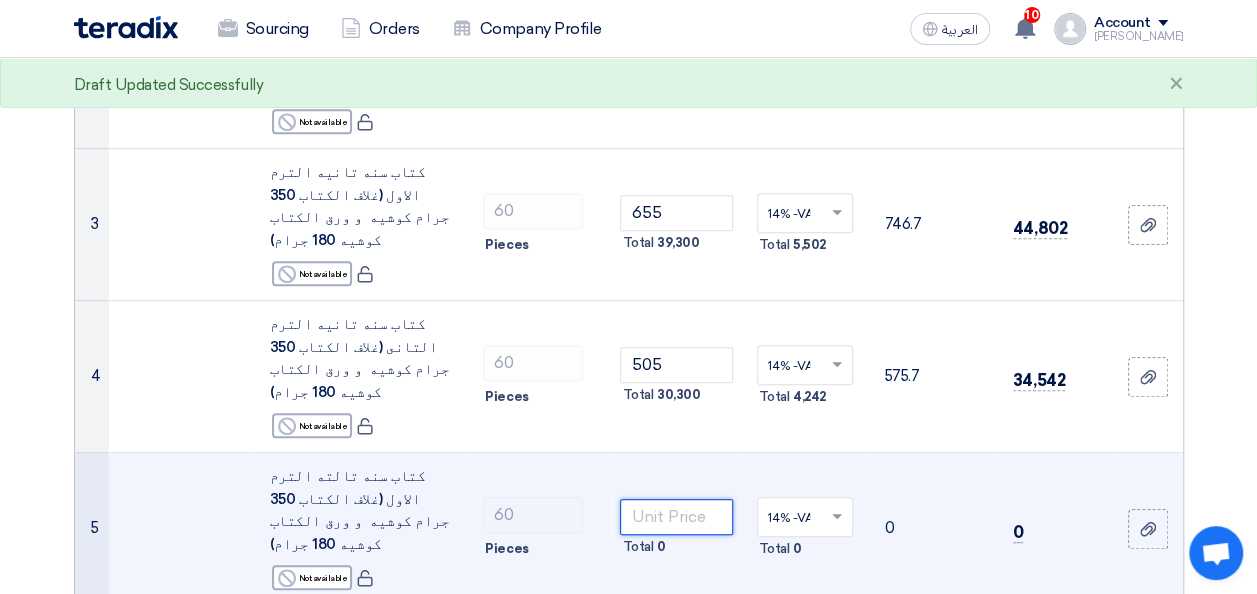 click 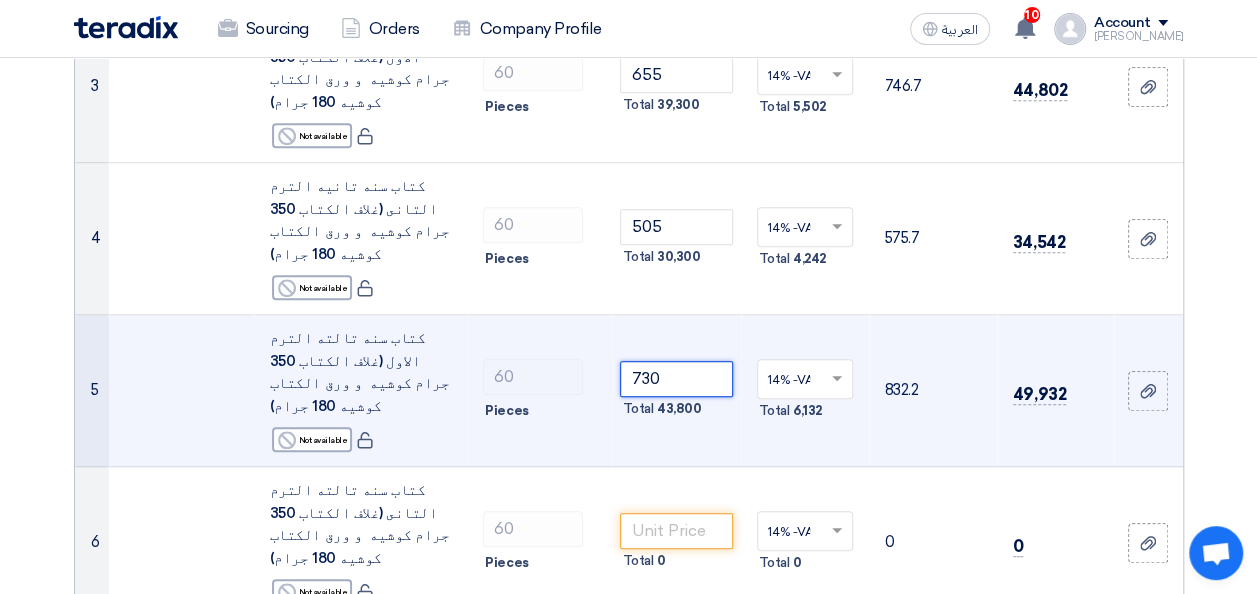scroll, scrollTop: 652, scrollLeft: 0, axis: vertical 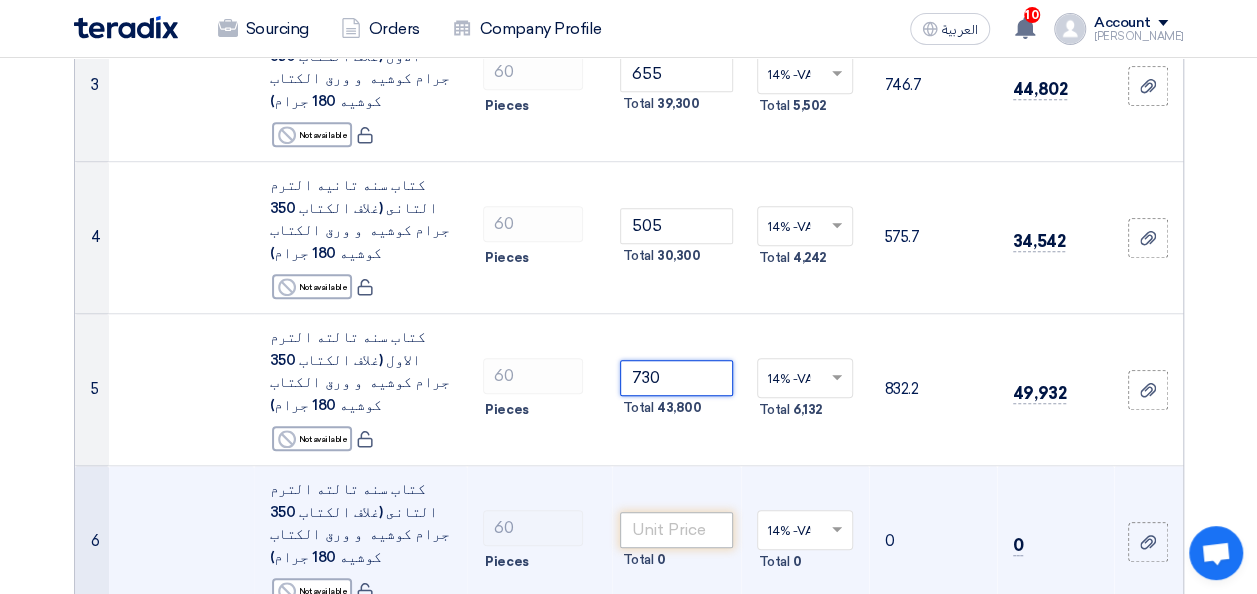 type on "730" 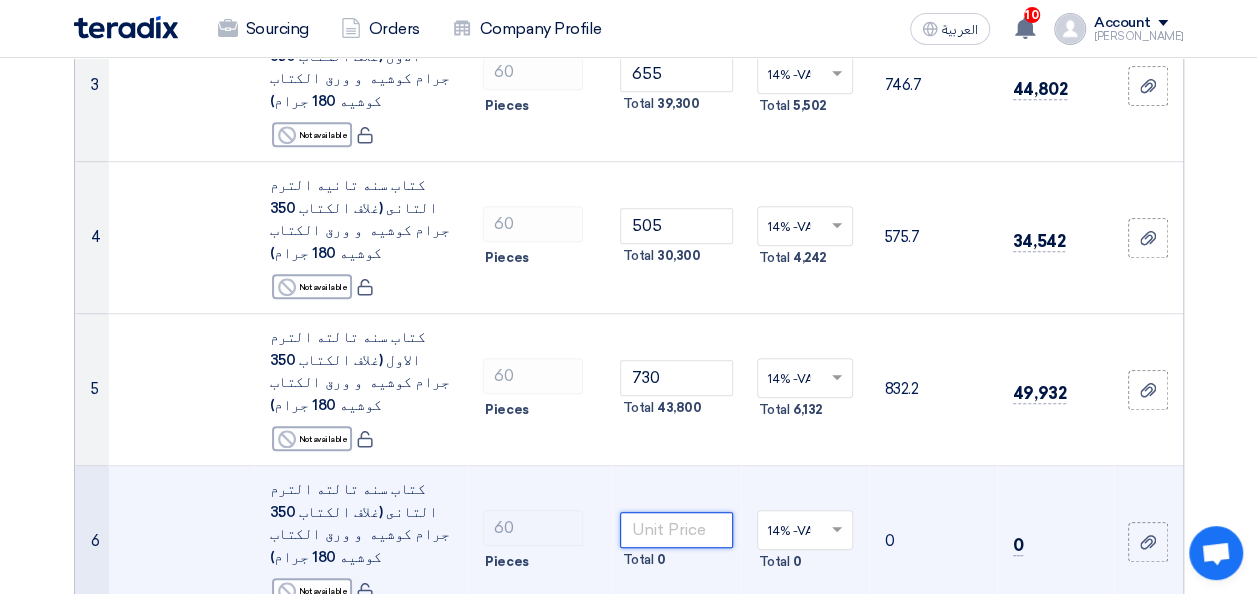 click 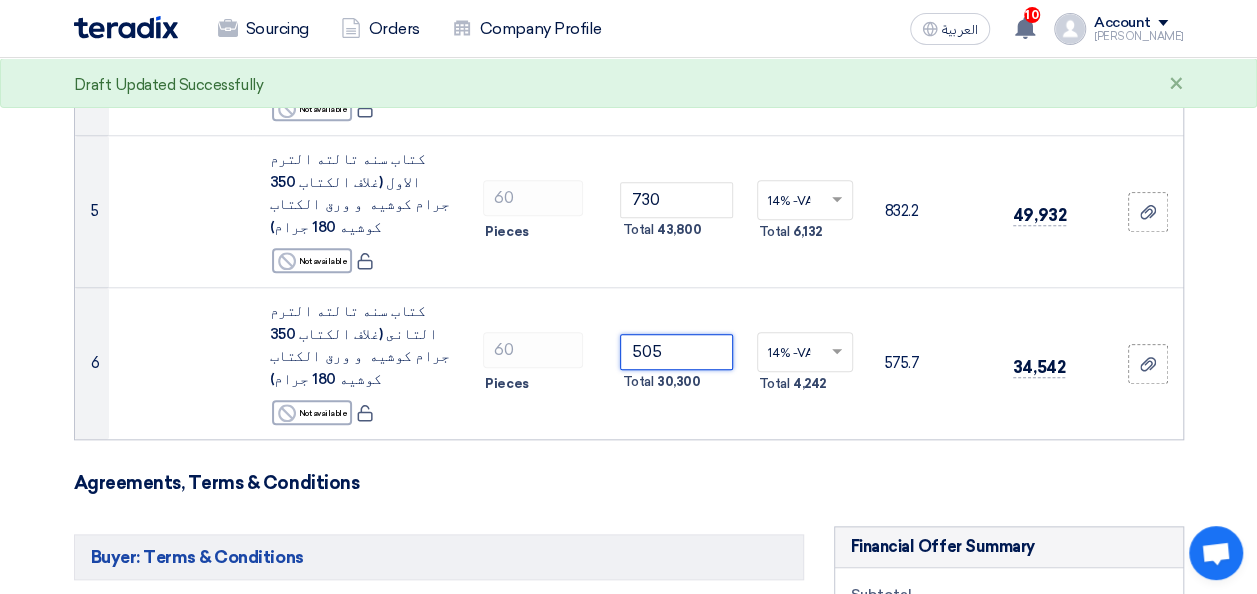 scroll, scrollTop: 832, scrollLeft: 0, axis: vertical 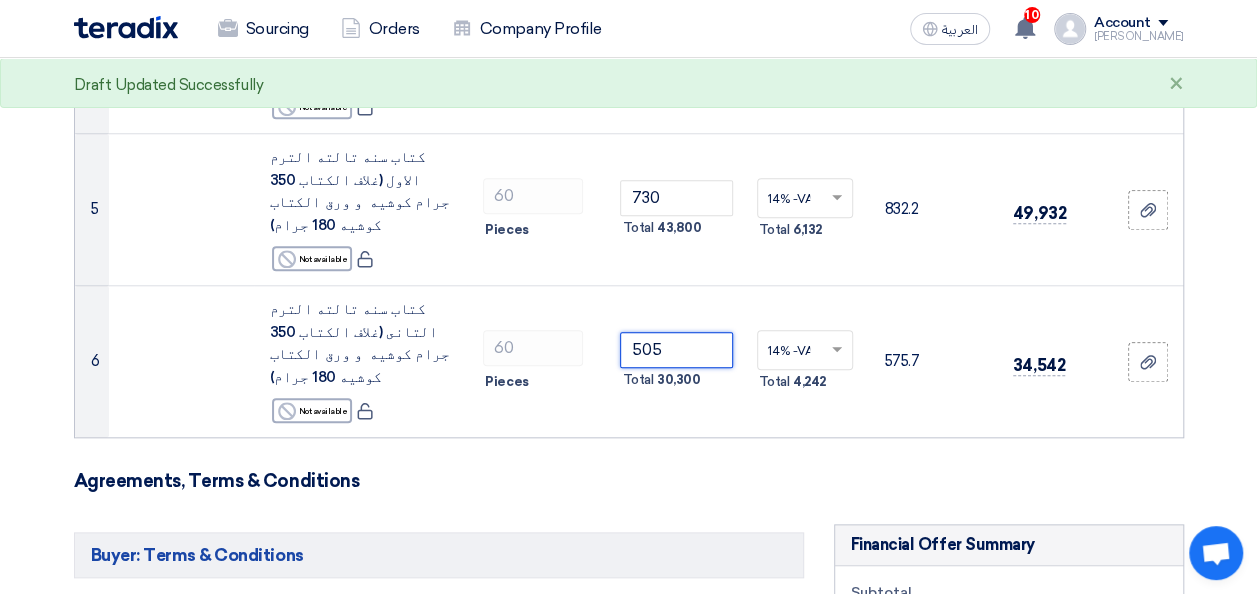 type on "505" 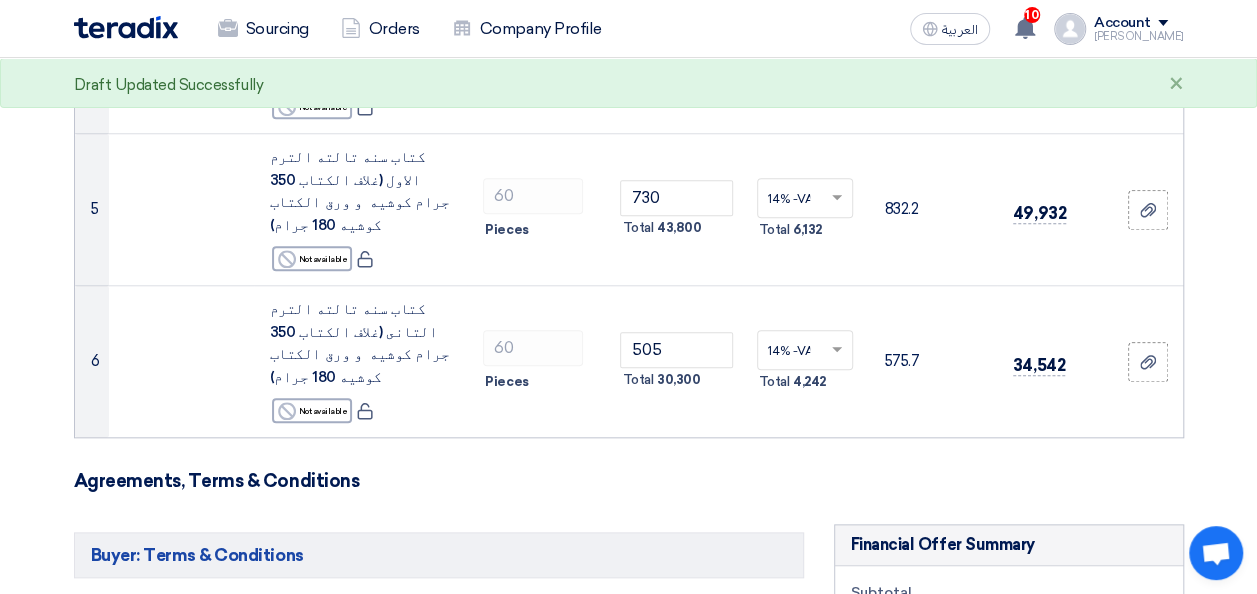 click on "Buyer: Terms & Conditions" 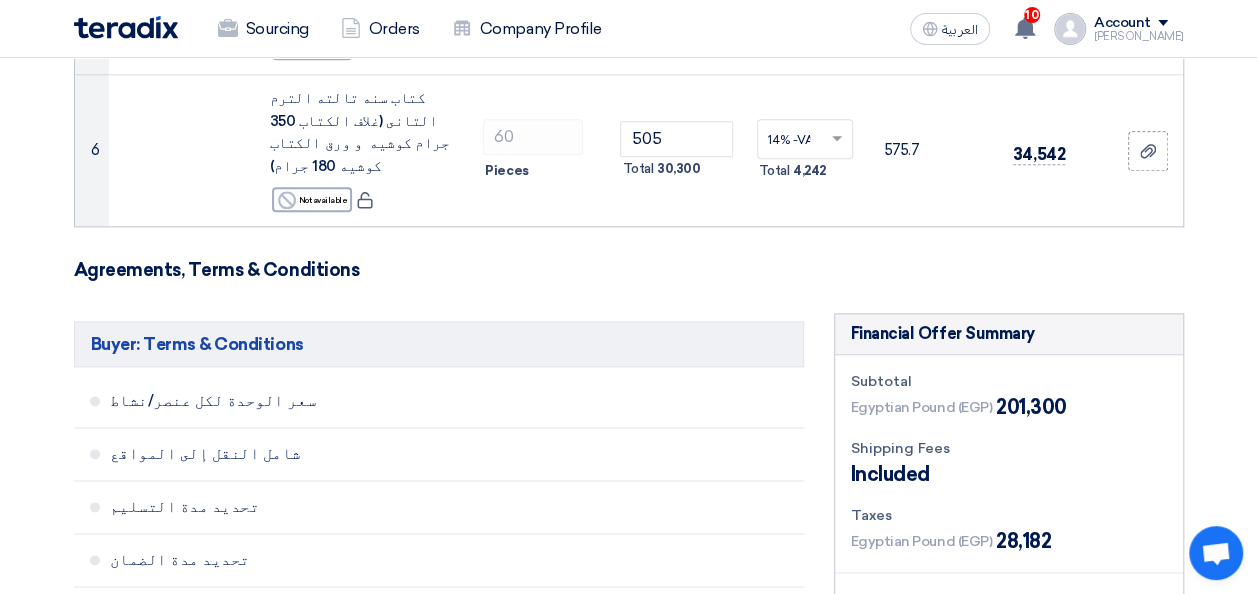 scroll, scrollTop: 1050, scrollLeft: 0, axis: vertical 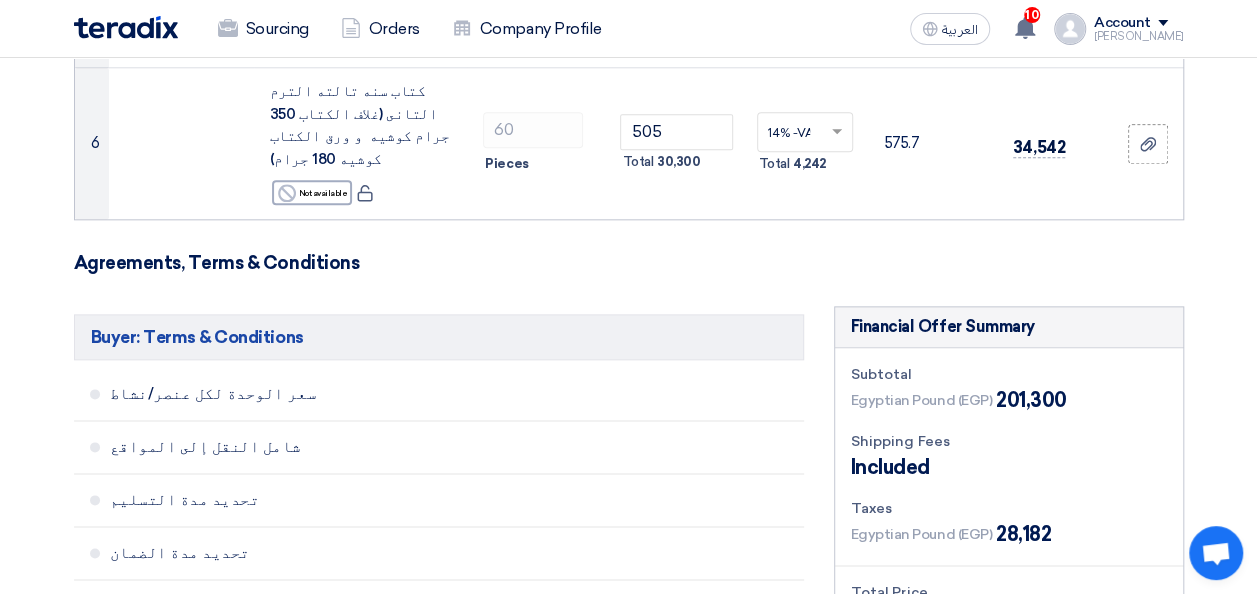 click on "Add attachments (Optional)" 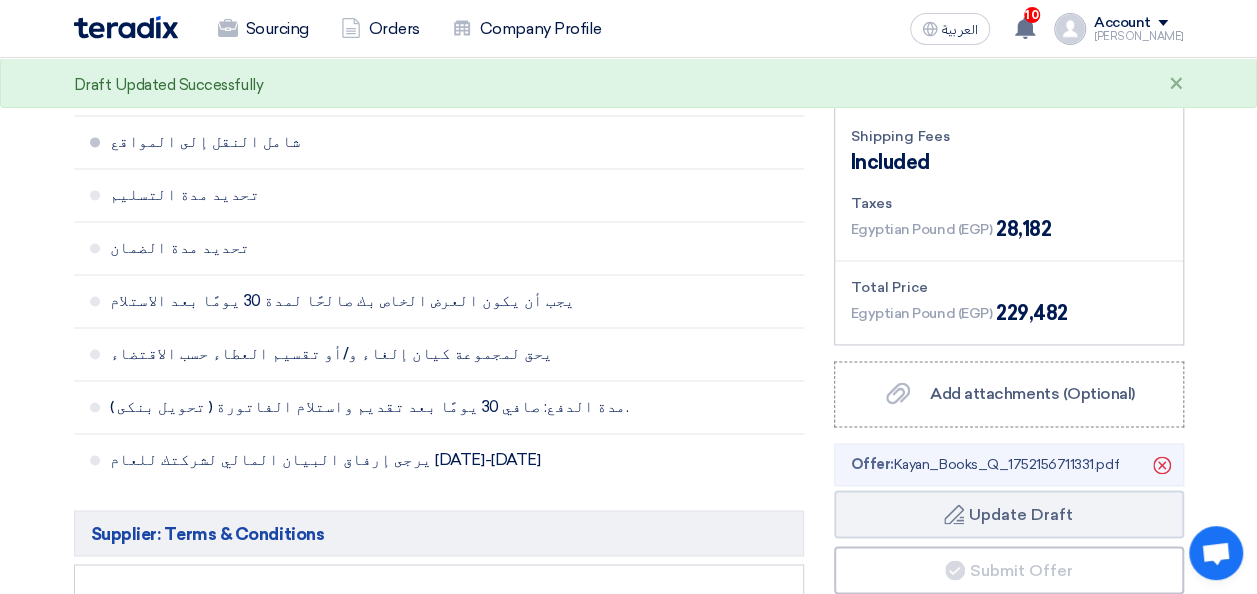 scroll, scrollTop: 1415, scrollLeft: 0, axis: vertical 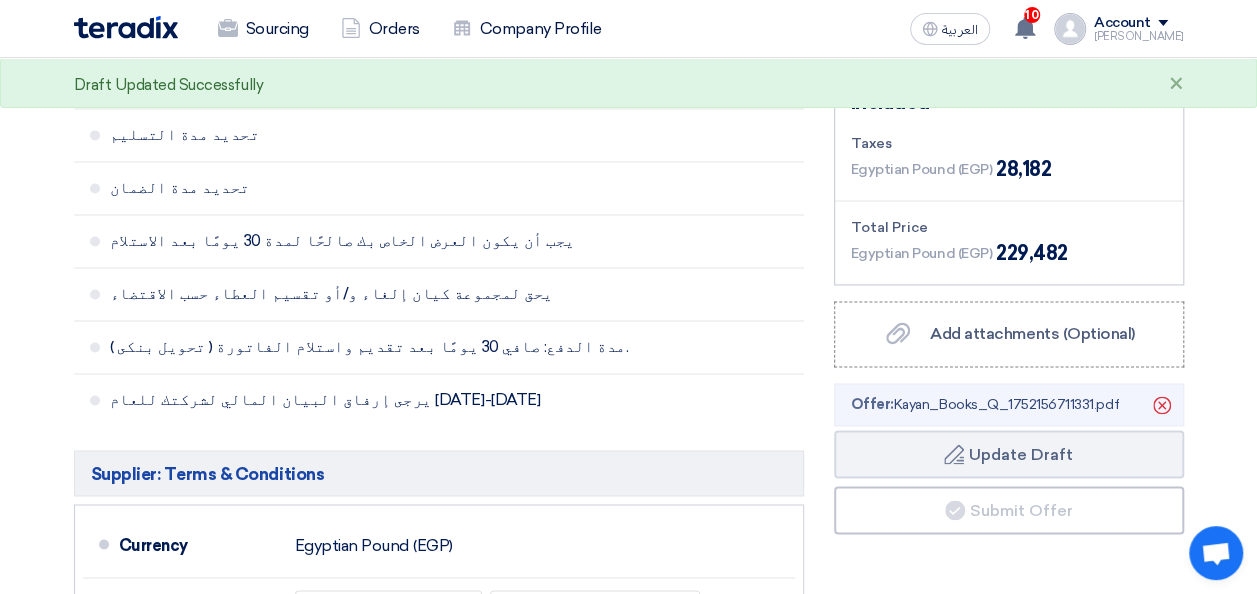 click on "Financial Offer Summary
Subtotal
Egyptian Pound (EGP)
201,300
Shipping Fees" 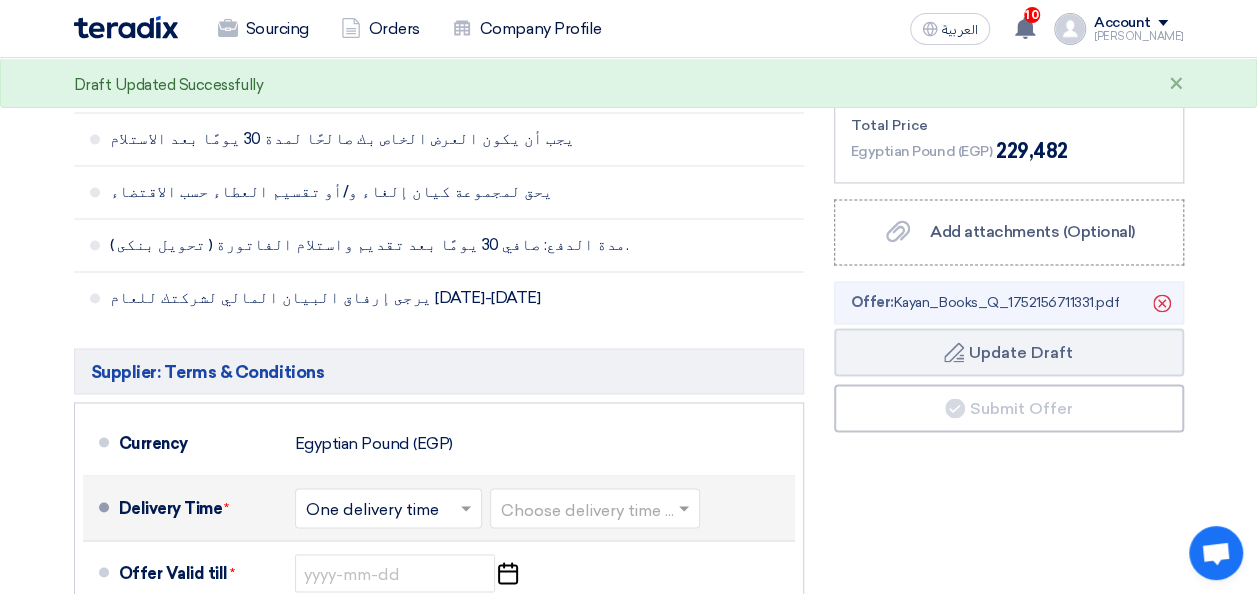 scroll, scrollTop: 1522, scrollLeft: 0, axis: vertical 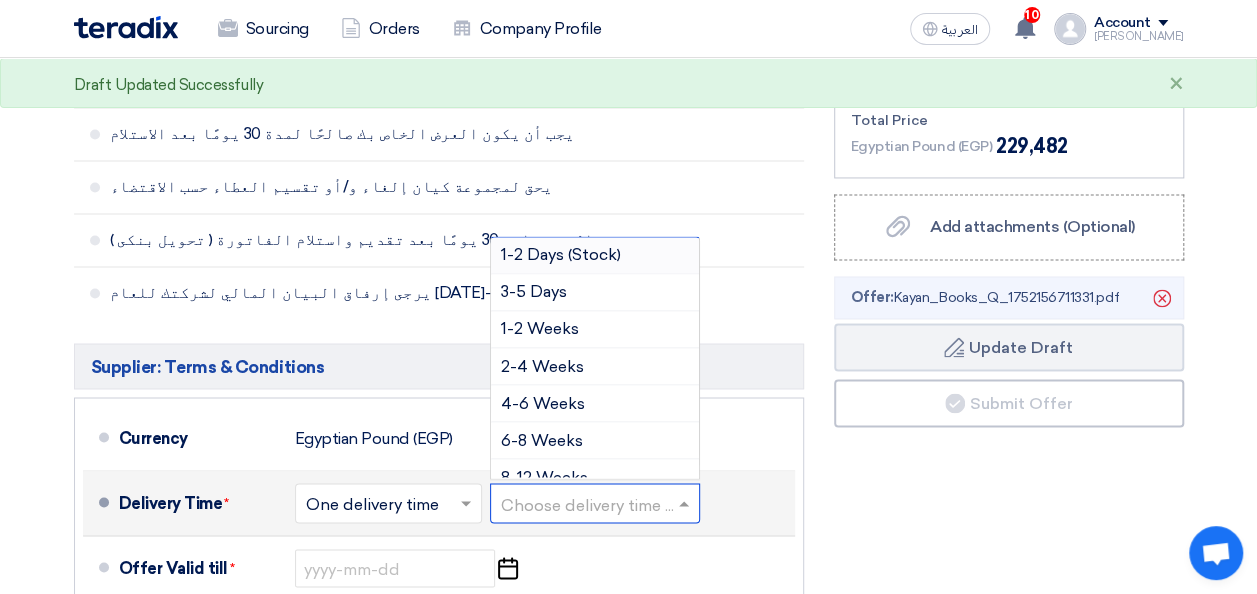 click 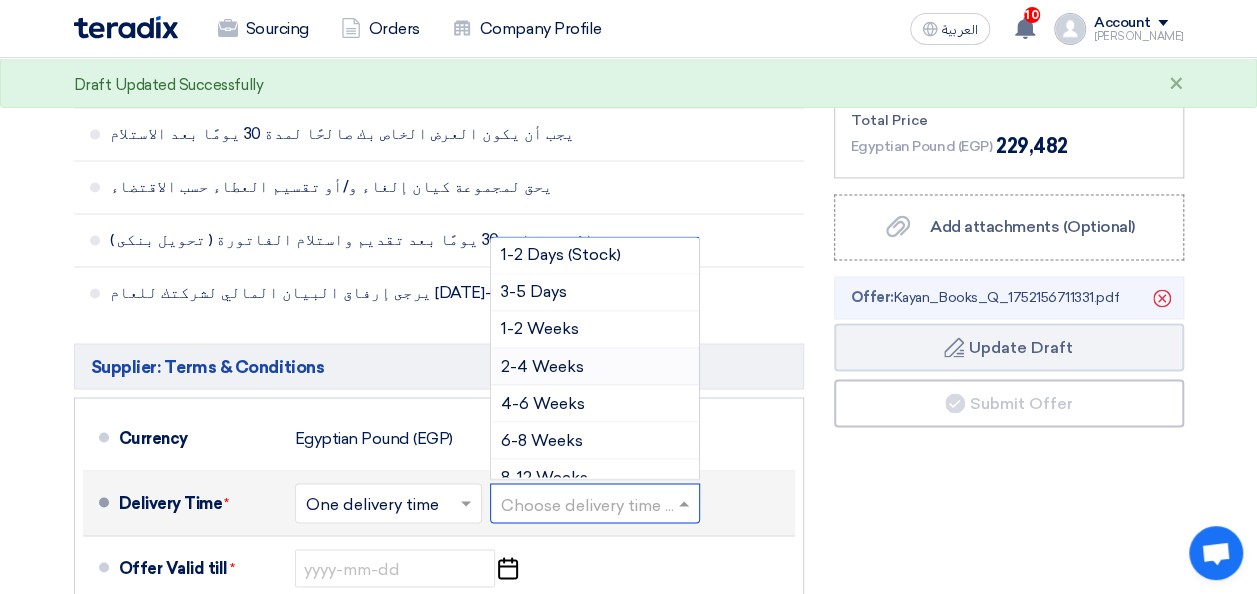 click on "2-4 Weeks" at bounding box center (595, 366) 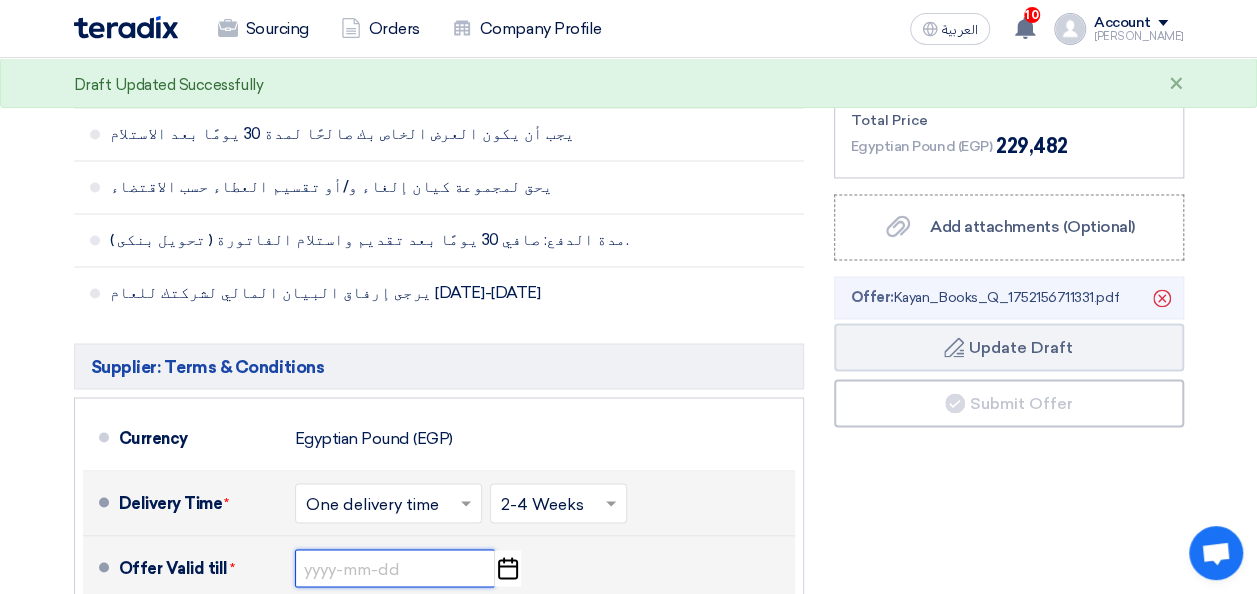 click 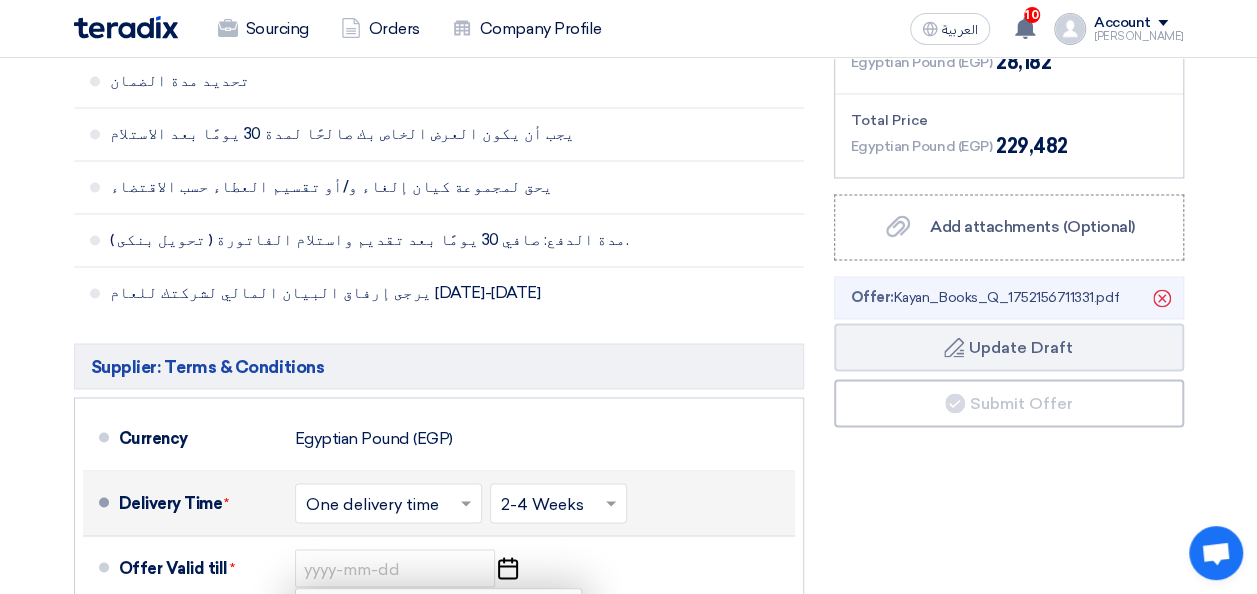 click on "Delivery Time  *
Choose delivery time ...
×
One delivery time
×
Choose delivery time ...
×
2-4 Weeks
×" 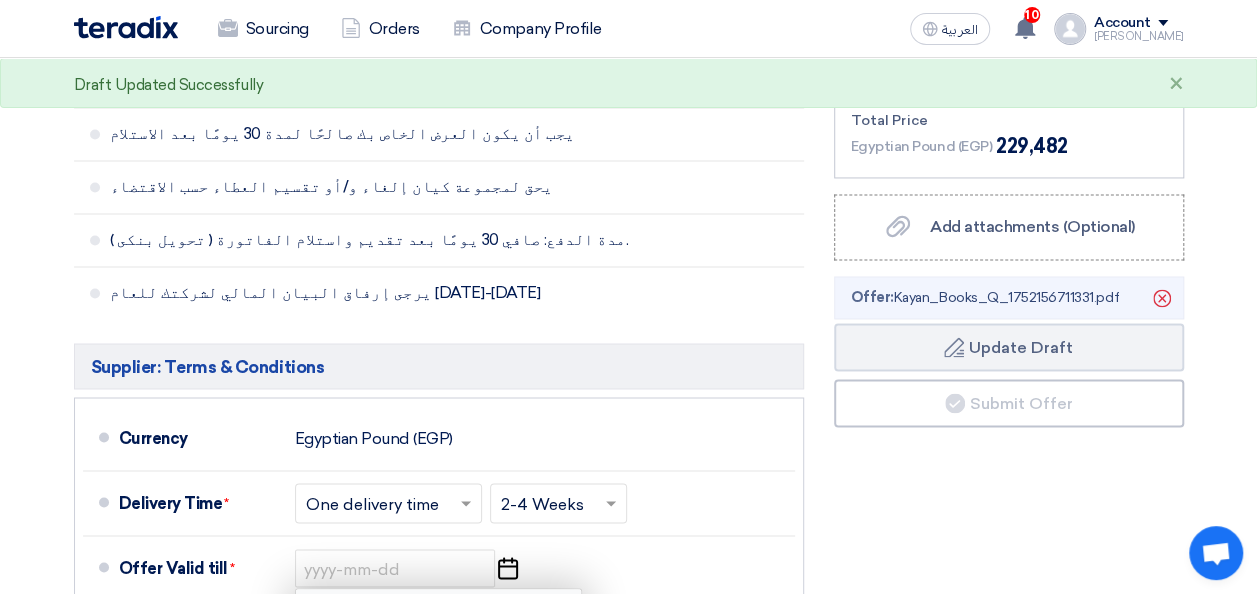 click on "Financial Offer Summary
Subtotal
Egyptian Pound (EGP)
201,300
Shipping Fees" 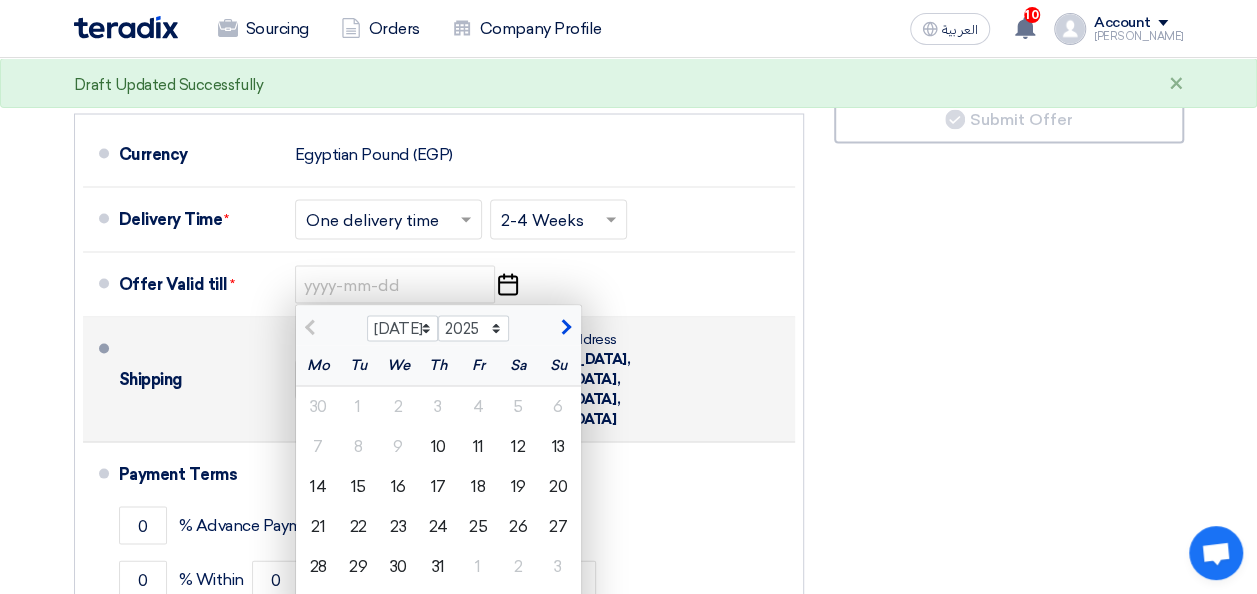 scroll, scrollTop: 1807, scrollLeft: 0, axis: vertical 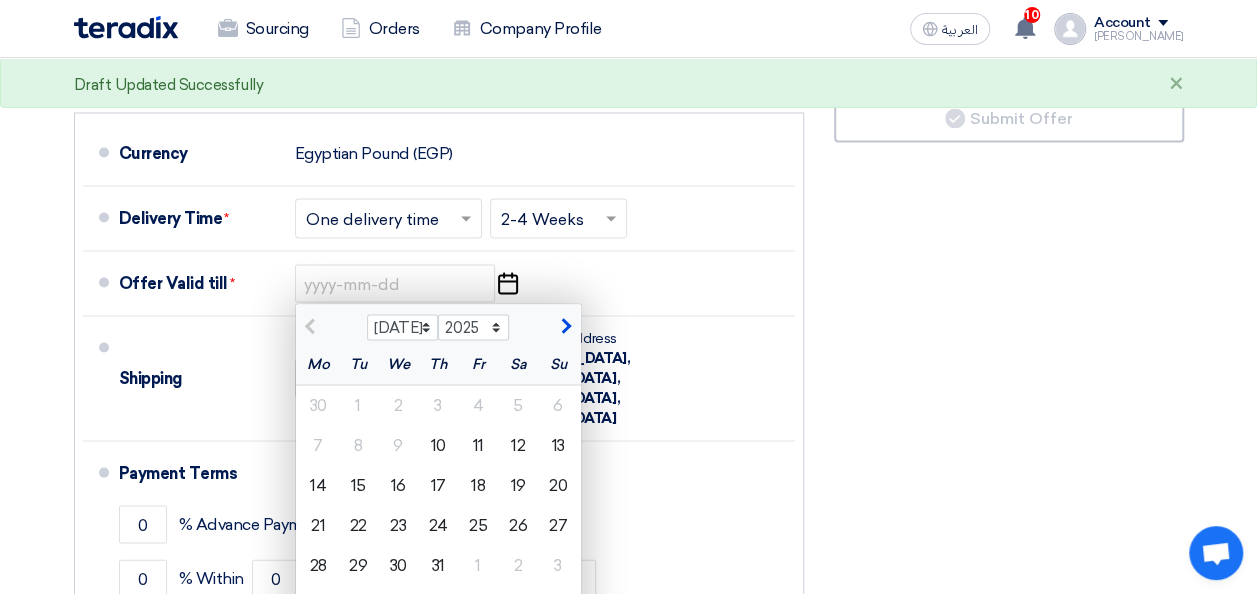 click on "+
Add new term" 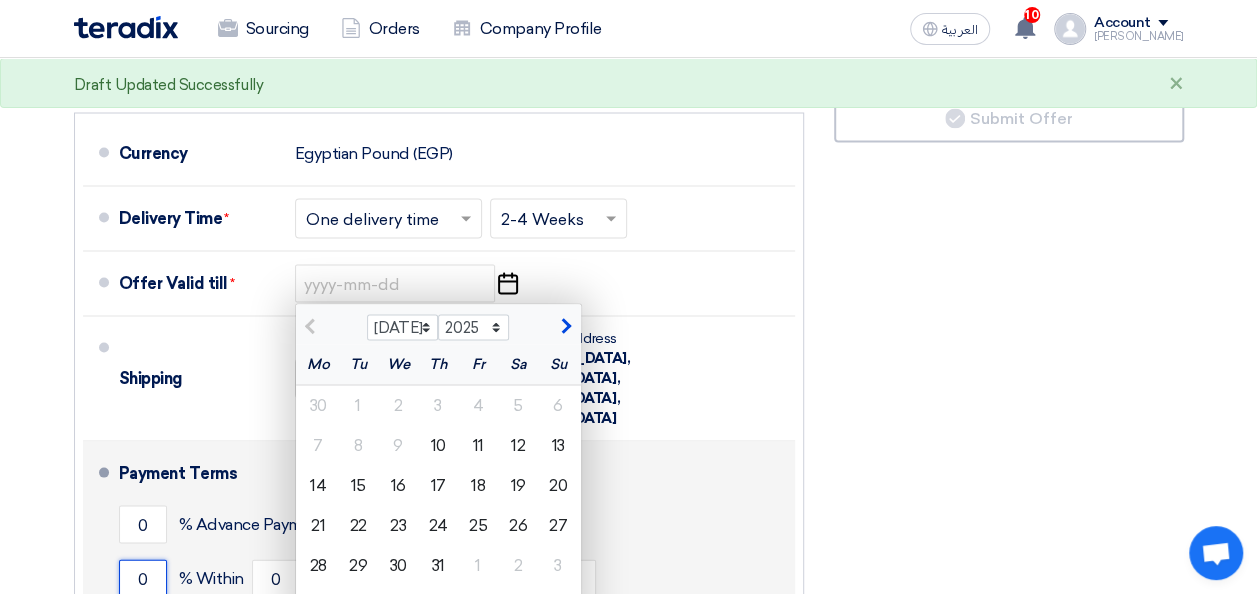 click on "0" 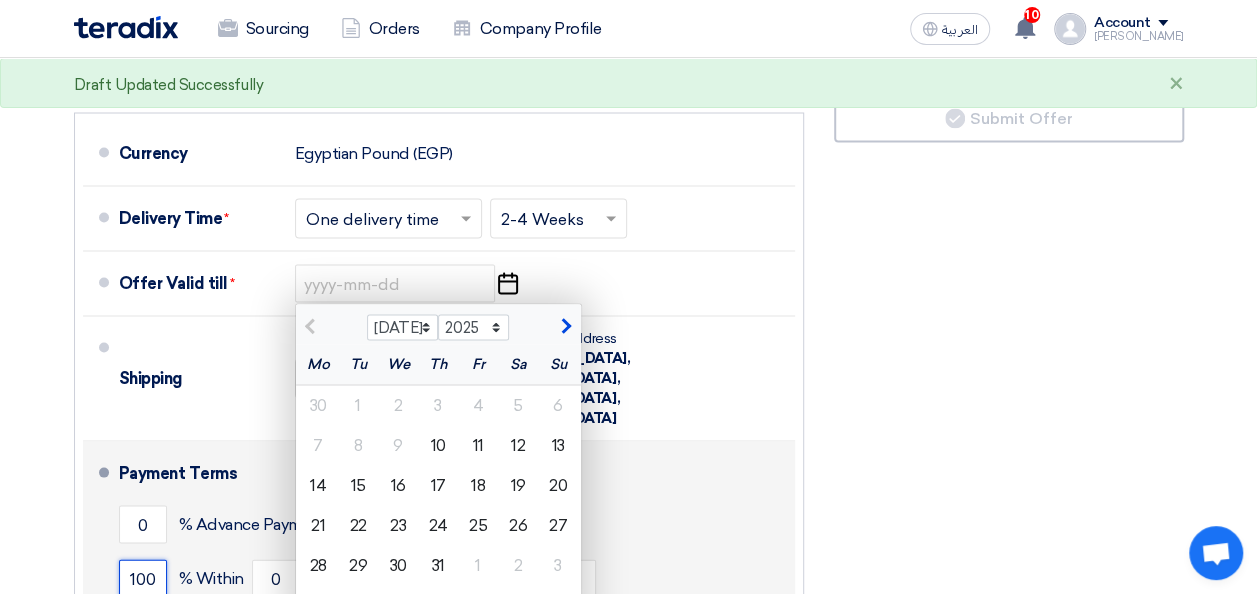 type on "100" 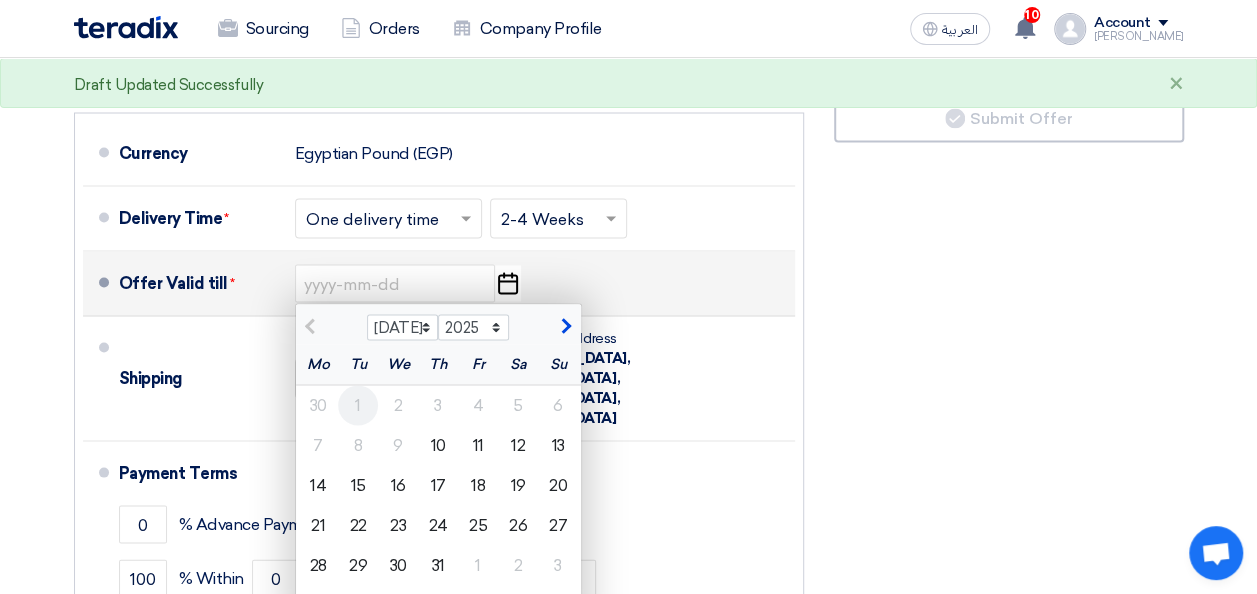 click on "1" 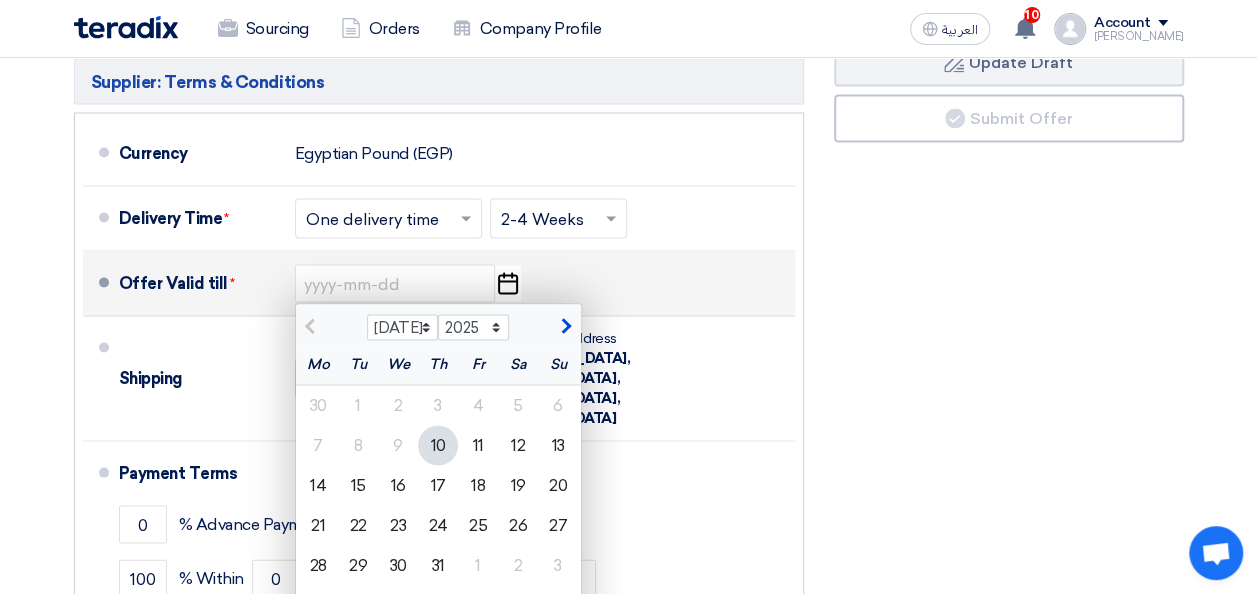 click on "10" 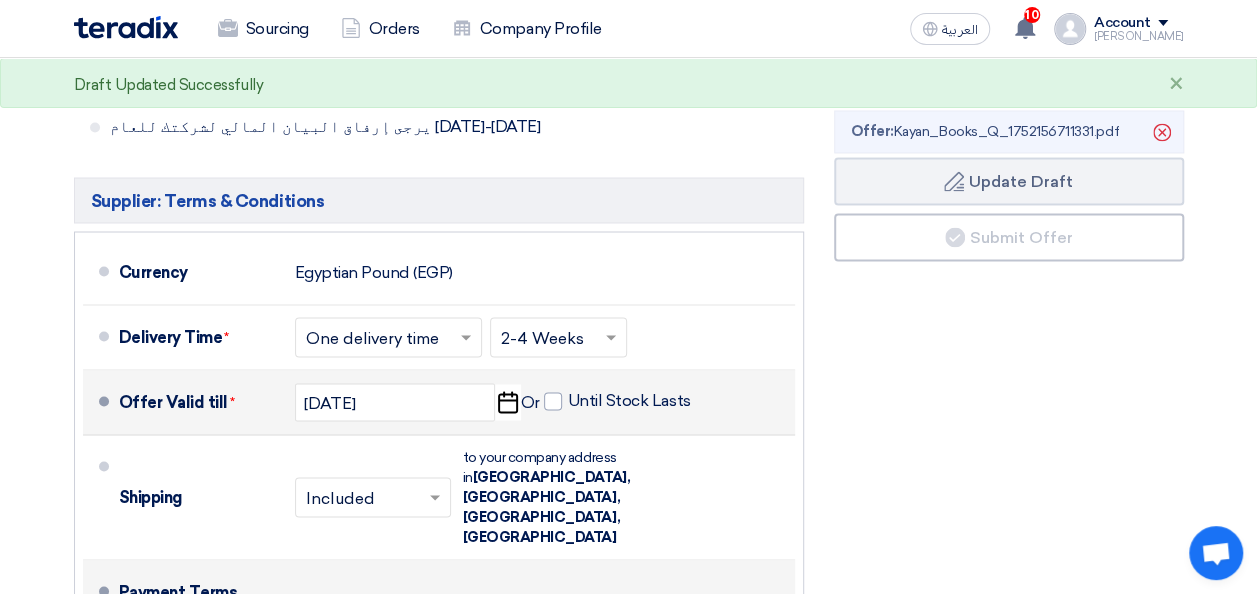 scroll, scrollTop: 1689, scrollLeft: 0, axis: vertical 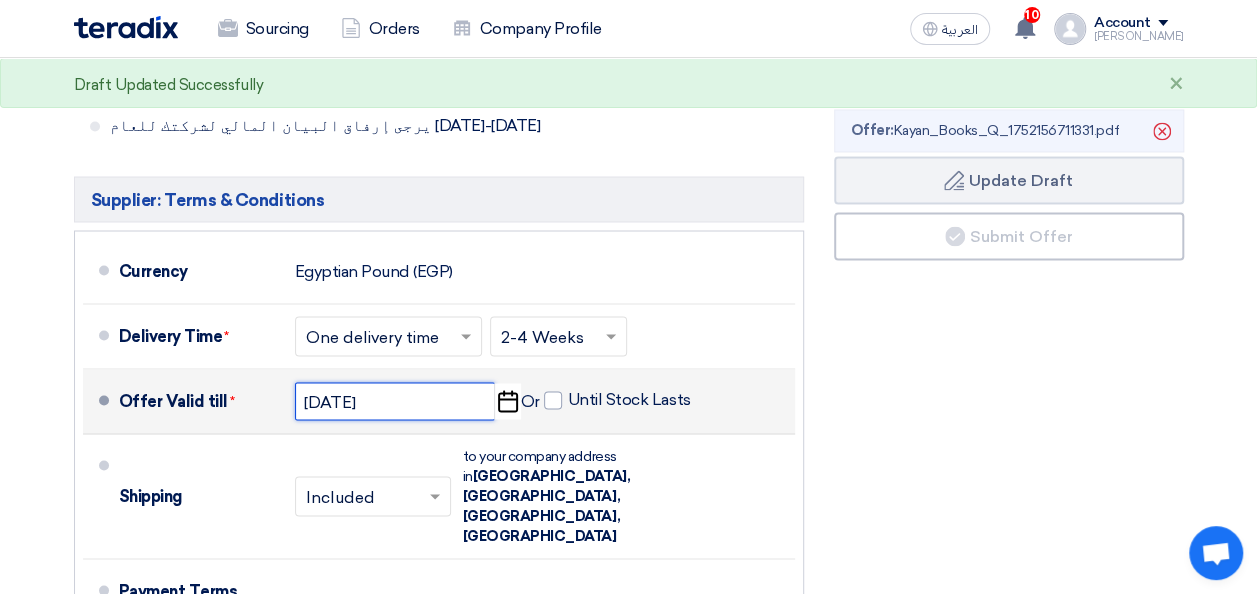 click on "[DATE]" 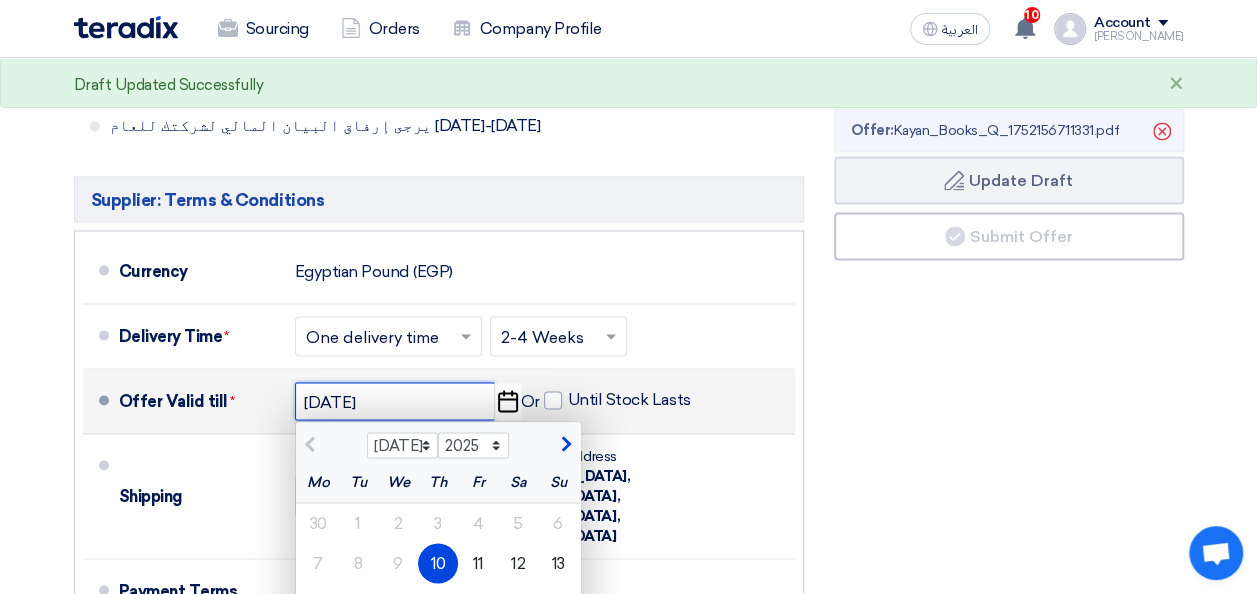 click on "[DATE]" 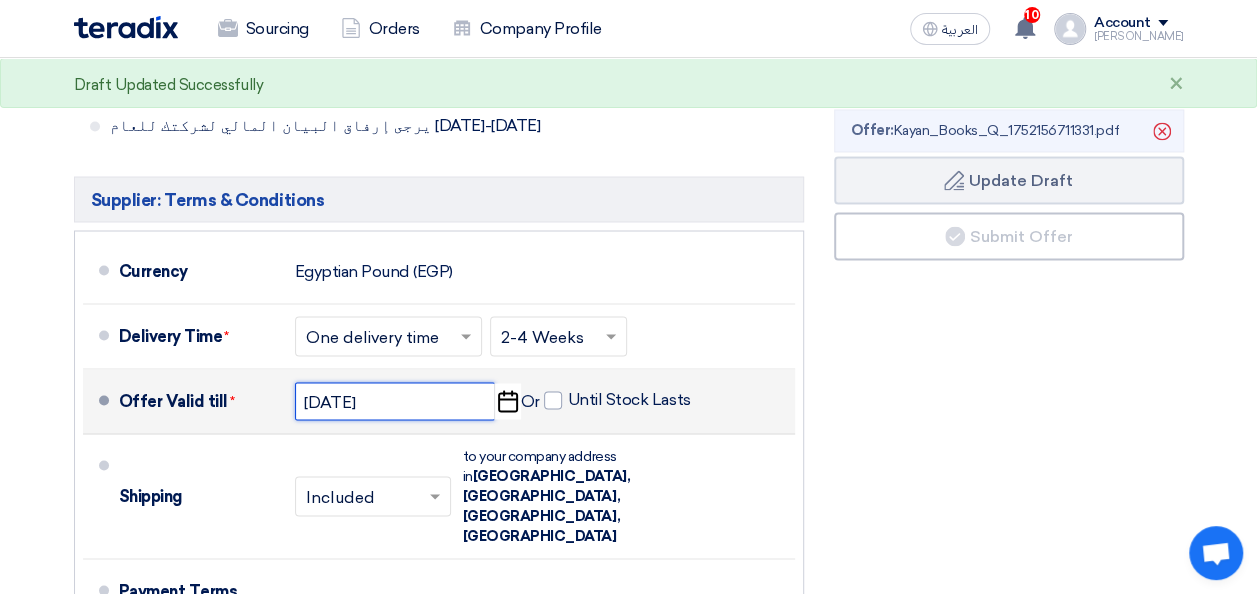 click on "[DATE]" 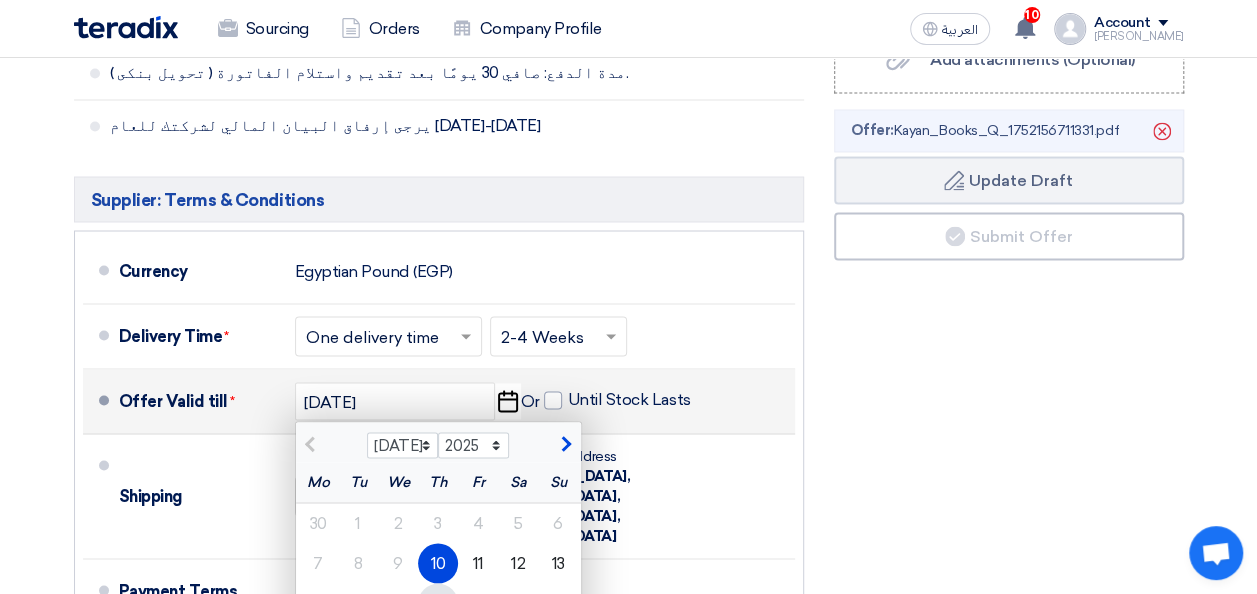 click on "17" 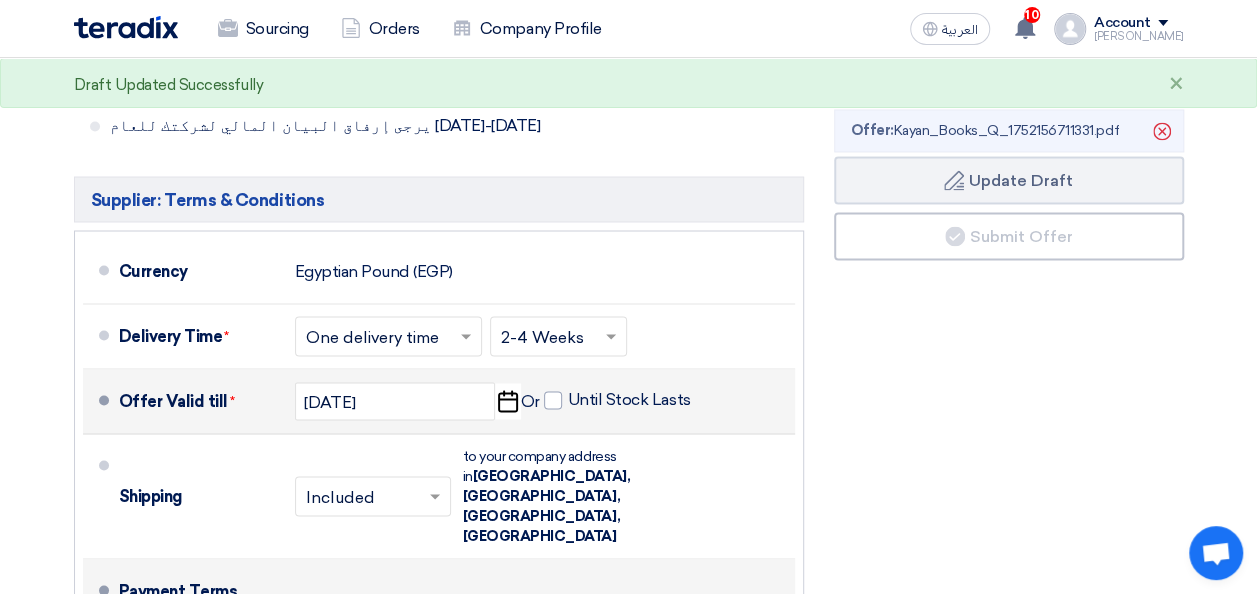 click on "0" 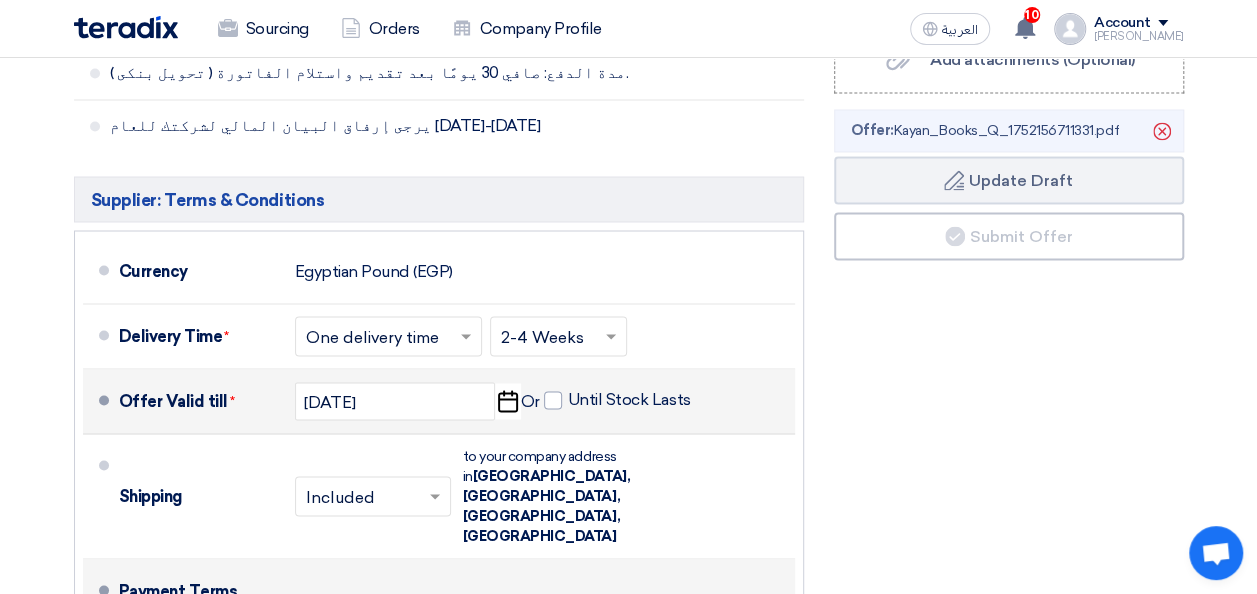 drag, startPoint x: 280, startPoint y: 491, endPoint x: 241, endPoint y: 496, distance: 39.319206 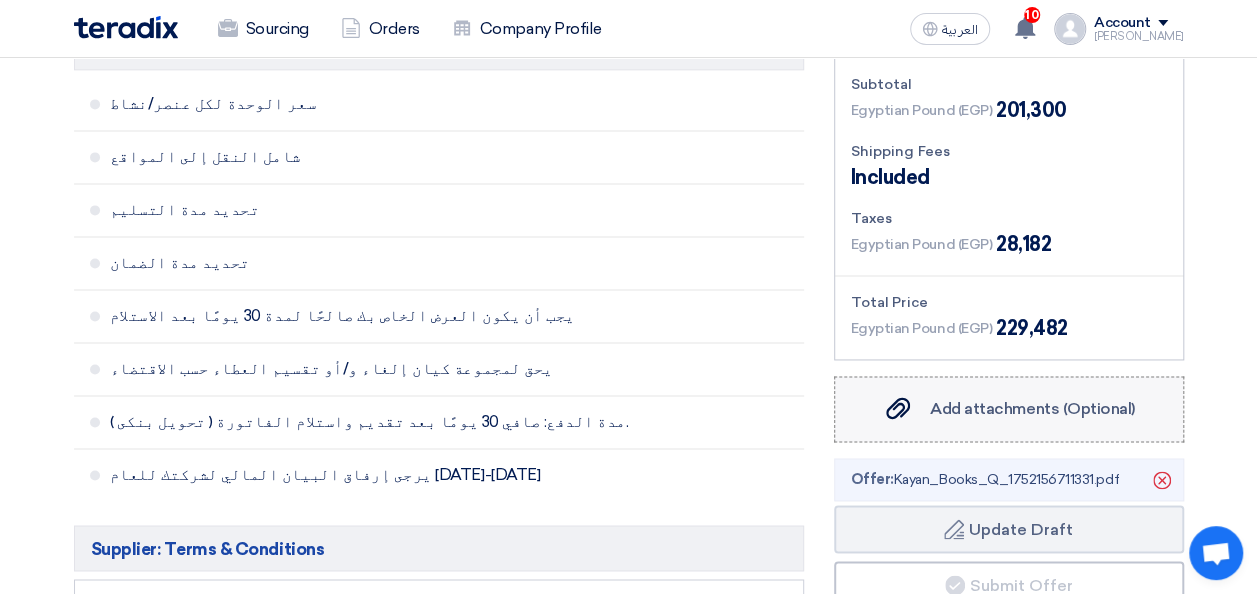 scroll, scrollTop: 1337, scrollLeft: 0, axis: vertical 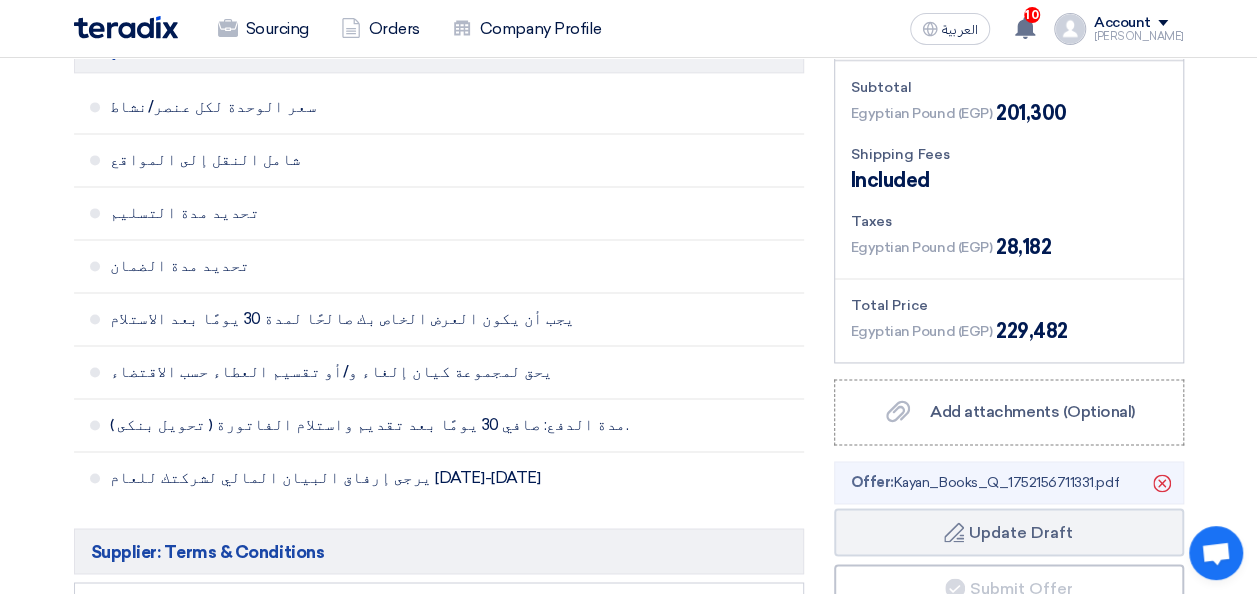 drag, startPoint x: 1064, startPoint y: 194, endPoint x: 988, endPoint y: 195, distance: 76.00658 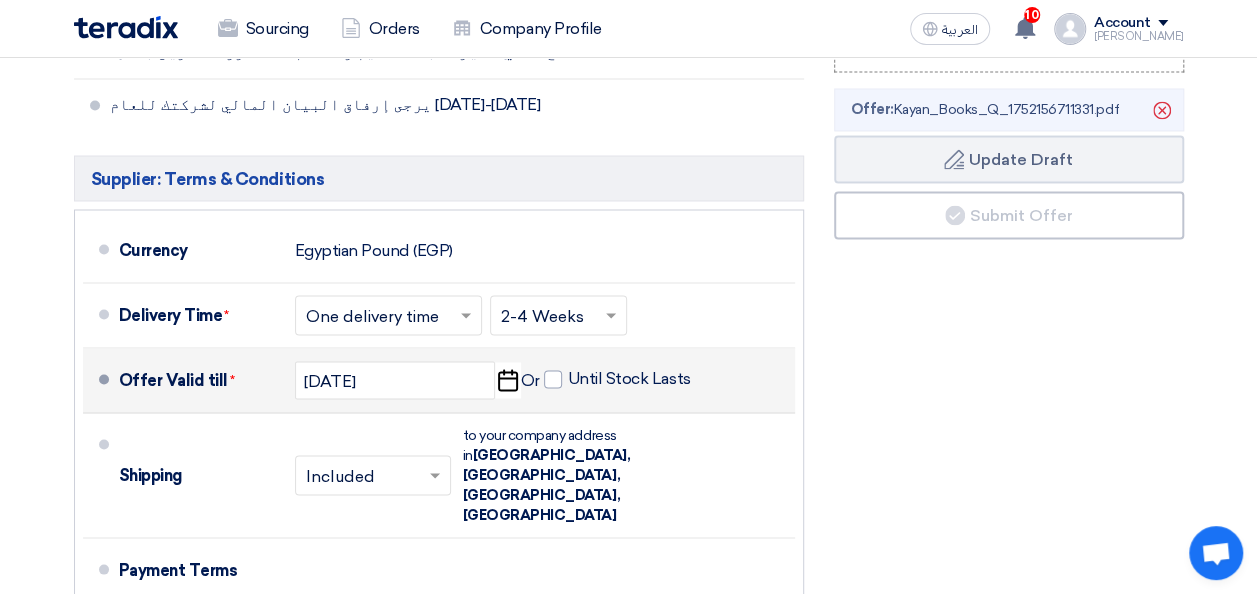 scroll, scrollTop: 1711, scrollLeft: 0, axis: vertical 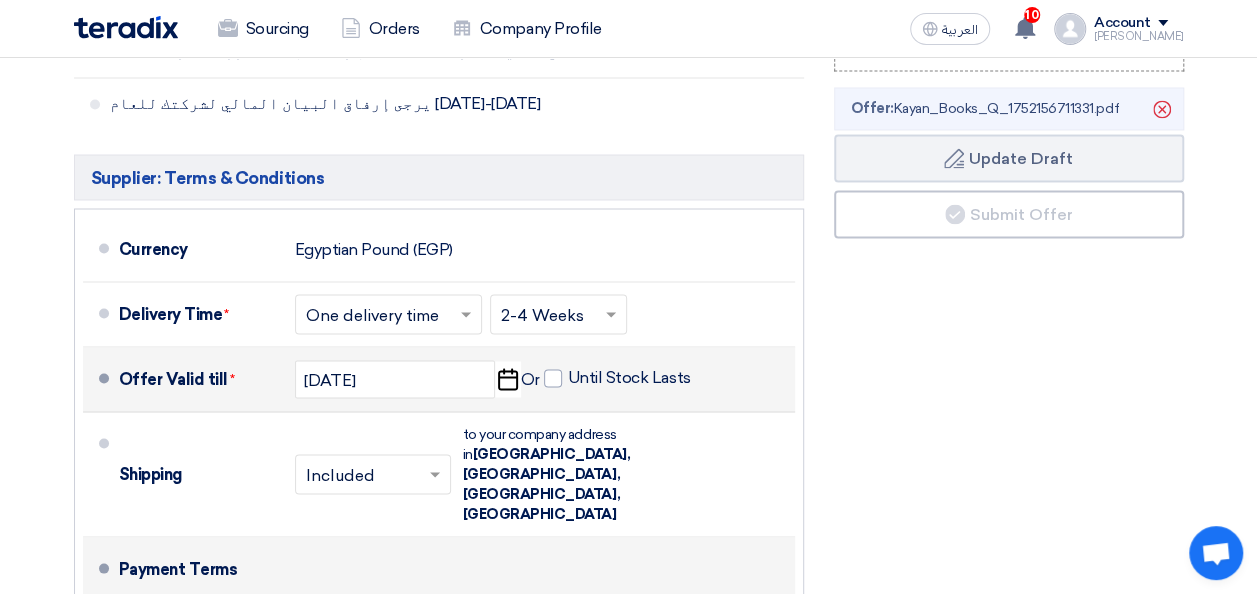 click on "0" 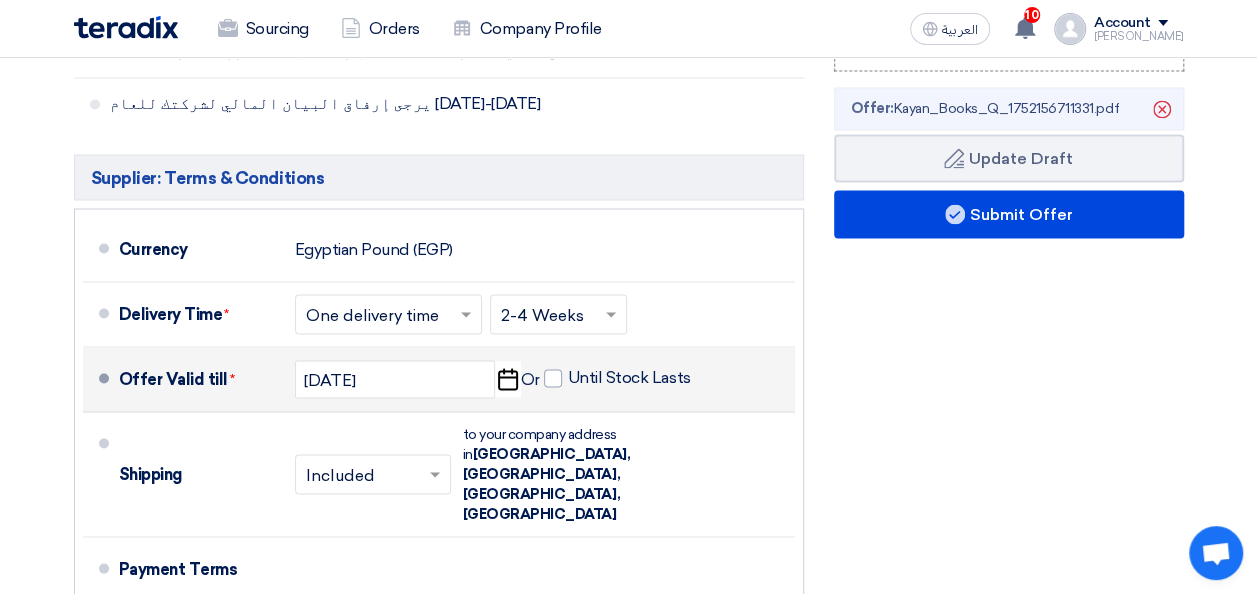 type on "229482" 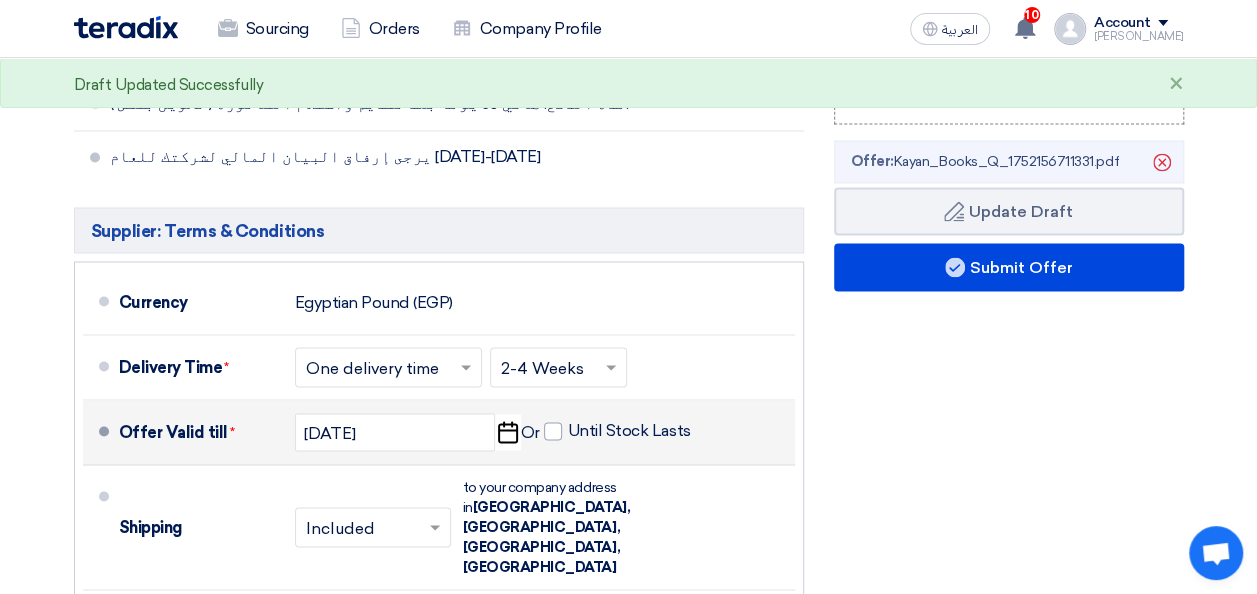 scroll, scrollTop: 1662, scrollLeft: 0, axis: vertical 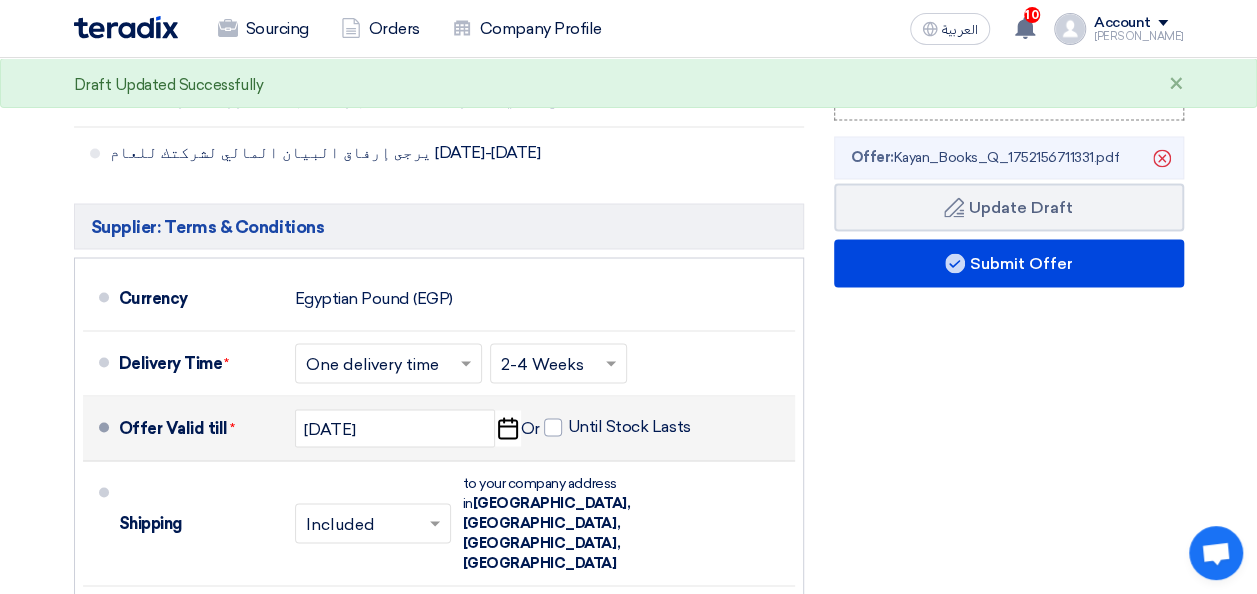 click on "Financial Offer Summary
Subtotal
Egyptian Pound (EGP)
201,300
Shipping Fees" 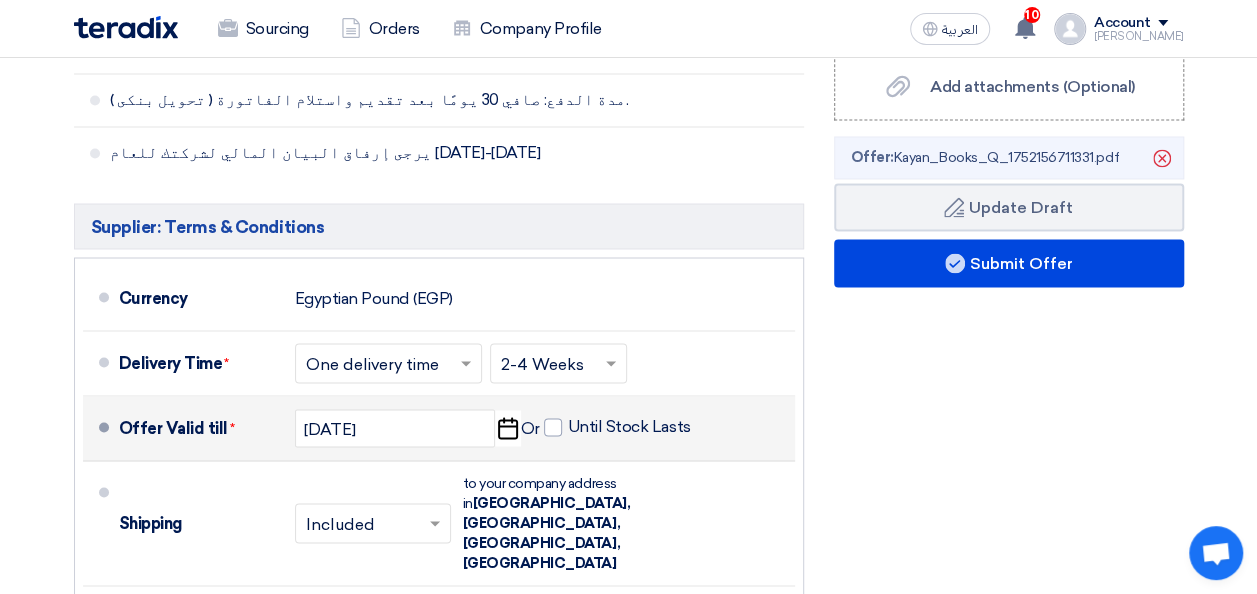 click on "Sourcing
Orders
Company Profile
العربية
ع
10
Your offer for "Supply of Car Name Plates" request has been seen by the buyer
5 hours ago" at bounding box center (628, -136) 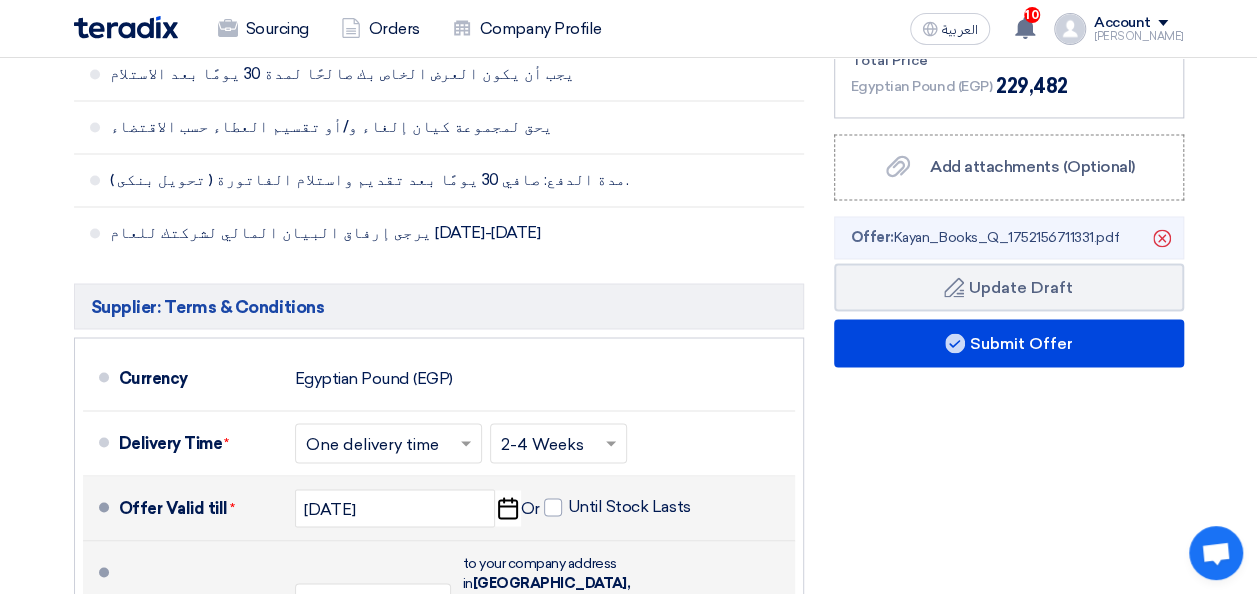 scroll, scrollTop: 1585, scrollLeft: 0, axis: vertical 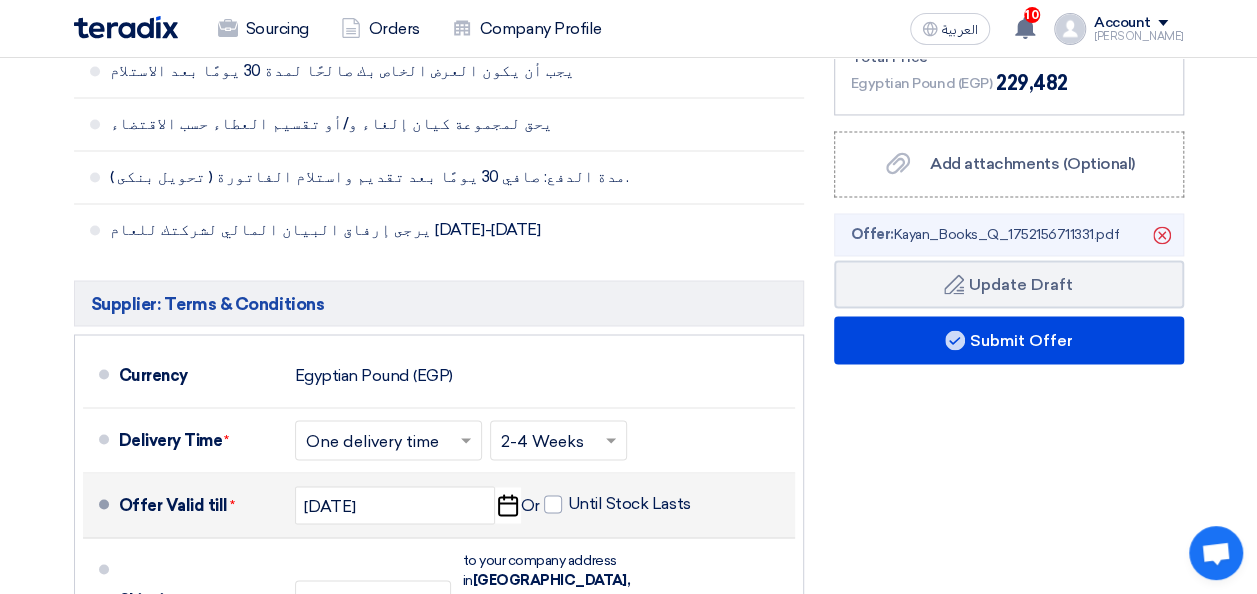 click on "Financial Offer Summary
Subtotal
Egyptian Pound (EGP)
201,300
Shipping Fees" 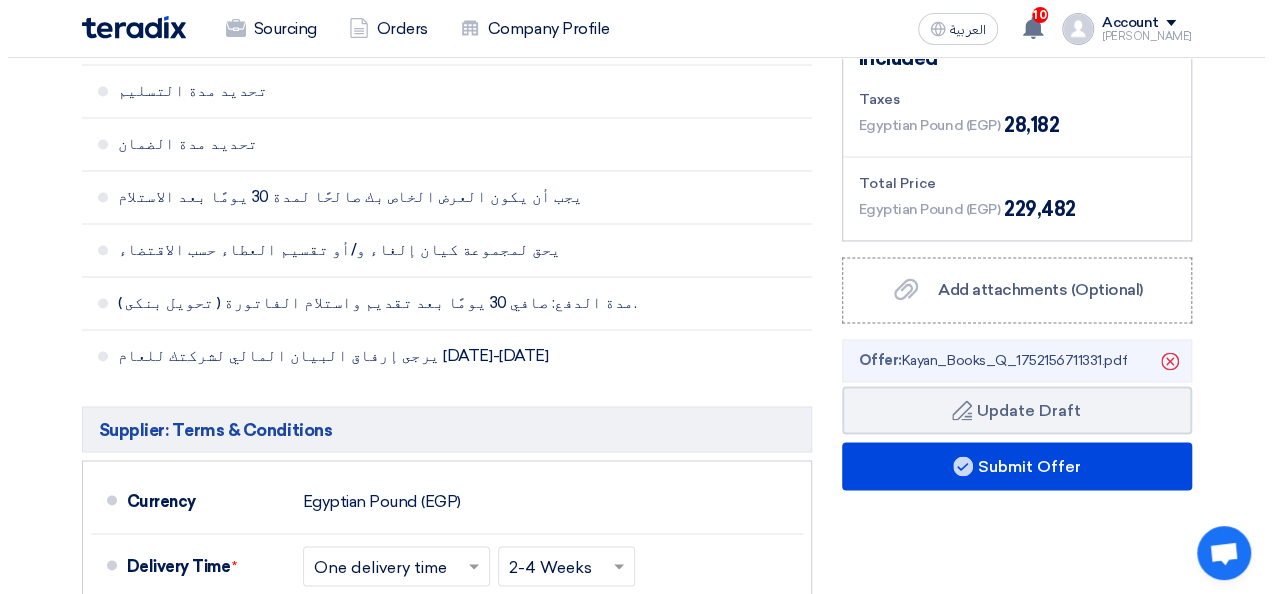 scroll, scrollTop: 1457, scrollLeft: 0, axis: vertical 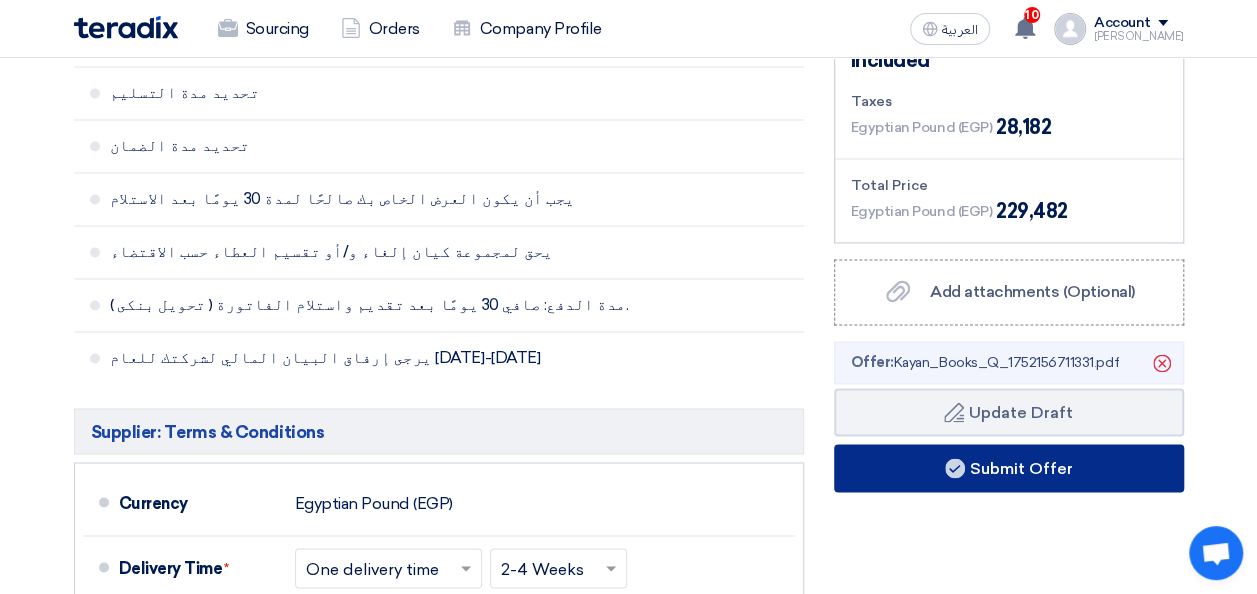 click on "Submit Offer" 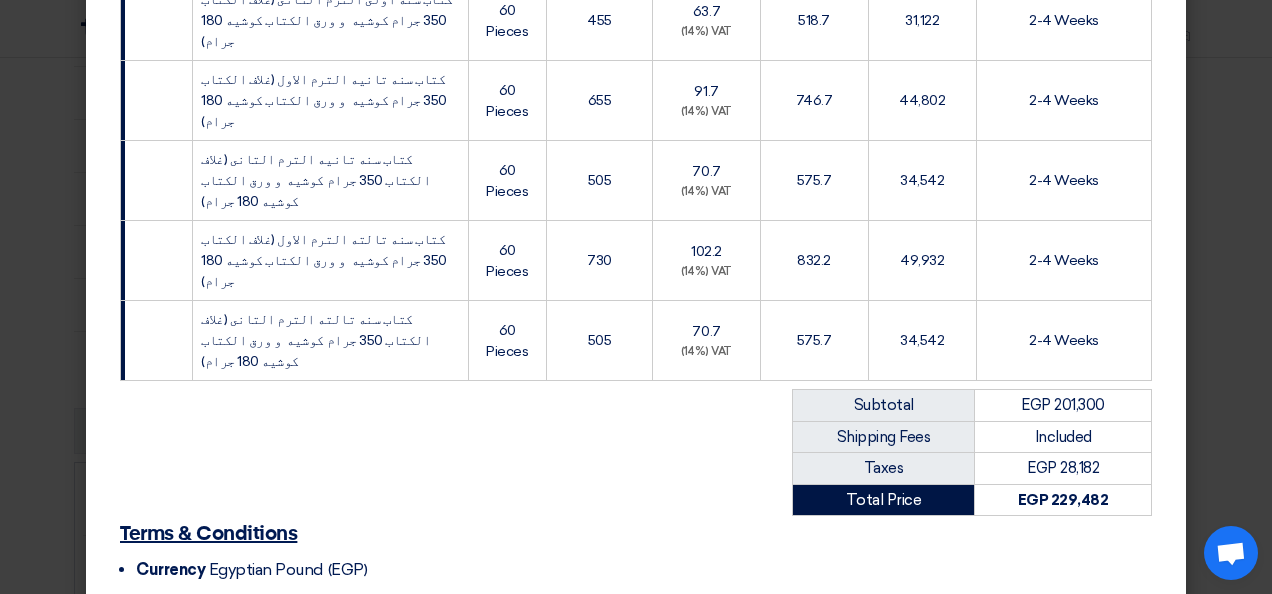 scroll, scrollTop: 639, scrollLeft: 0, axis: vertical 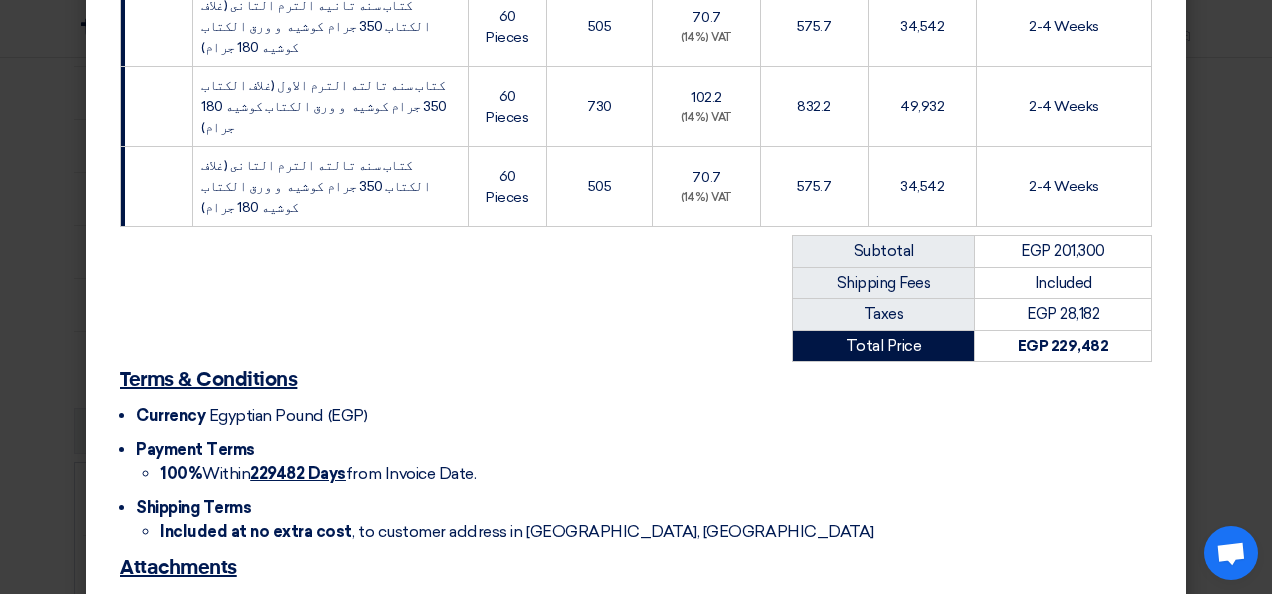 click on "Submit Offer" 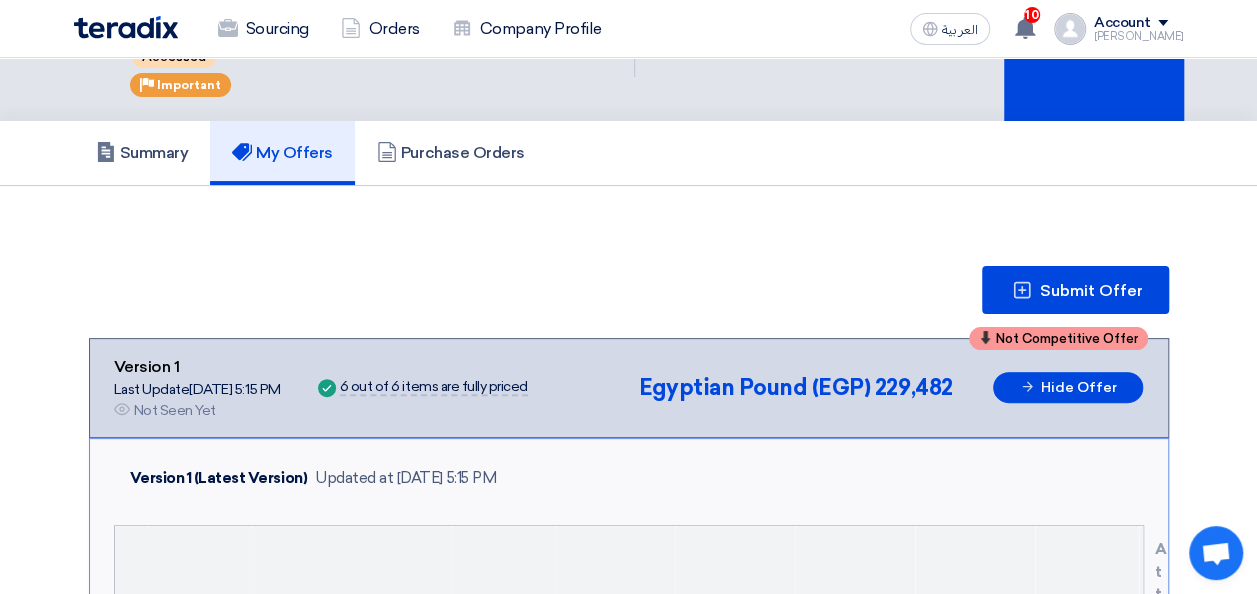 scroll, scrollTop: 0, scrollLeft: 0, axis: both 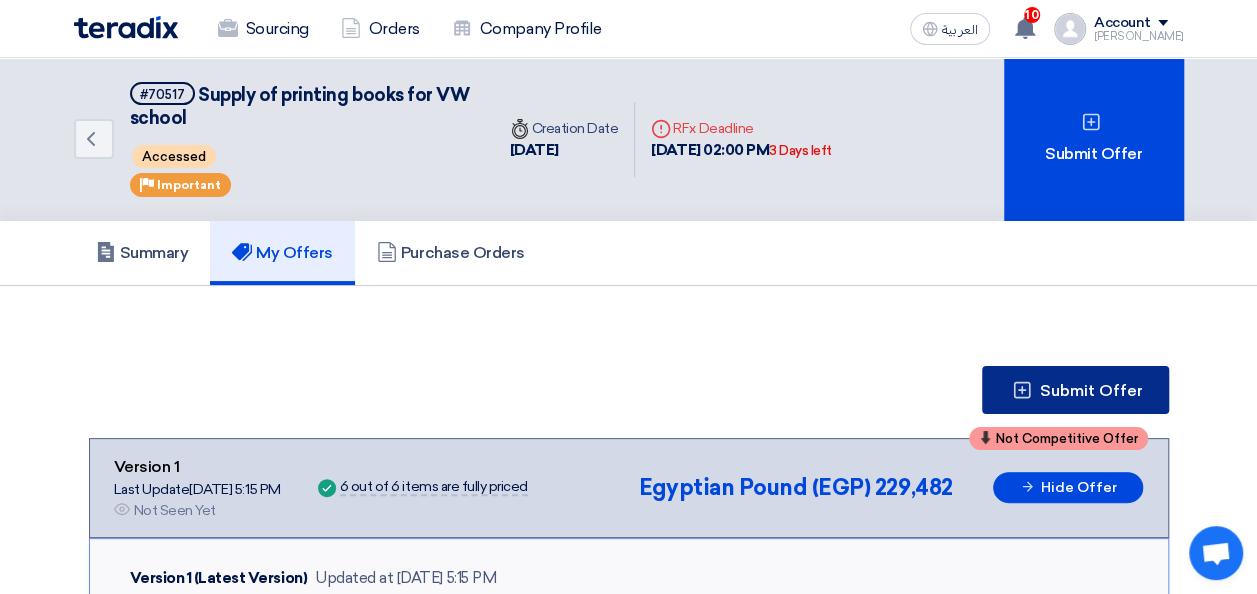 click on "Submit Offer" 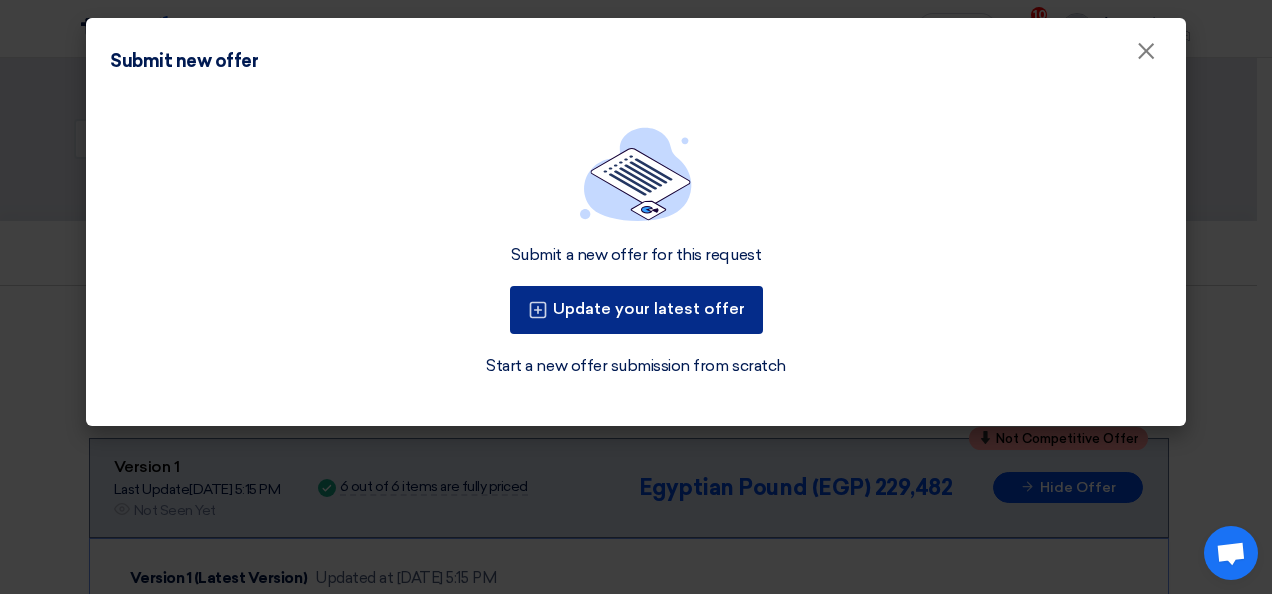 click on "Update your latest offer" 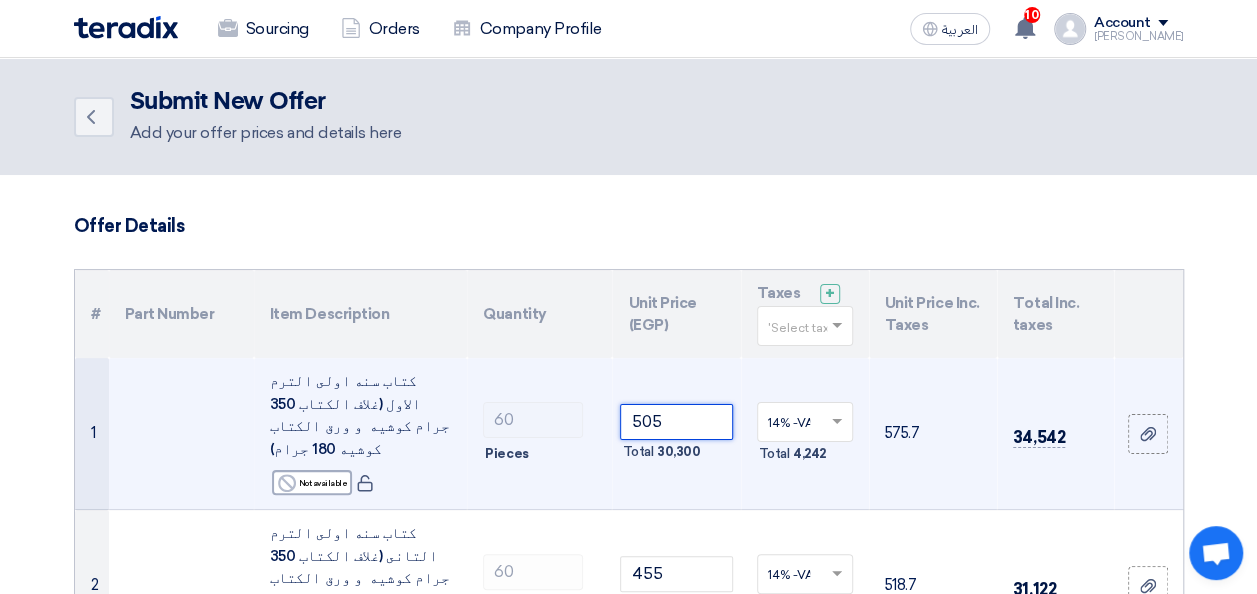 click on "505" 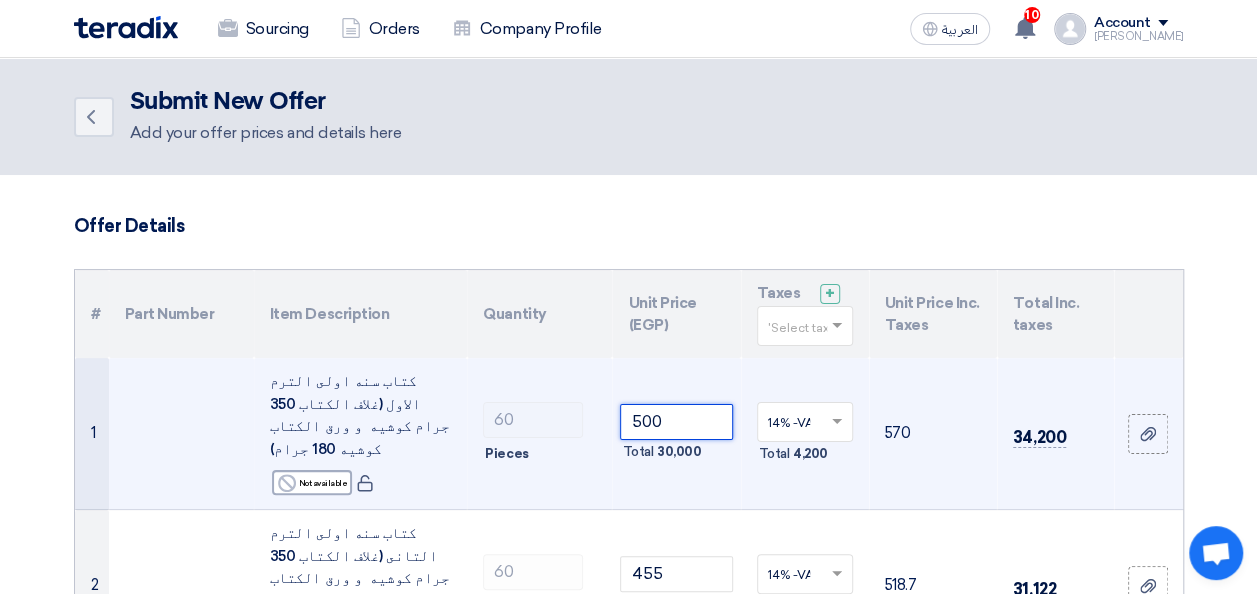 scroll, scrollTop: 183, scrollLeft: 0, axis: vertical 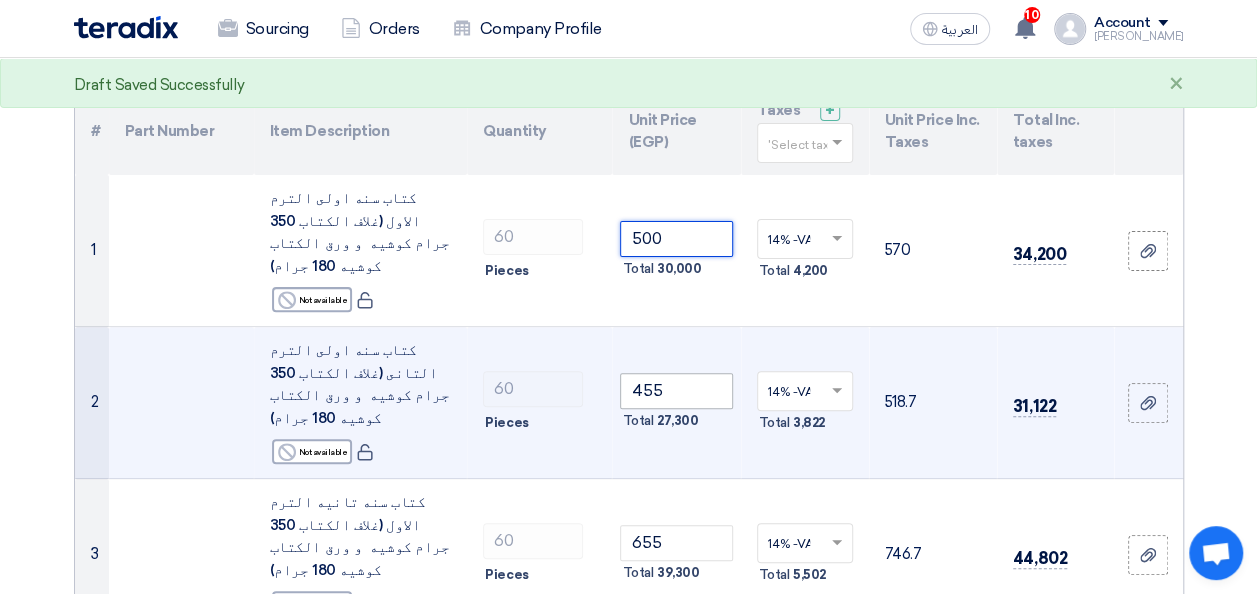 type on "500" 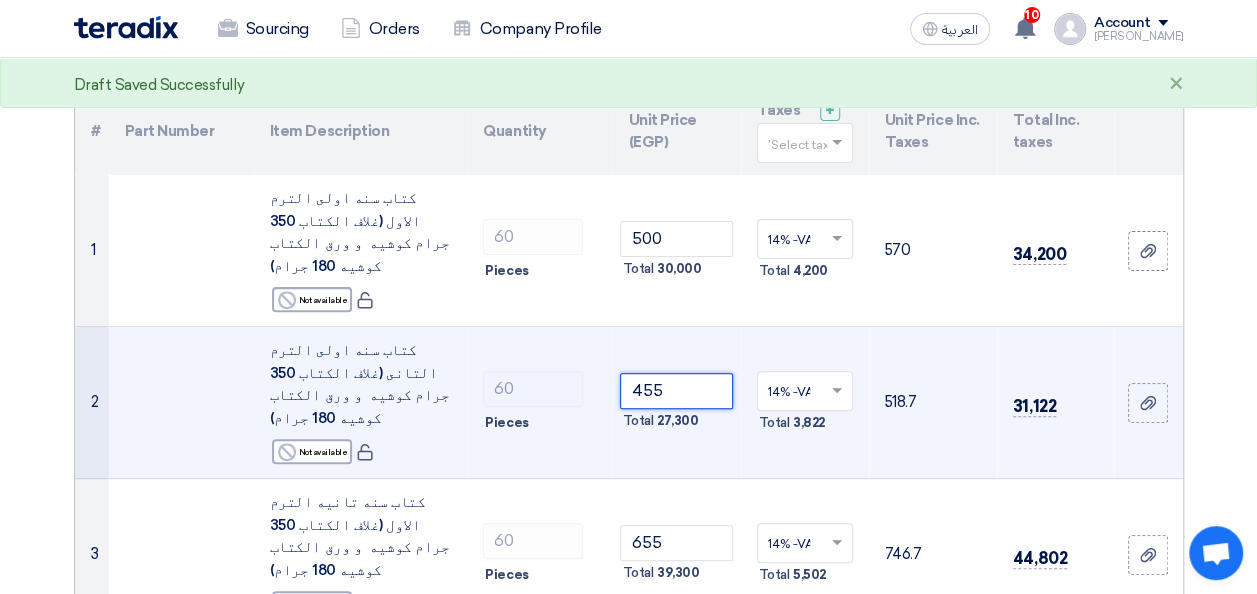 click on "455" 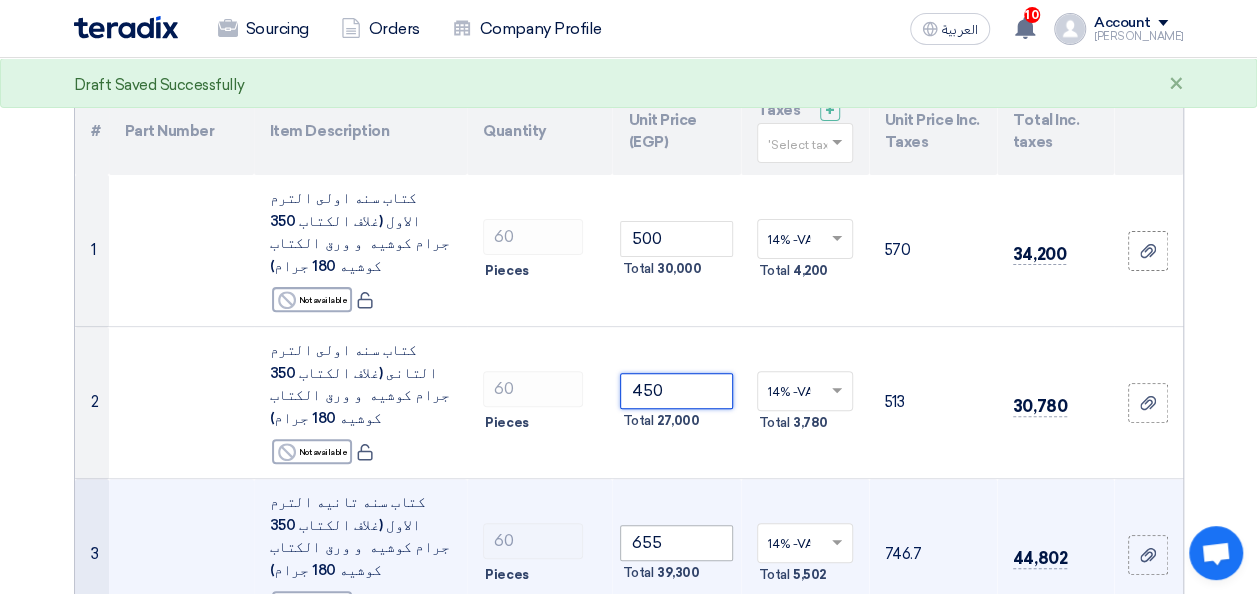 type on "450" 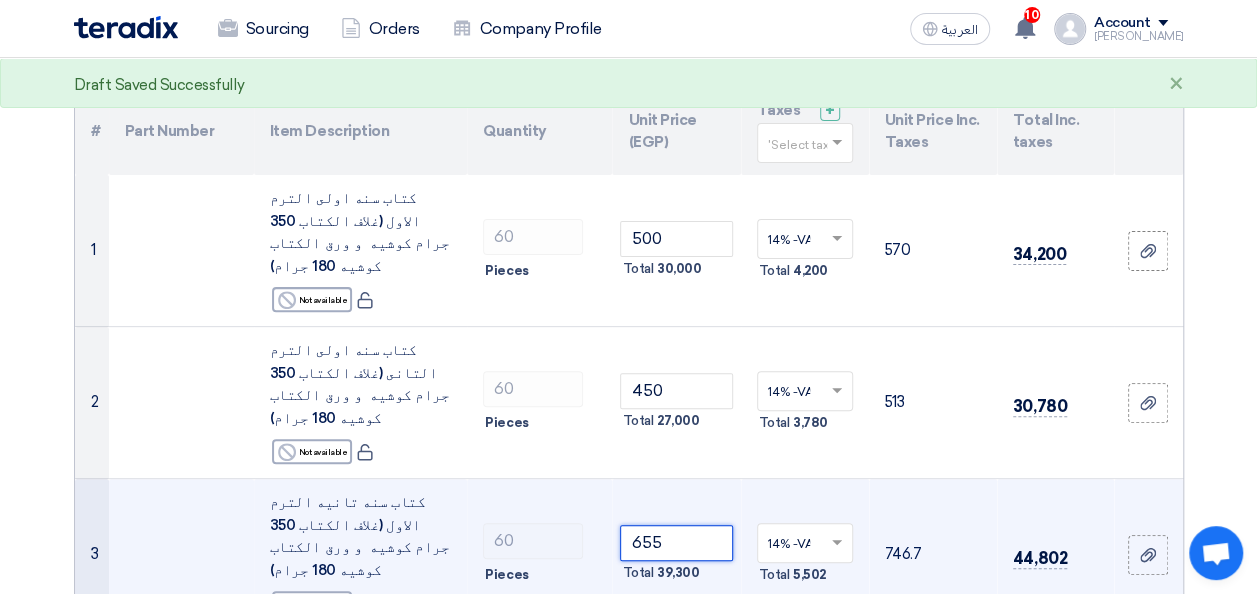 click on "655" 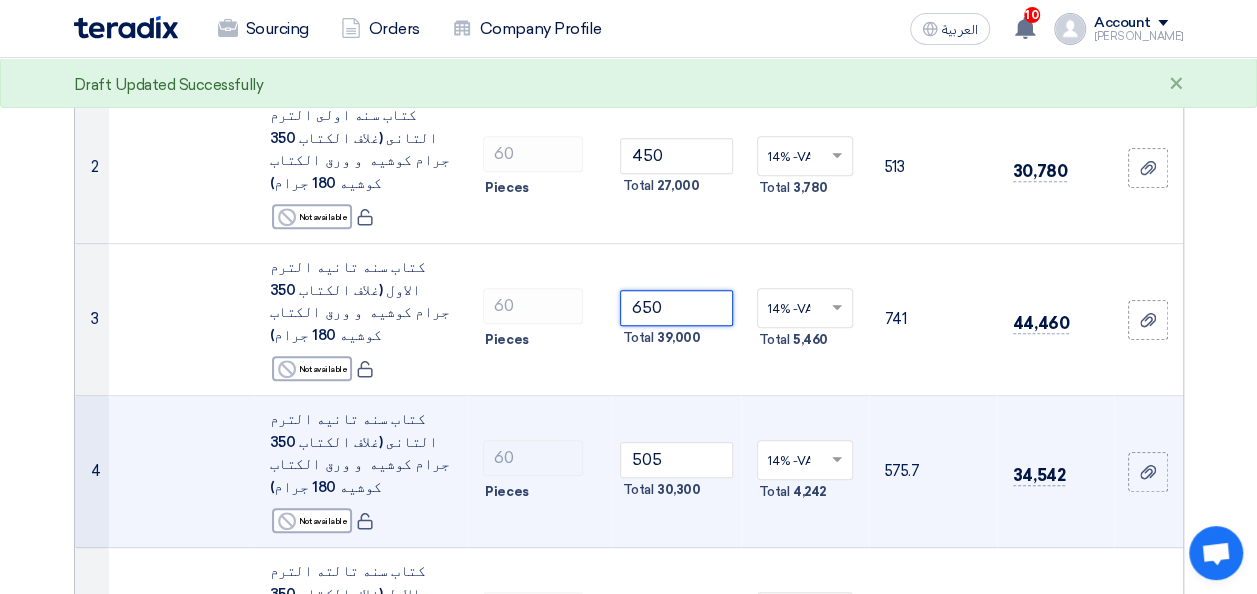 scroll, scrollTop: 419, scrollLeft: 0, axis: vertical 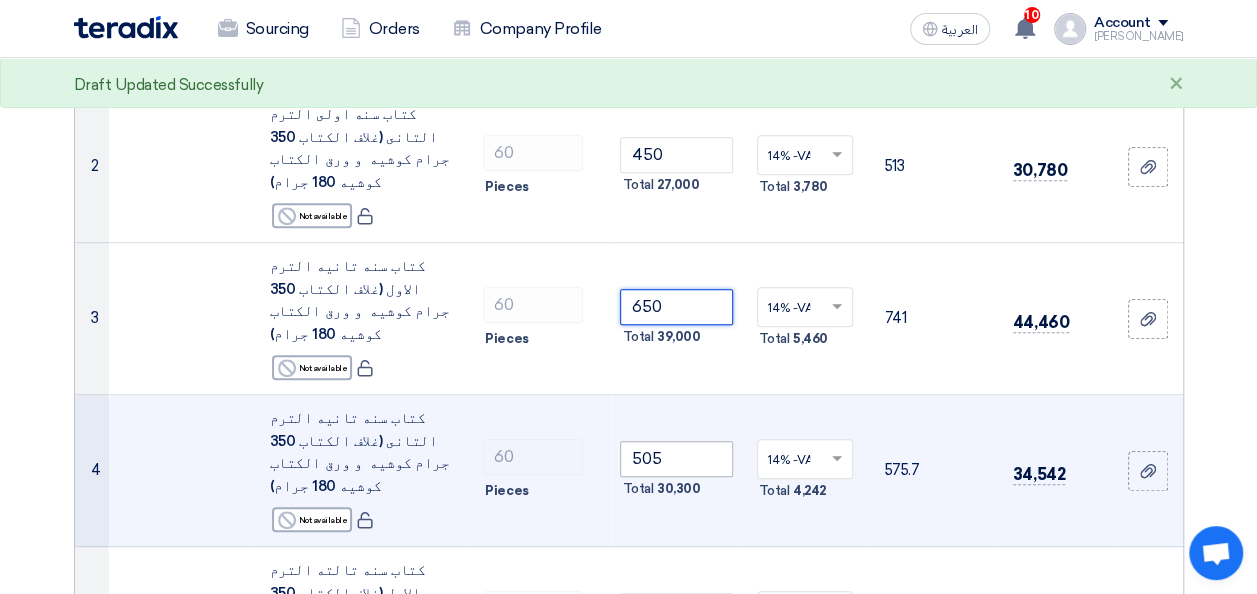 type on "650" 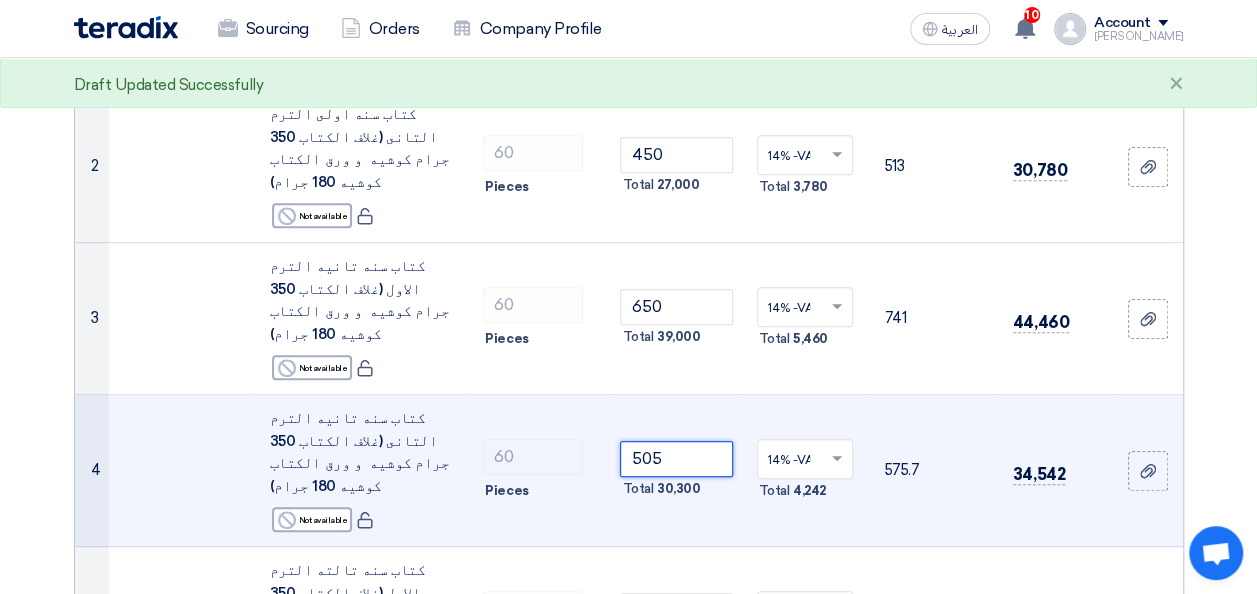 click on "505" 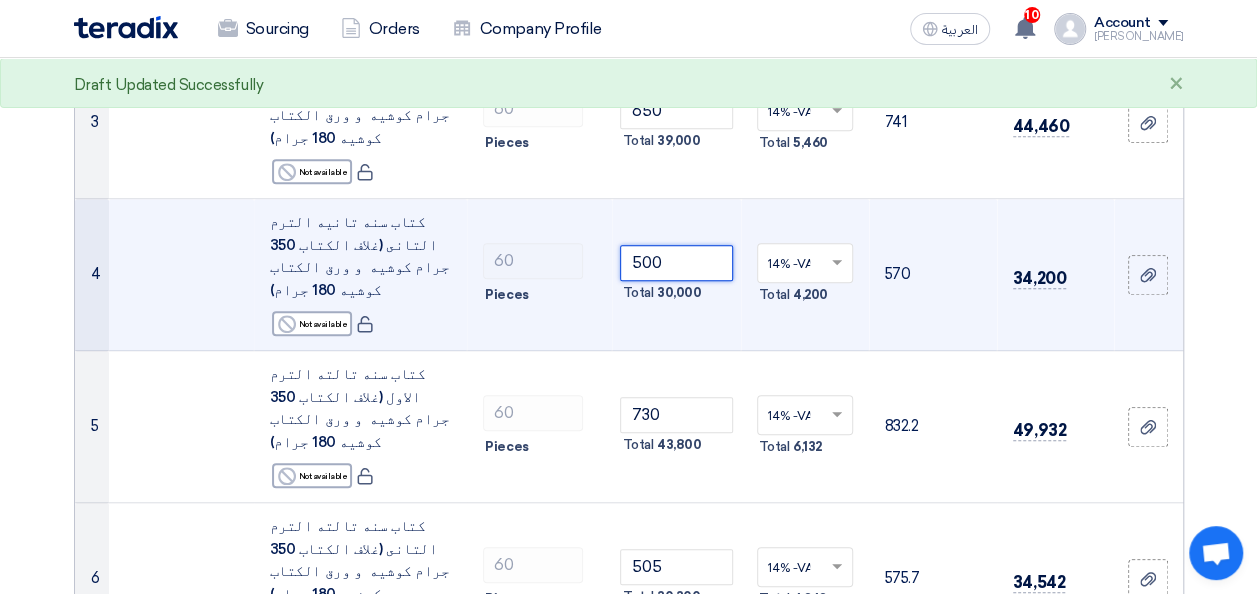scroll, scrollTop: 623, scrollLeft: 0, axis: vertical 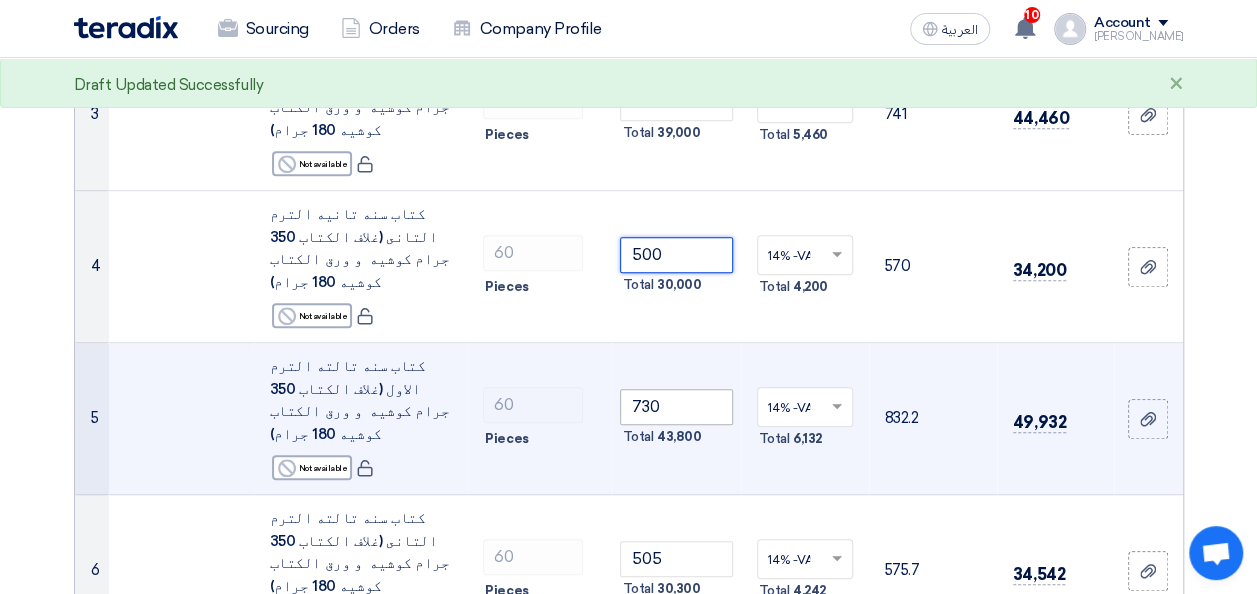 type on "500" 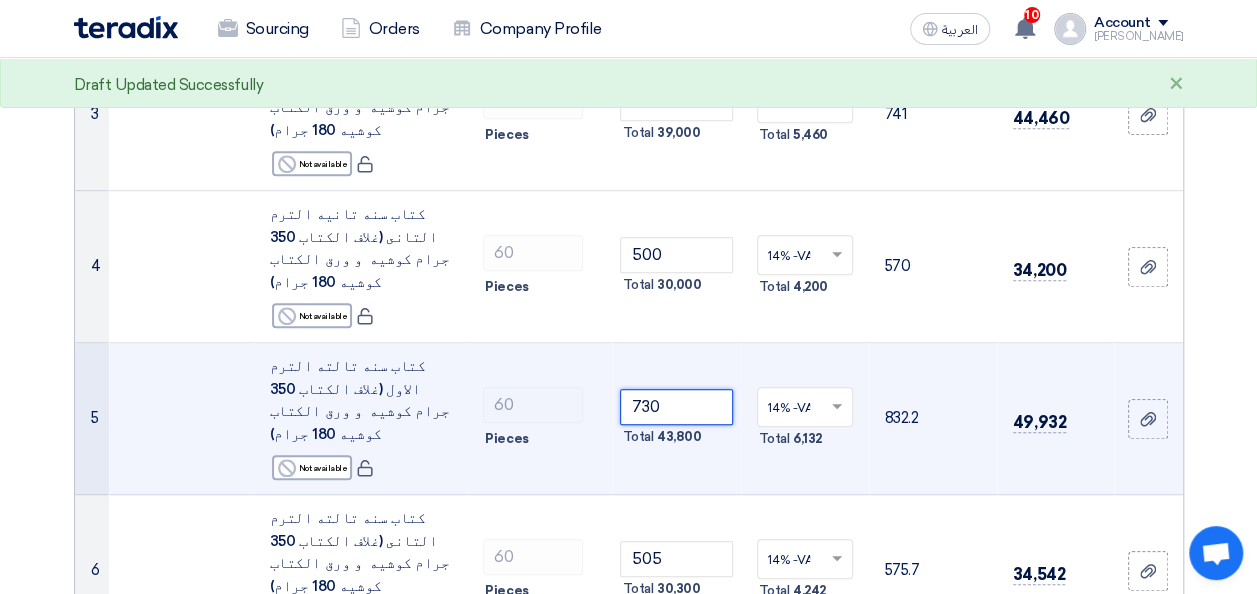 click on "730" 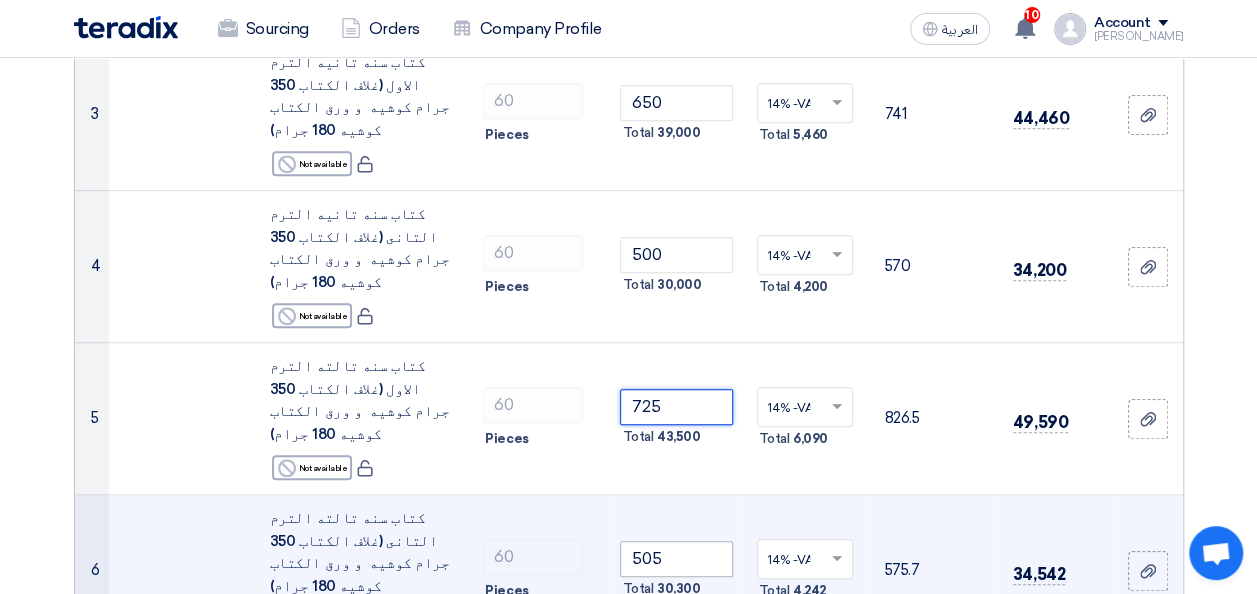 type on "725" 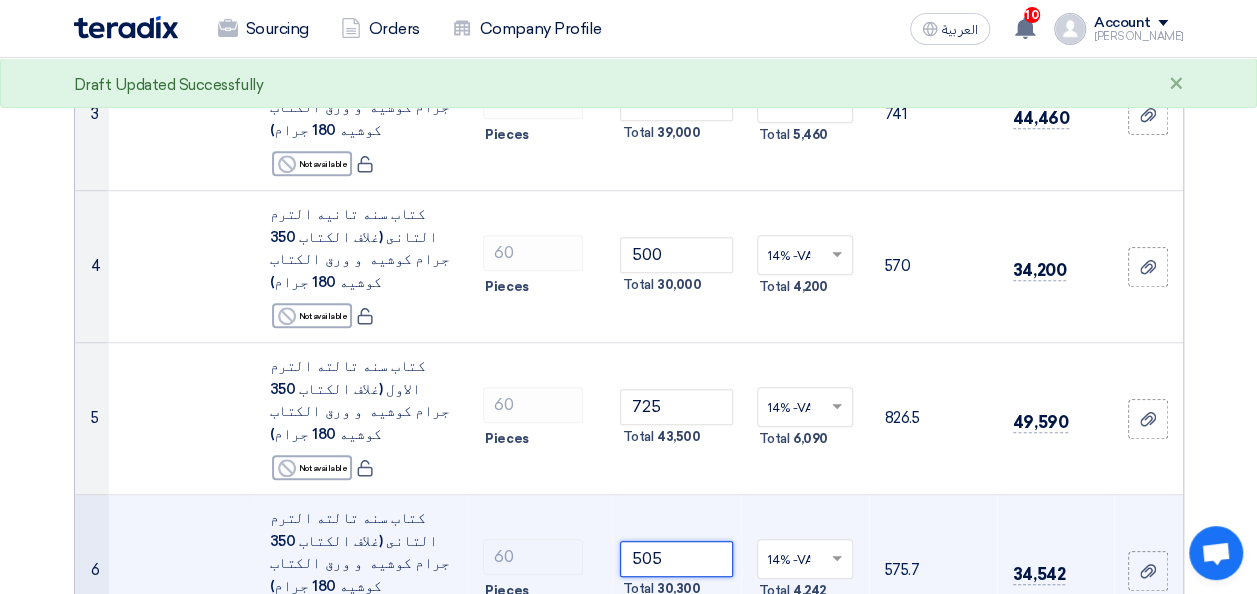 click on "505" 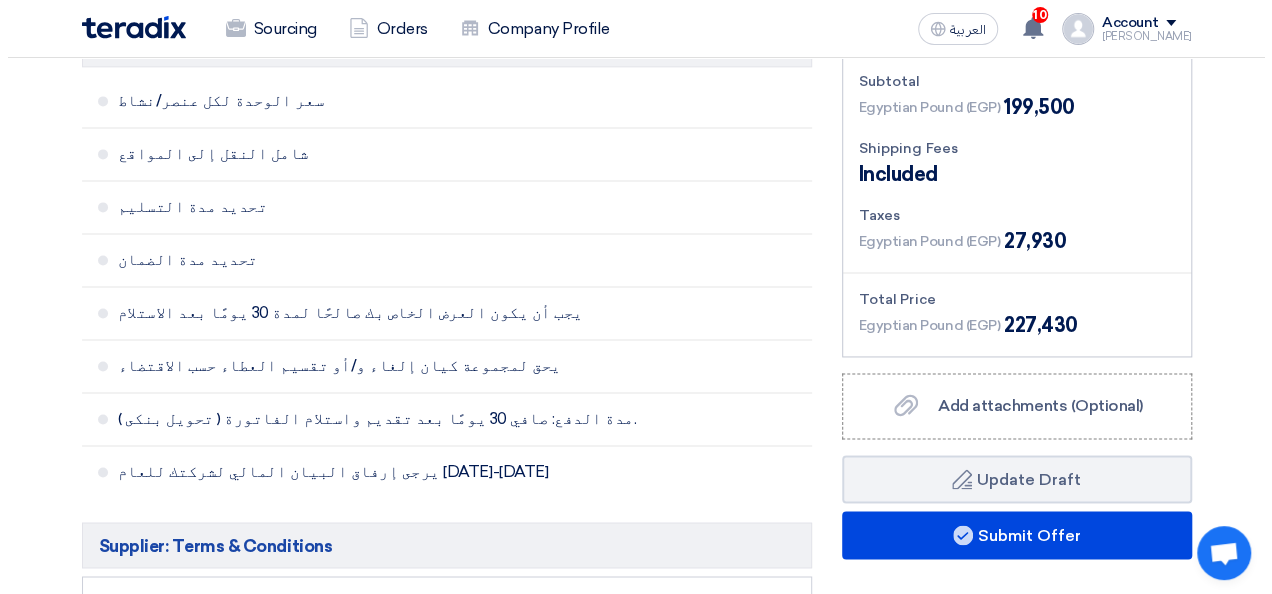 scroll, scrollTop: 1339, scrollLeft: 0, axis: vertical 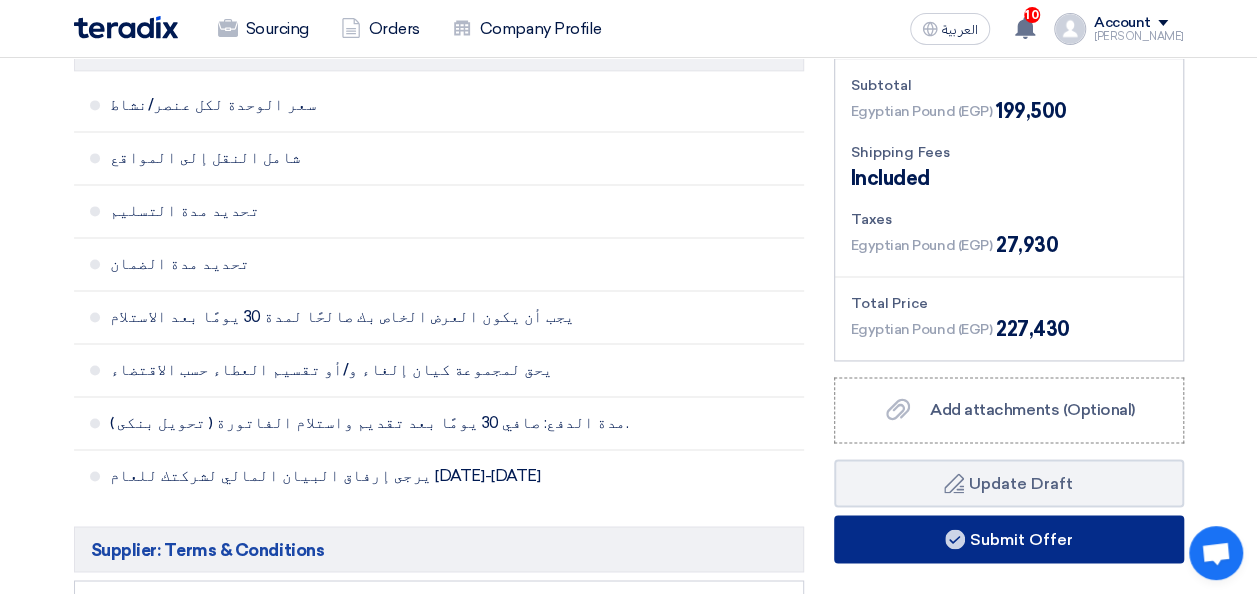 type on "500" 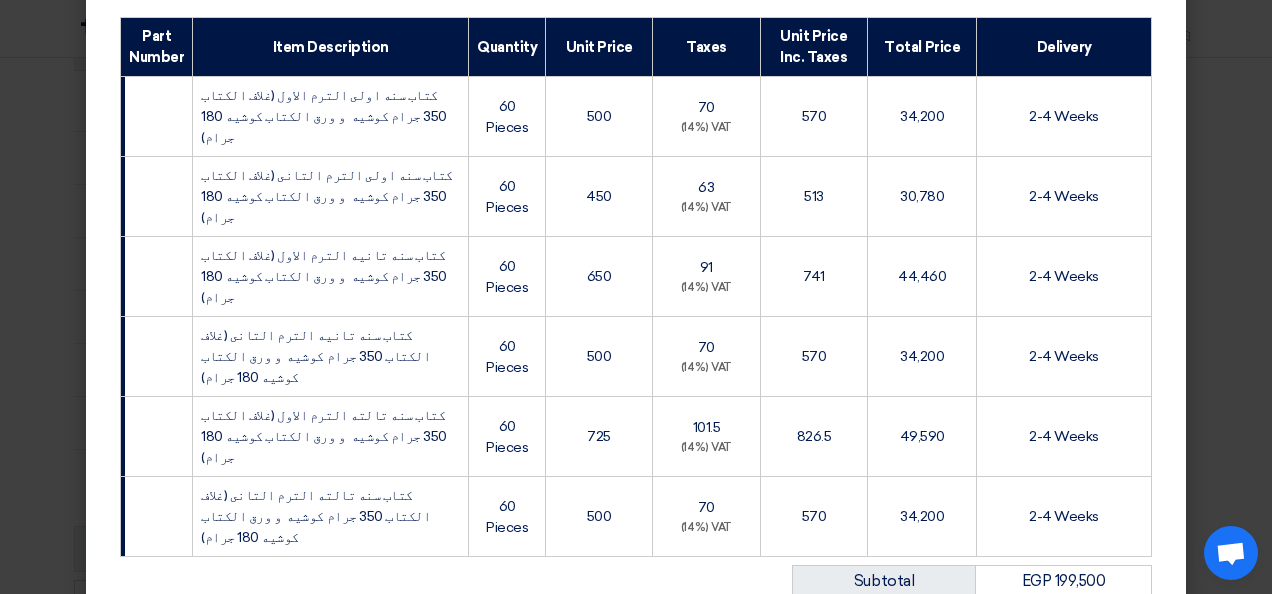 scroll, scrollTop: 567, scrollLeft: 0, axis: vertical 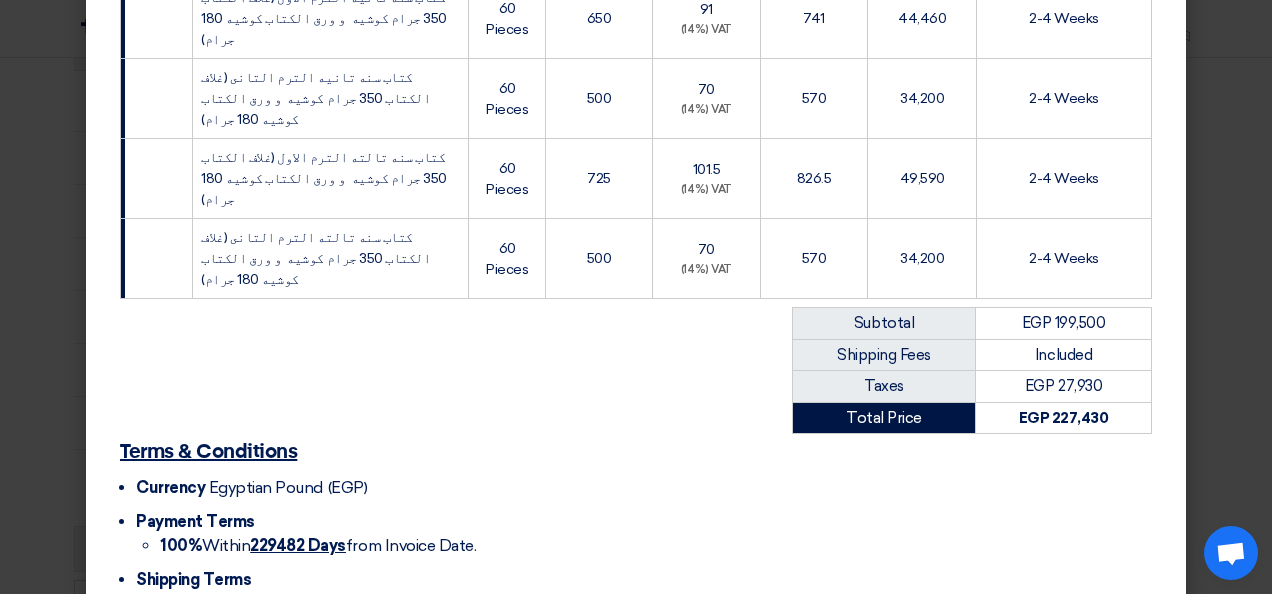 click on "Submit Offer" 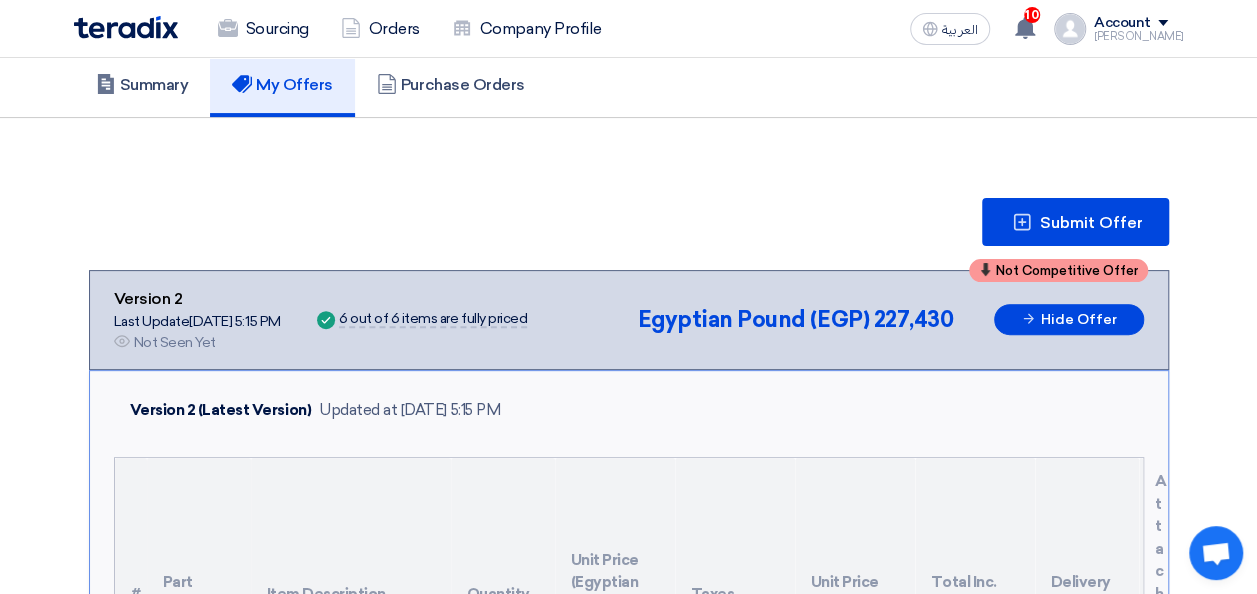 scroll, scrollTop: 0, scrollLeft: 0, axis: both 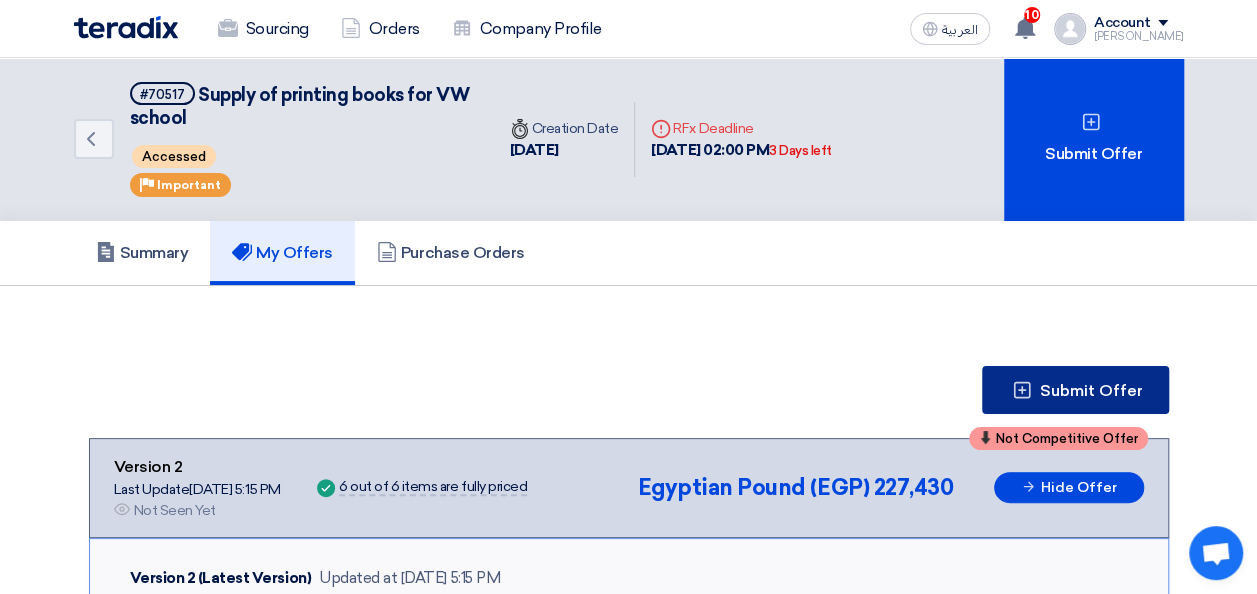 click on "Submit Offer" 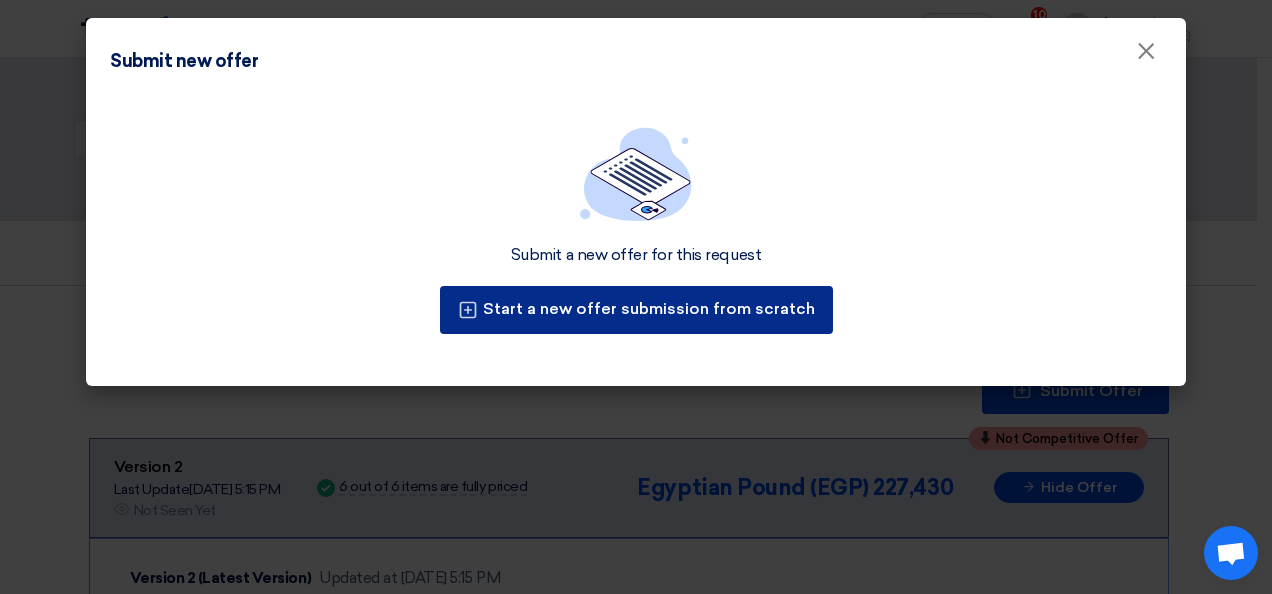 click on "Start a new offer submission from scratch" 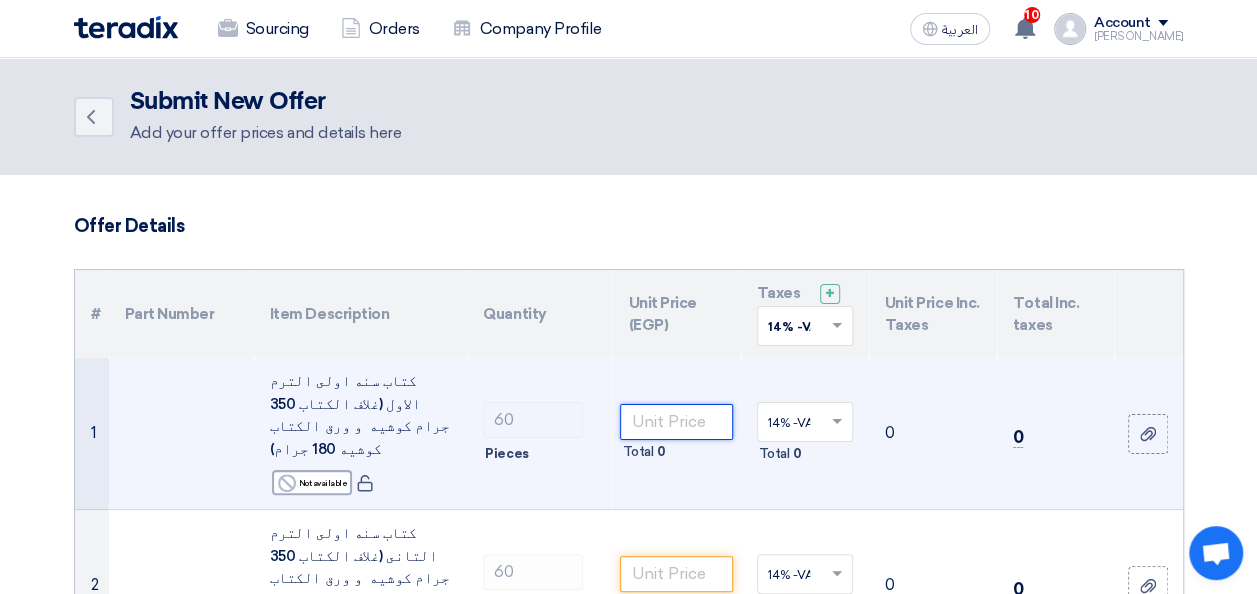 click 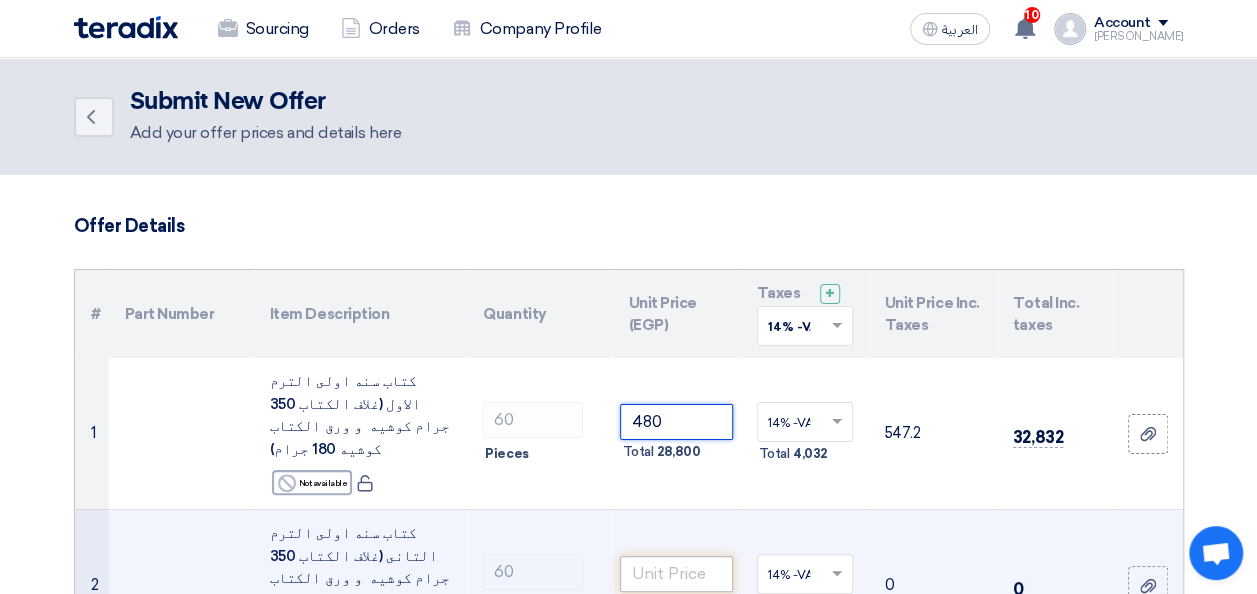 type on "480" 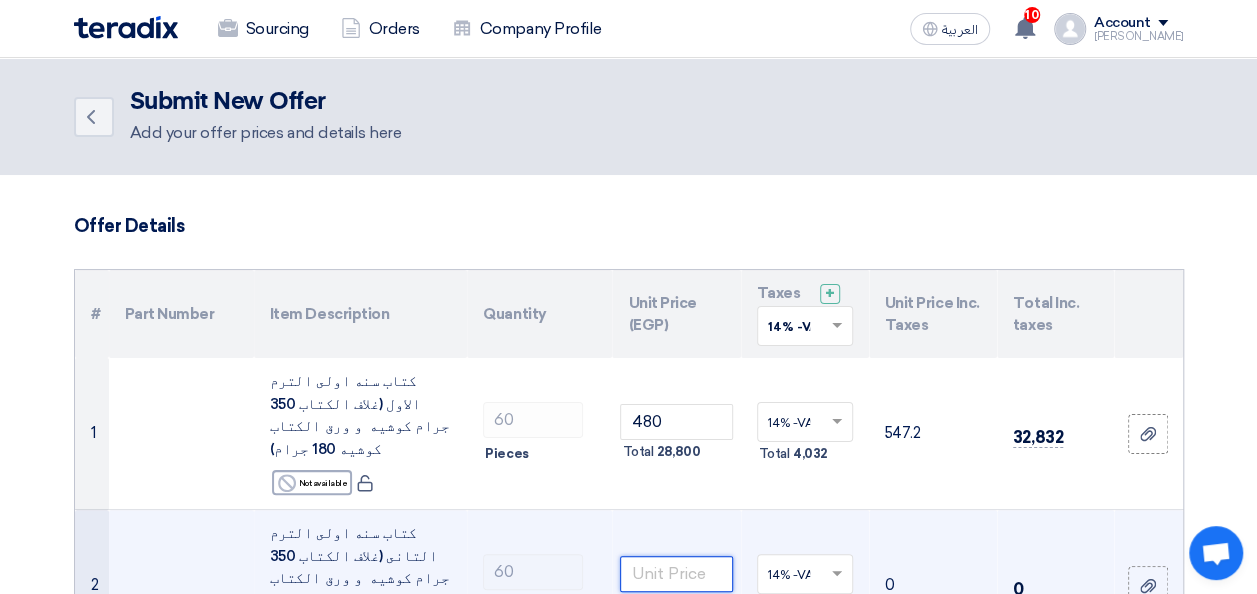 click 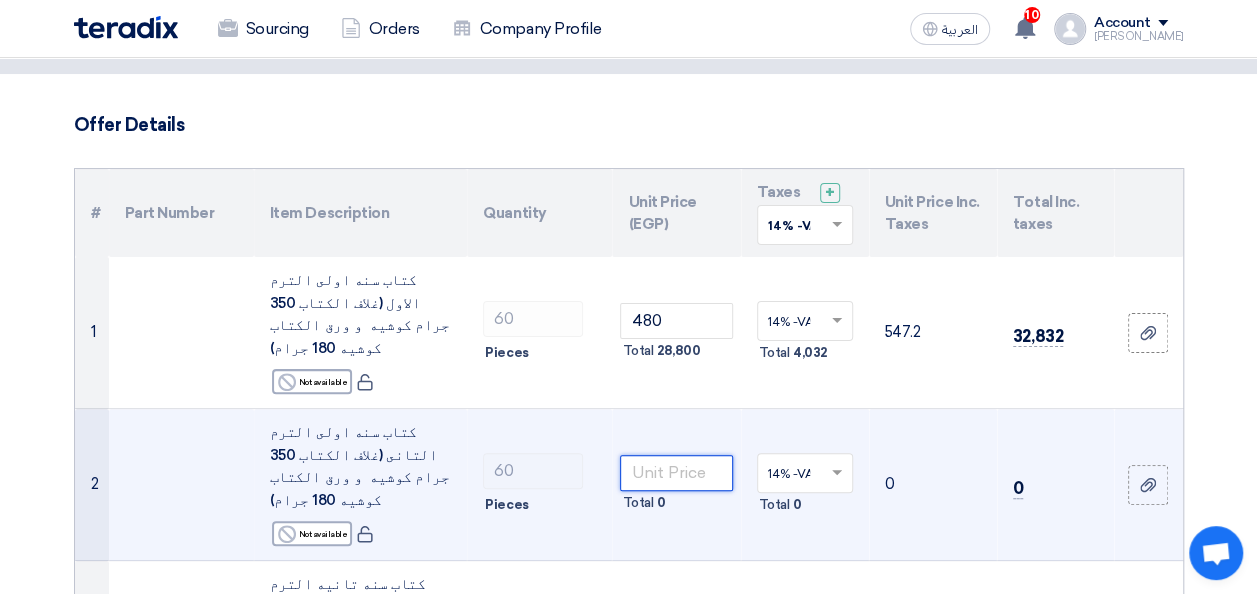 scroll, scrollTop: 104, scrollLeft: 0, axis: vertical 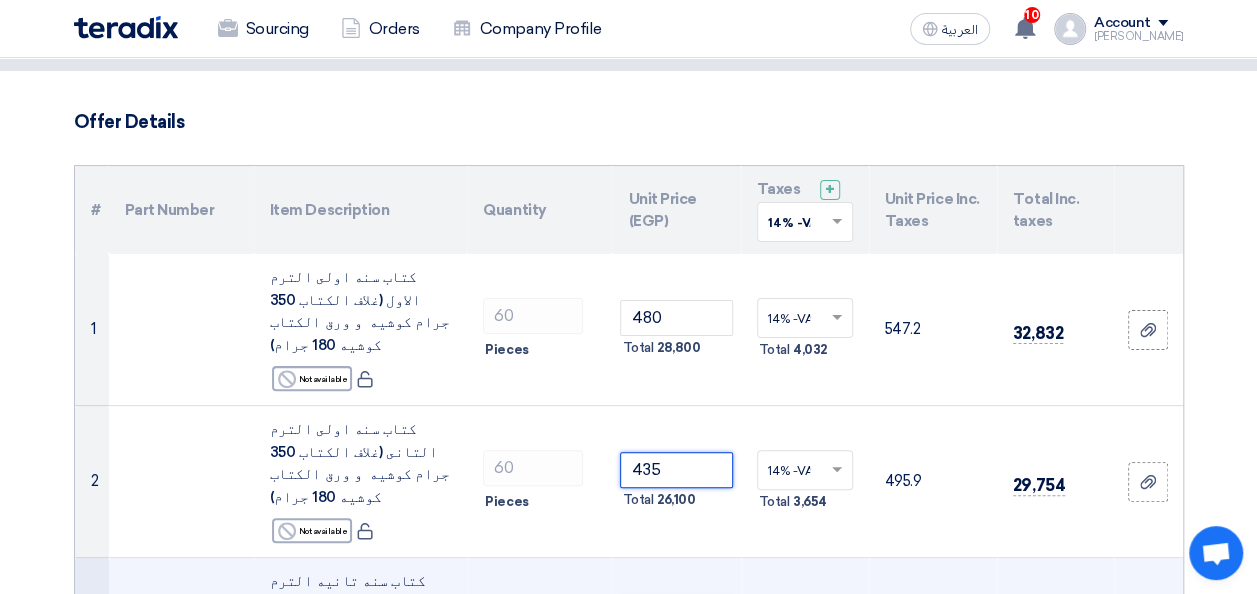 type on "435" 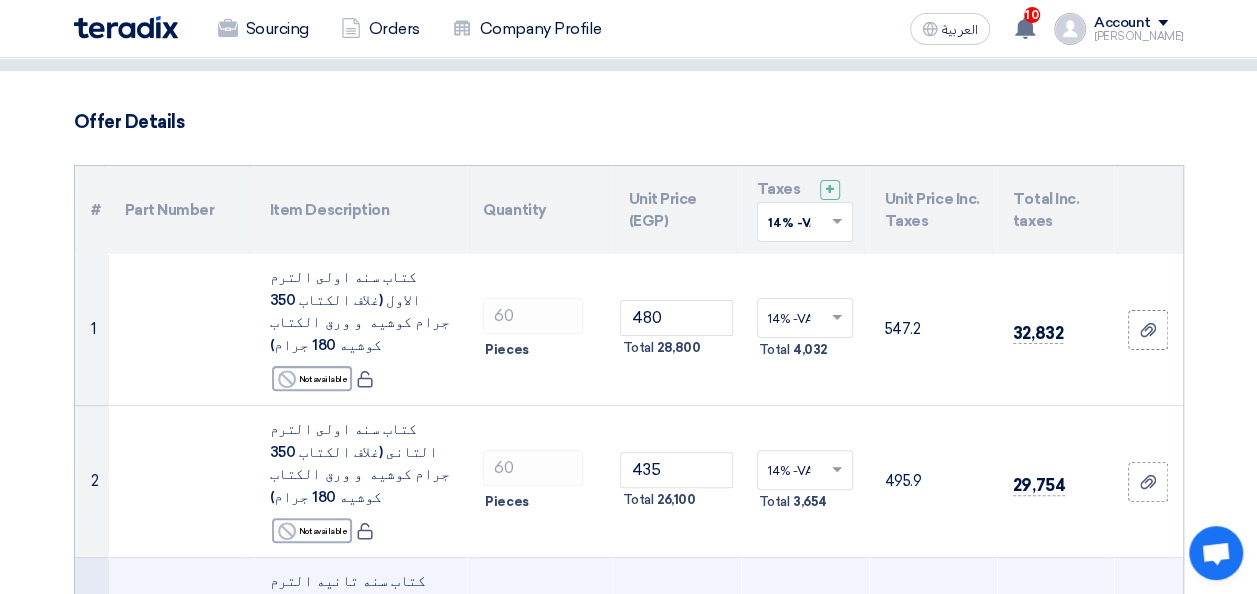 click 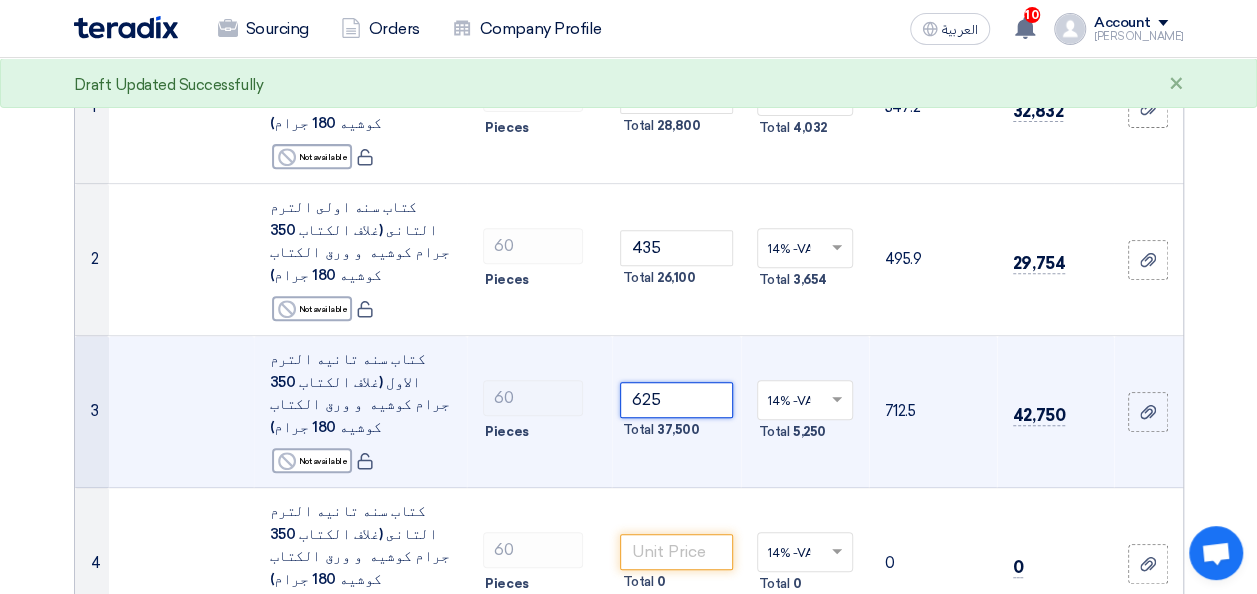 scroll, scrollTop: 344, scrollLeft: 0, axis: vertical 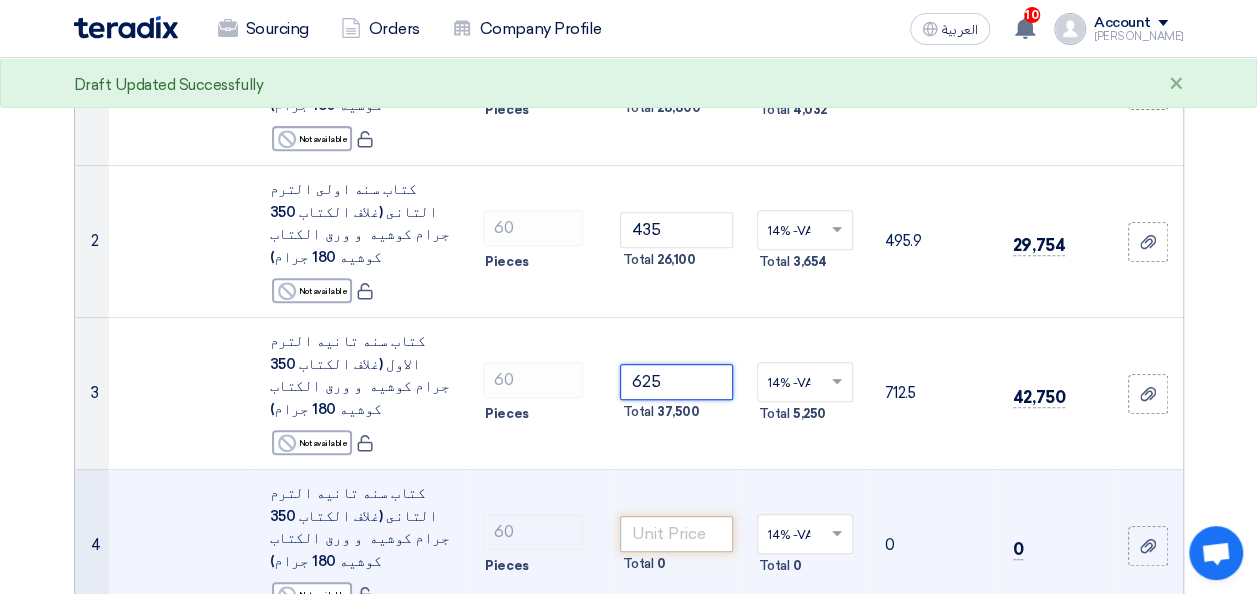 type on "625" 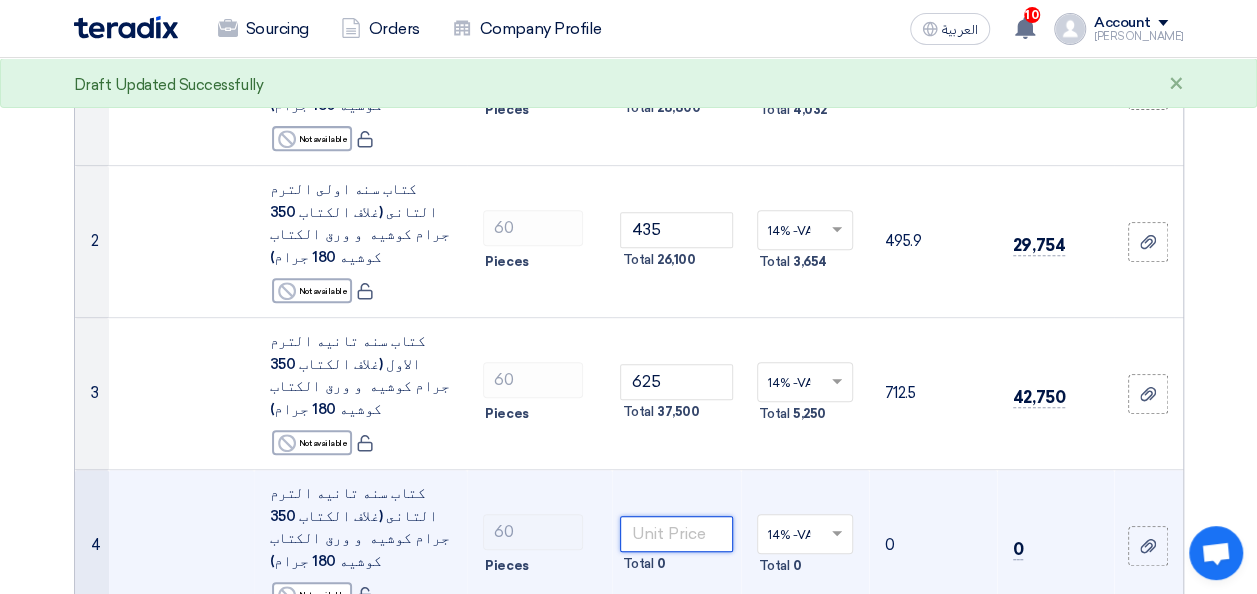 click 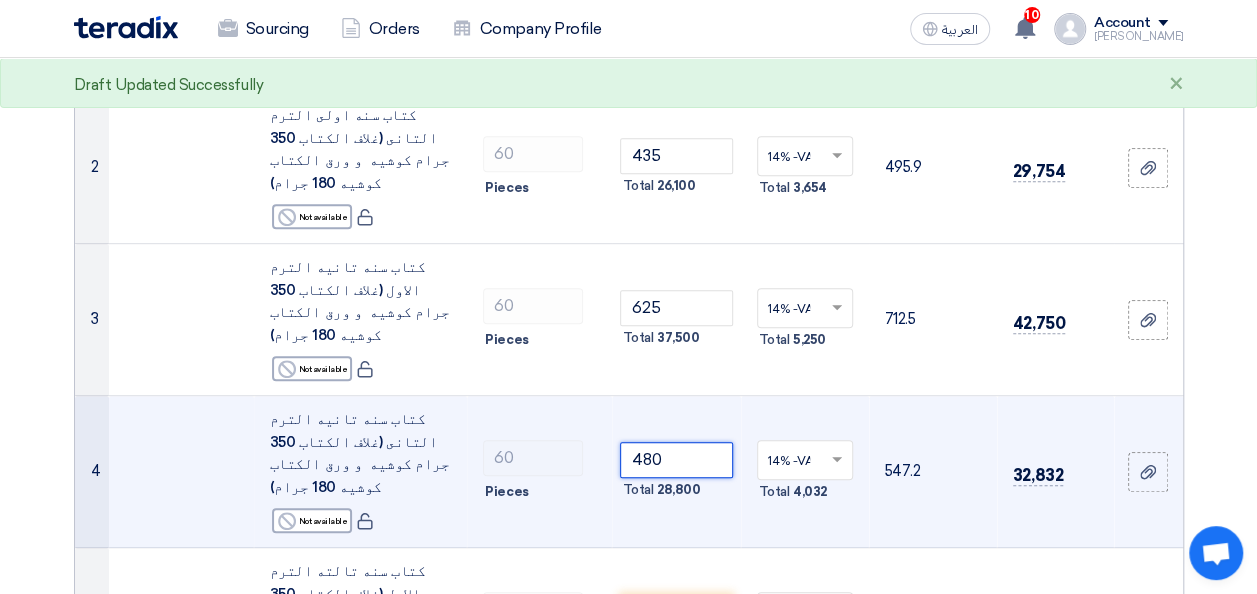 scroll, scrollTop: 420, scrollLeft: 0, axis: vertical 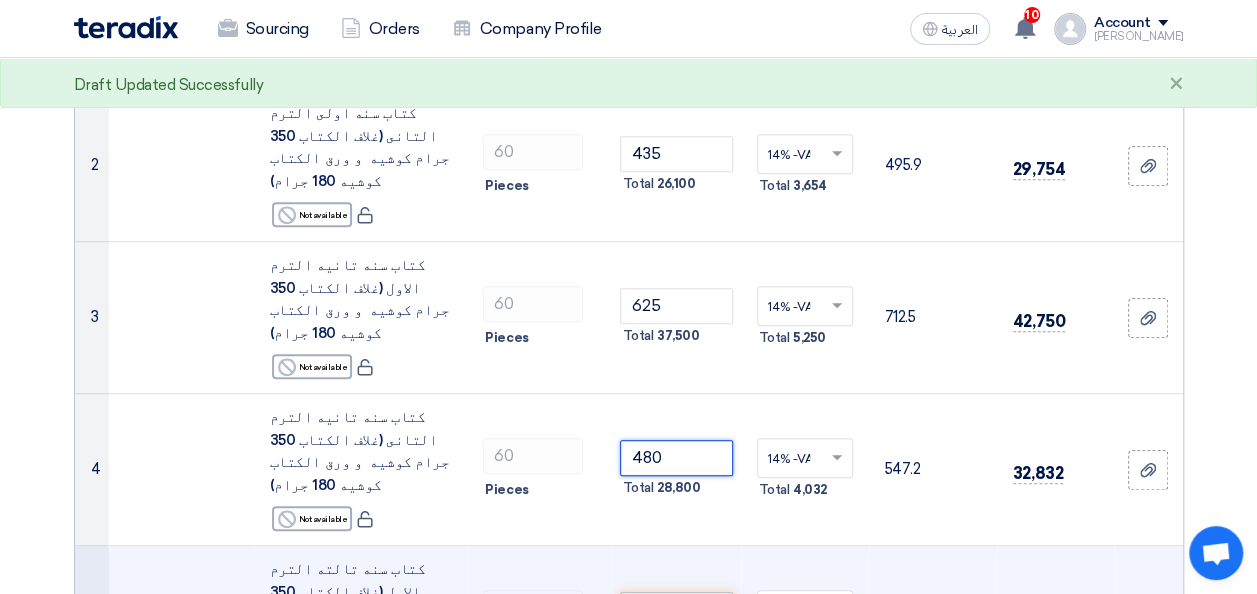 type on "480" 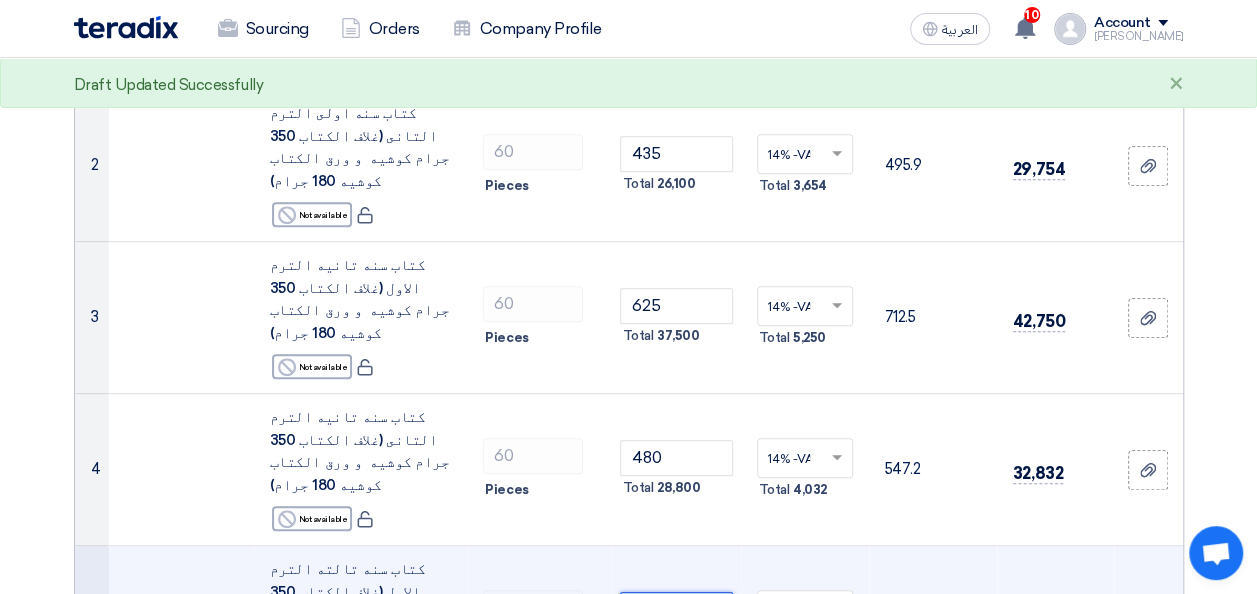 click 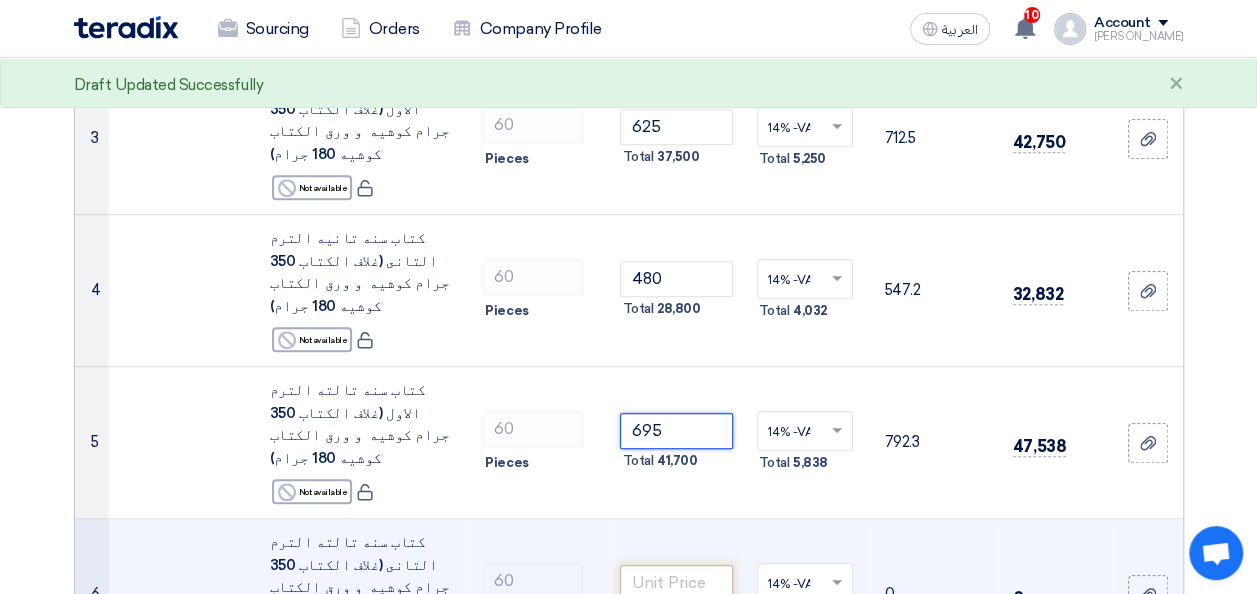 scroll, scrollTop: 600, scrollLeft: 0, axis: vertical 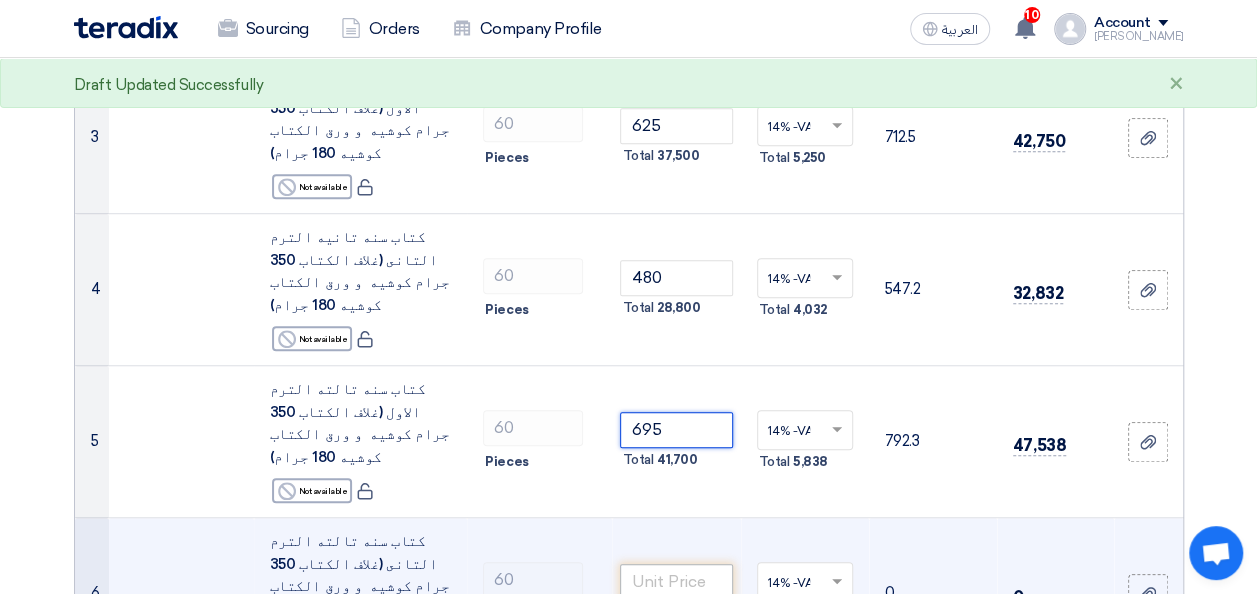 type on "695" 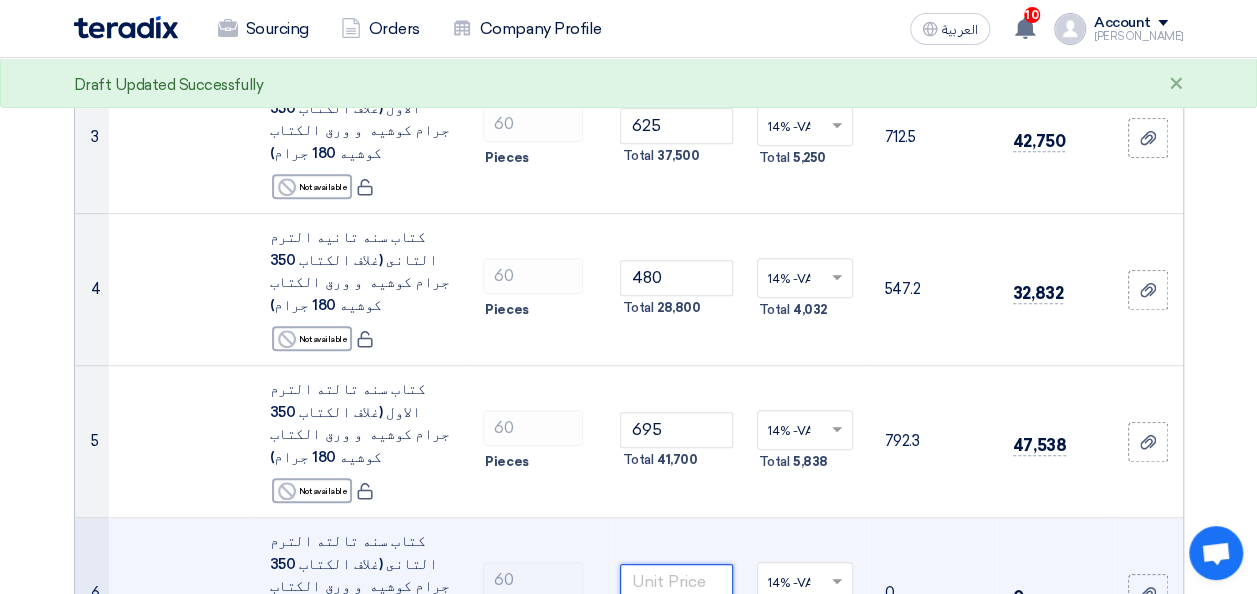 click 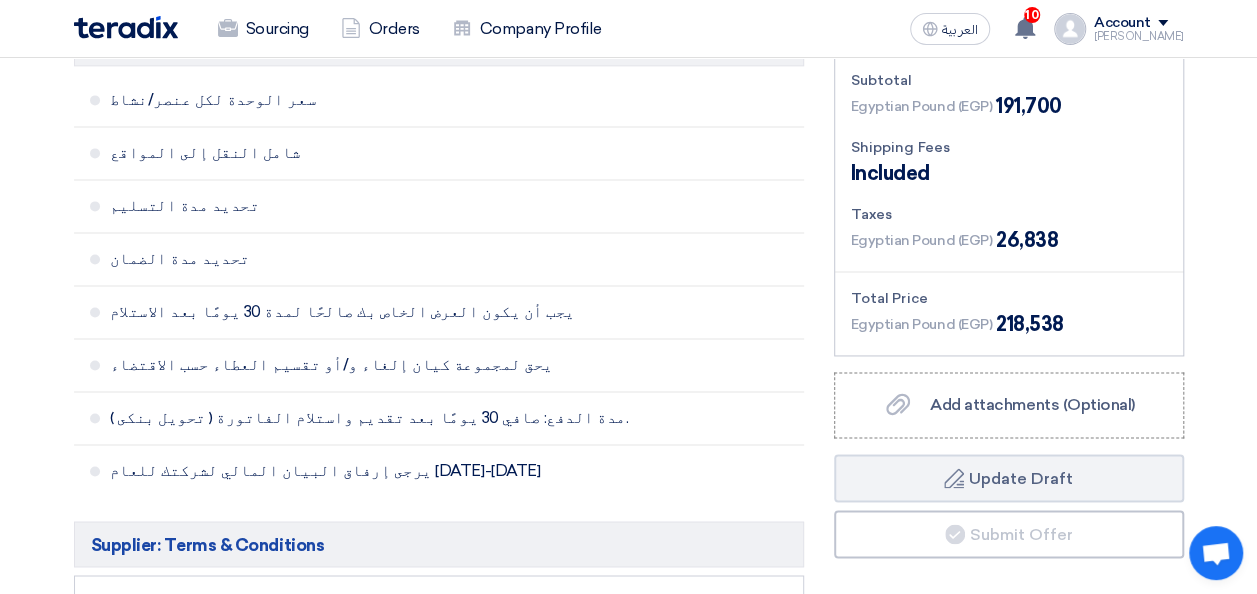 scroll, scrollTop: 1350, scrollLeft: 0, axis: vertical 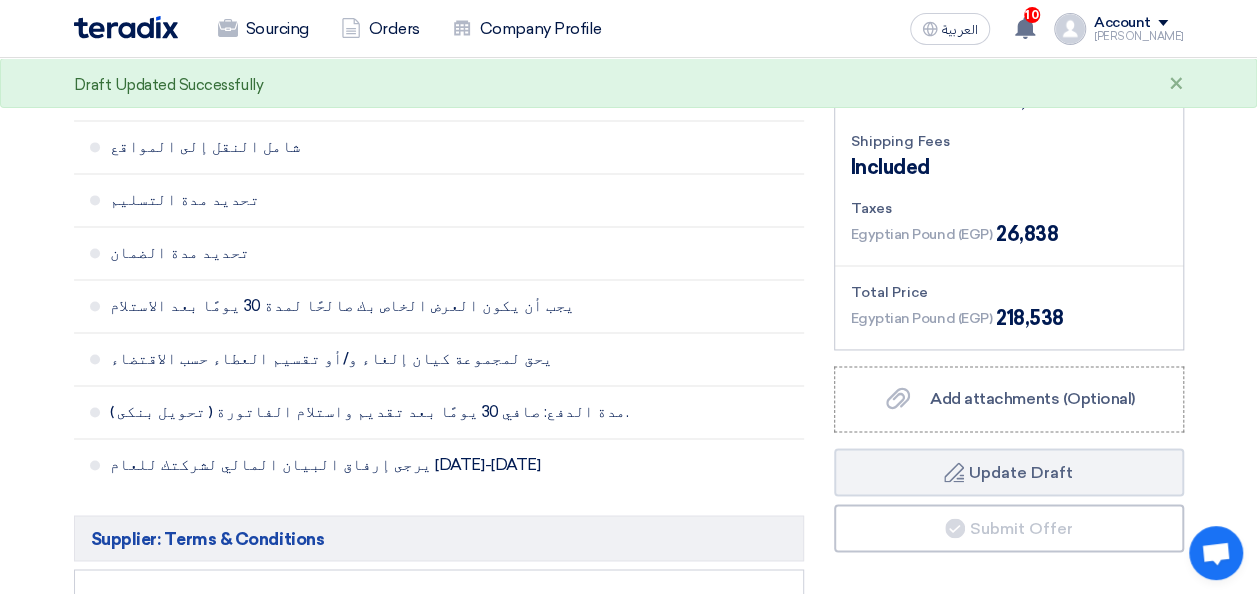 type on "480" 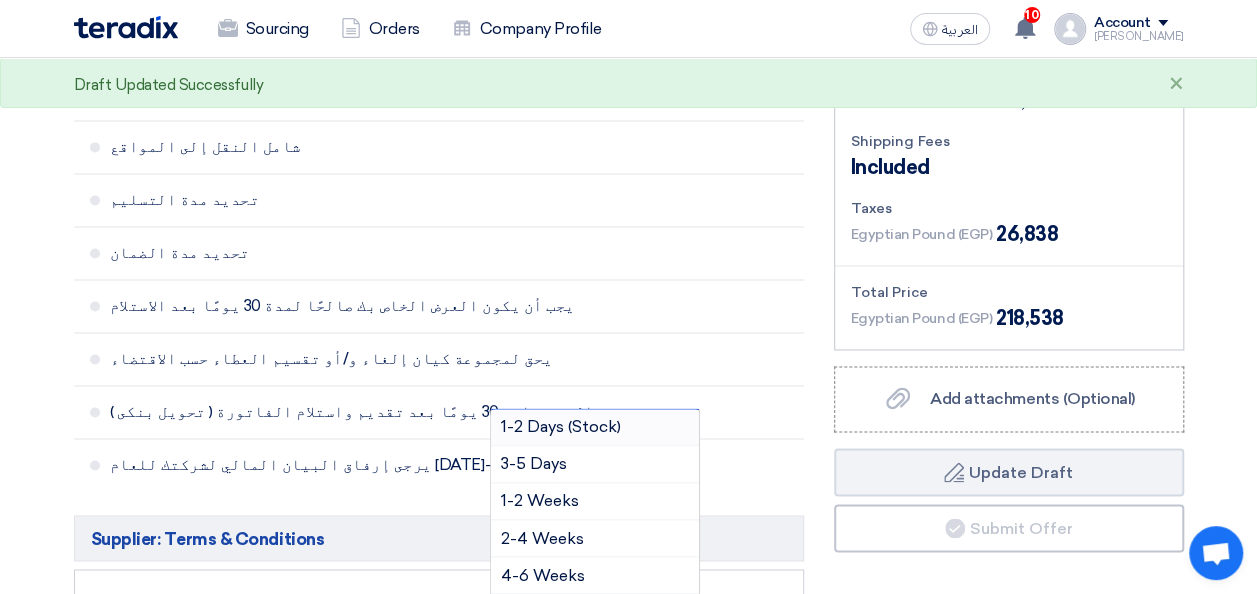 click 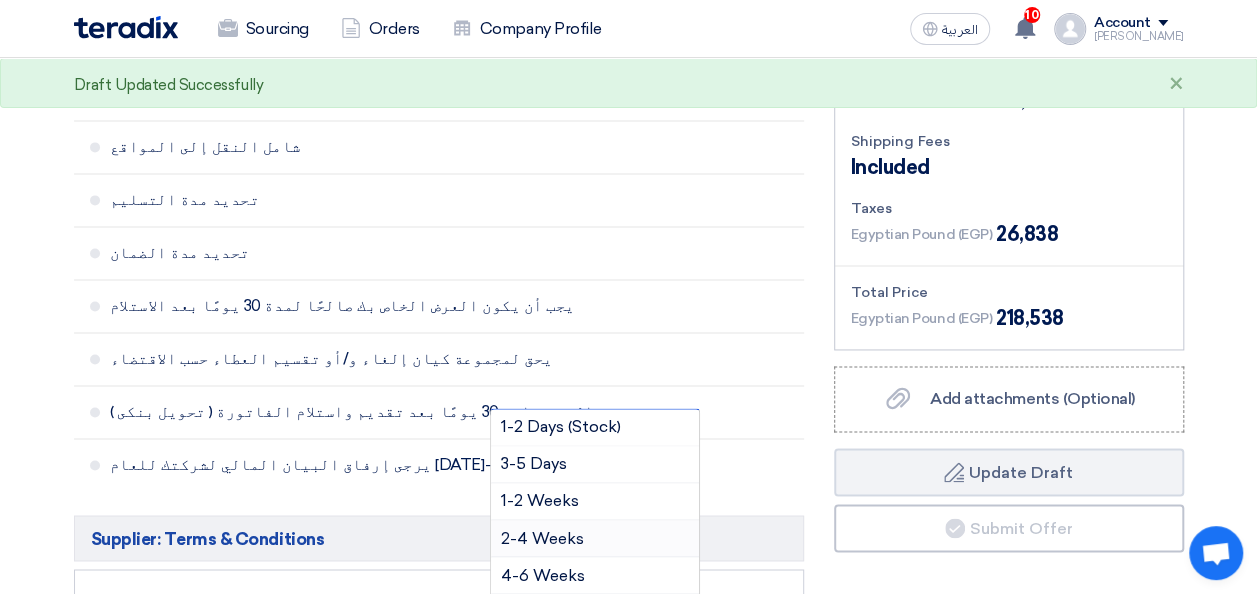 click on "2-4 Weeks" at bounding box center (542, 537) 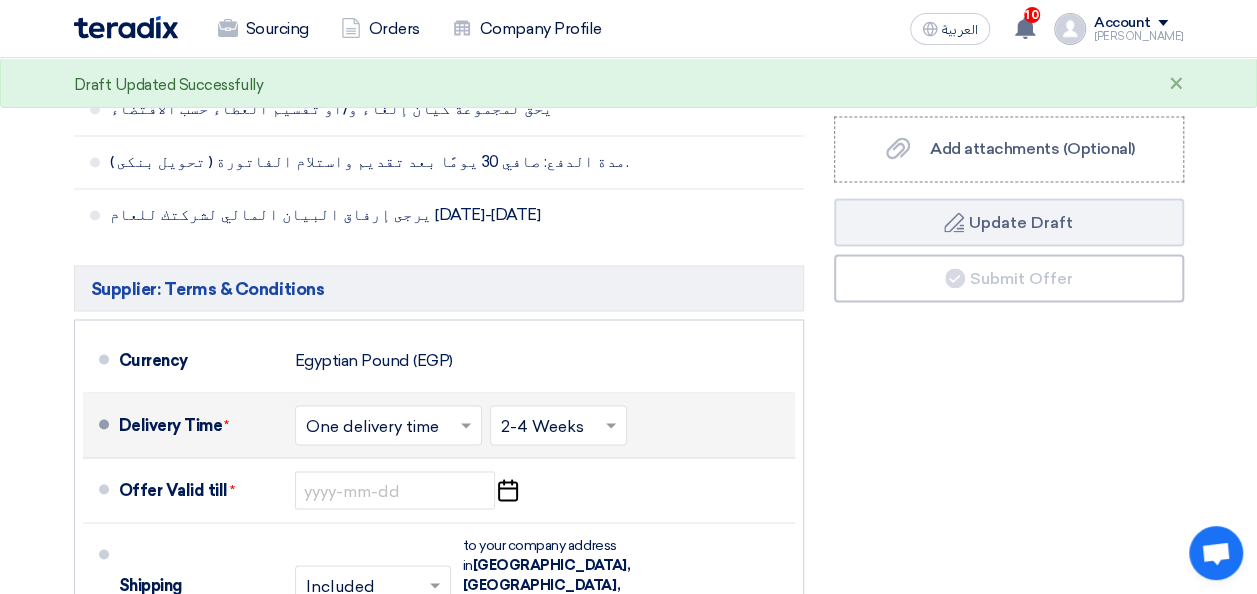 scroll, scrollTop: 1578, scrollLeft: 0, axis: vertical 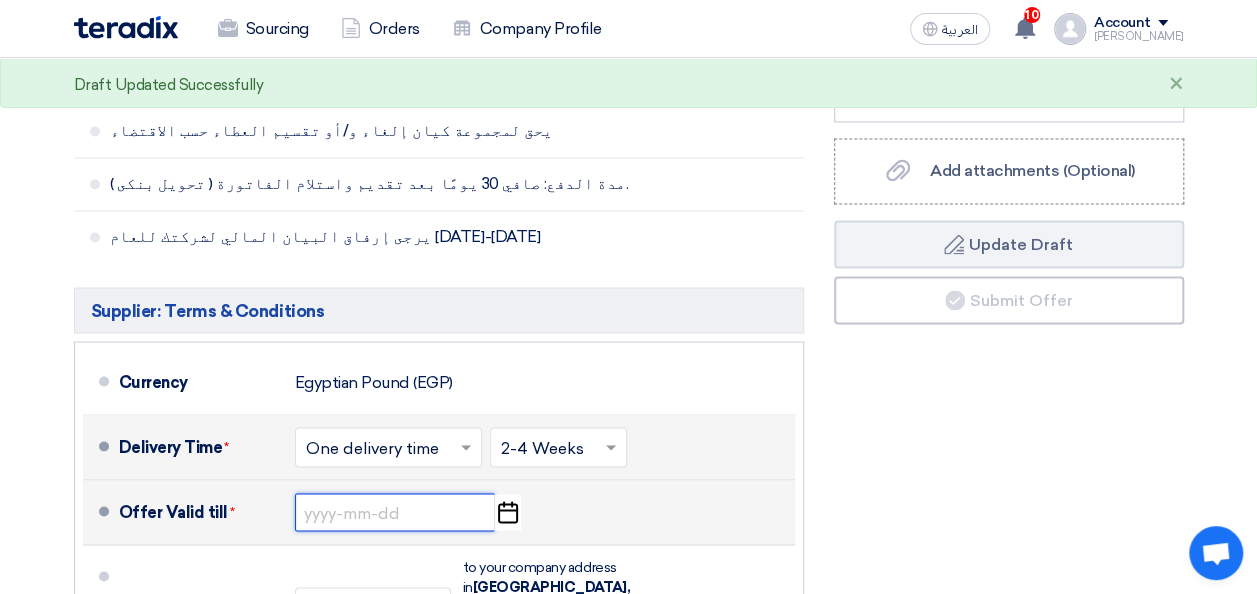click 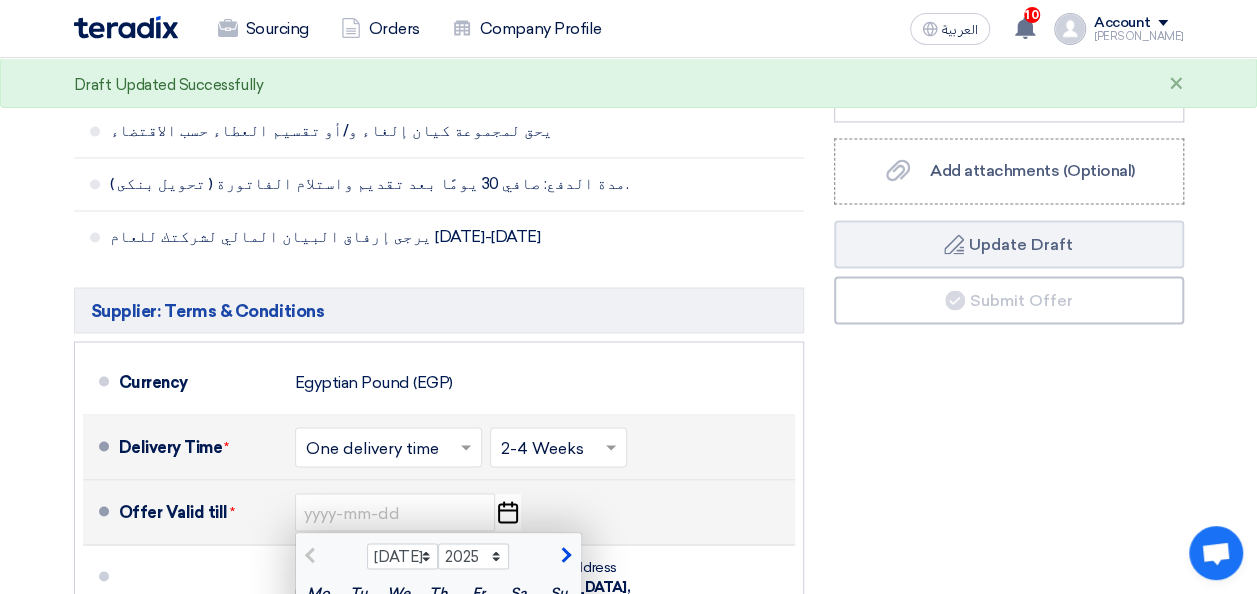 click on "17" 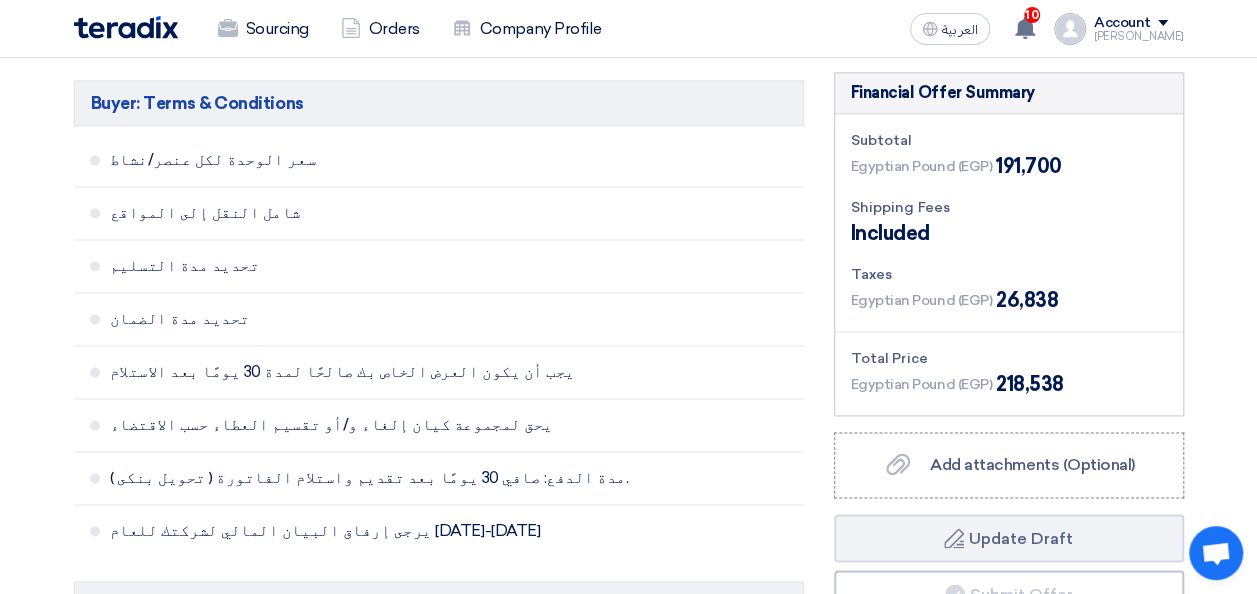 scroll, scrollTop: 1273, scrollLeft: 0, axis: vertical 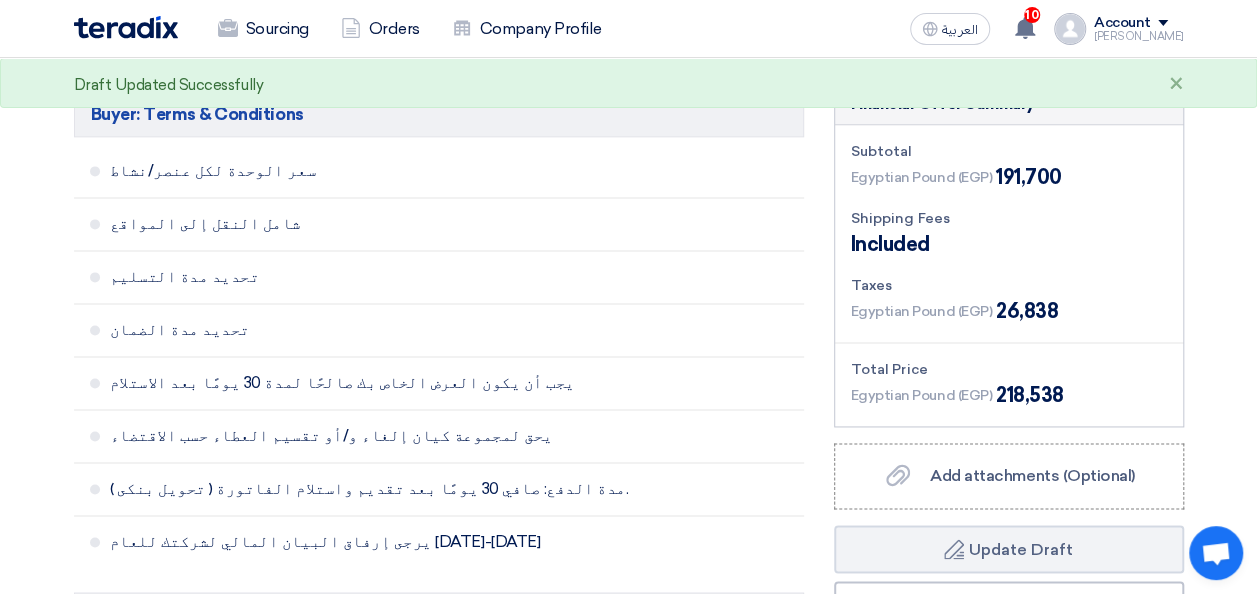 drag, startPoint x: 1058, startPoint y: 259, endPoint x: 988, endPoint y: 264, distance: 70.178345 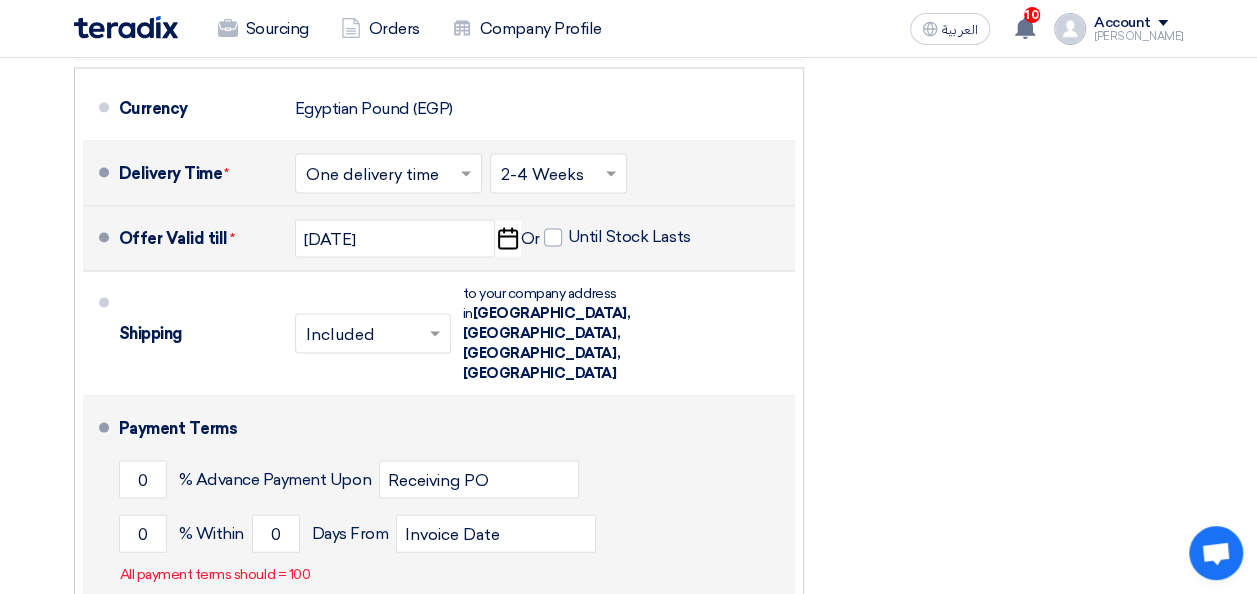 scroll, scrollTop: 1853, scrollLeft: 0, axis: vertical 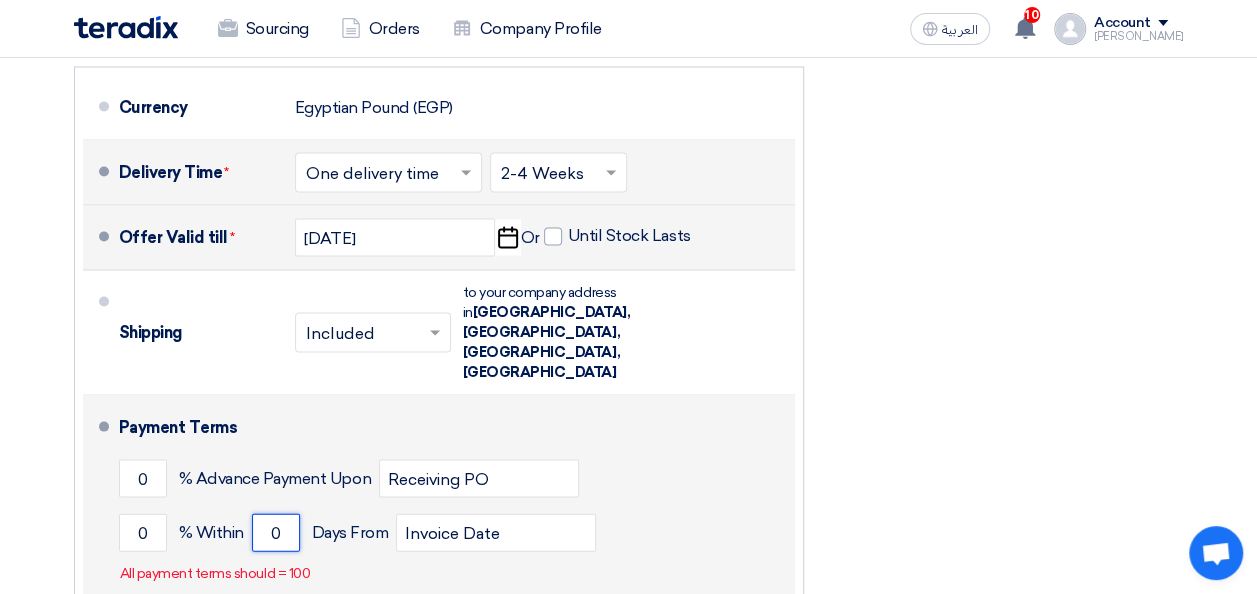 click on "0" 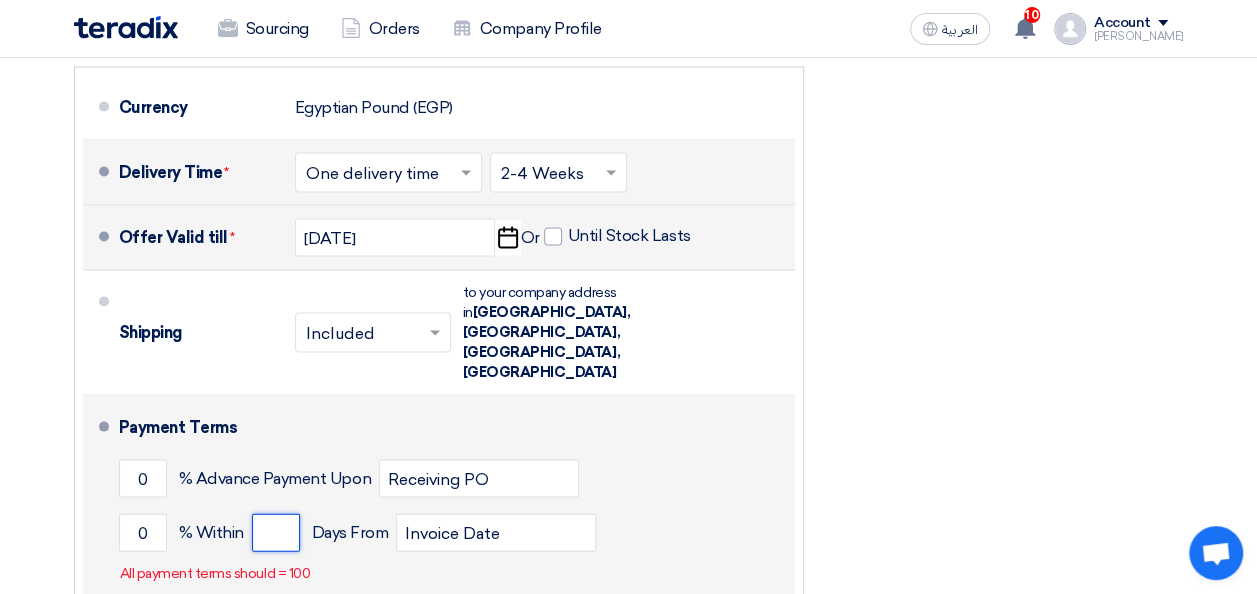 paste on "218538" 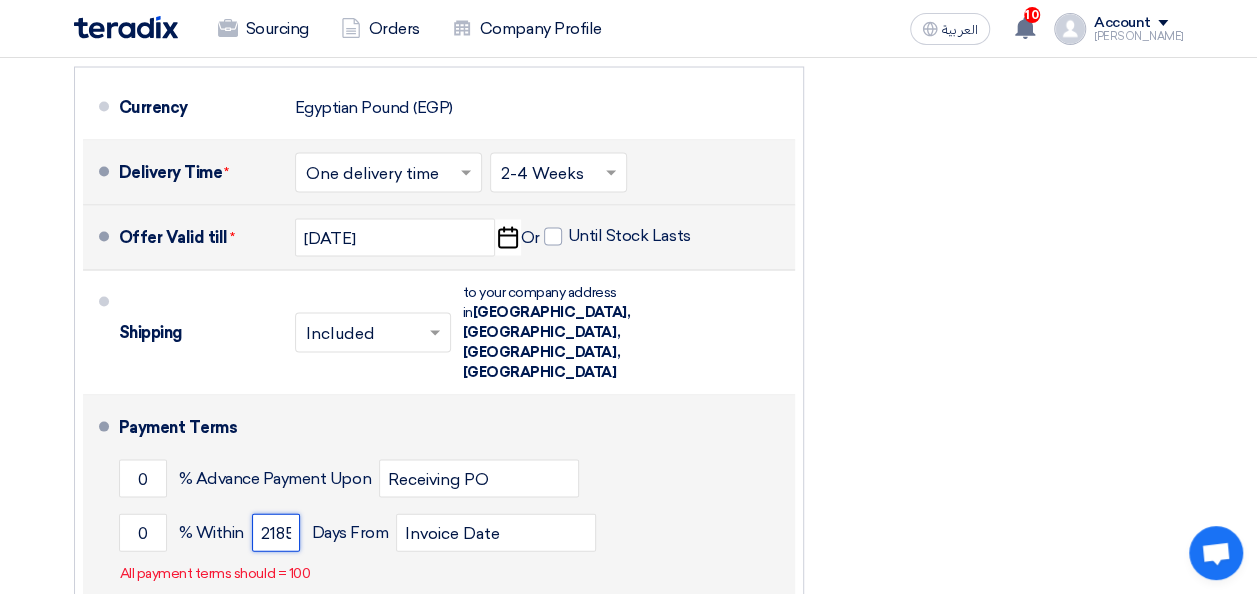 scroll, scrollTop: 0, scrollLeft: 20, axis: horizontal 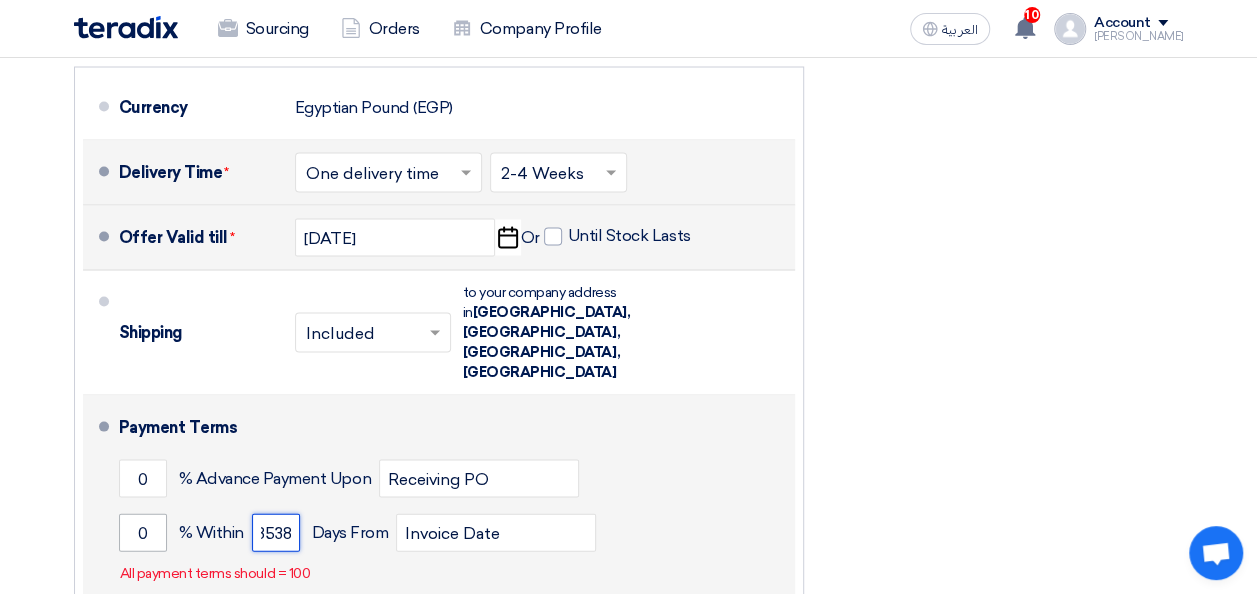 type on "218538" 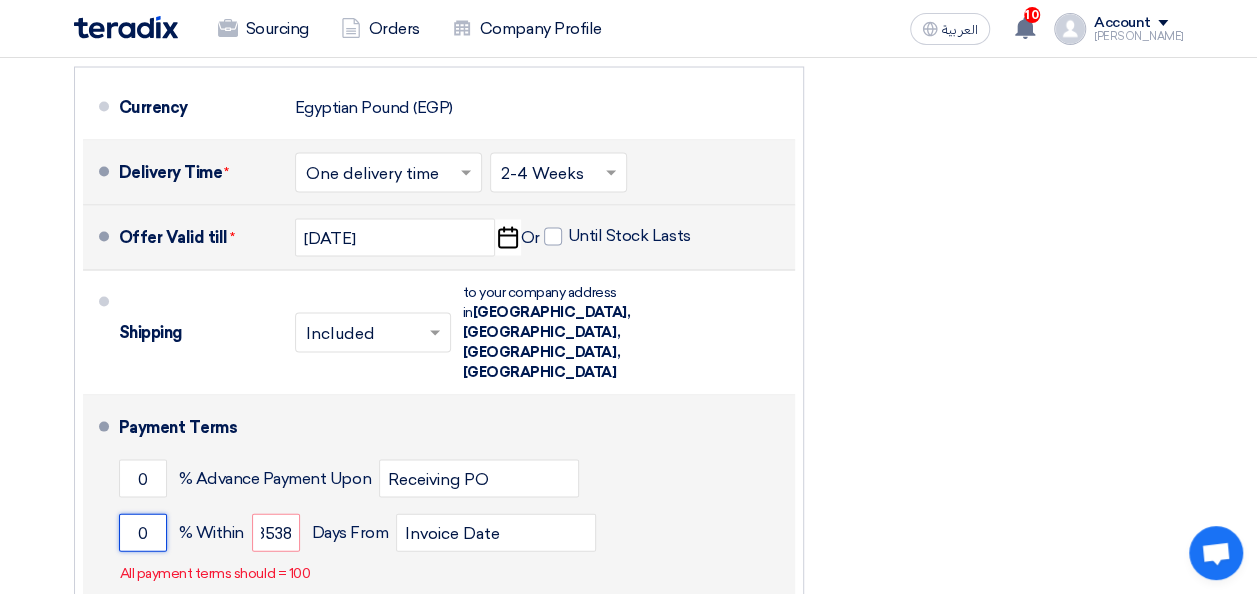 scroll, scrollTop: 0, scrollLeft: 0, axis: both 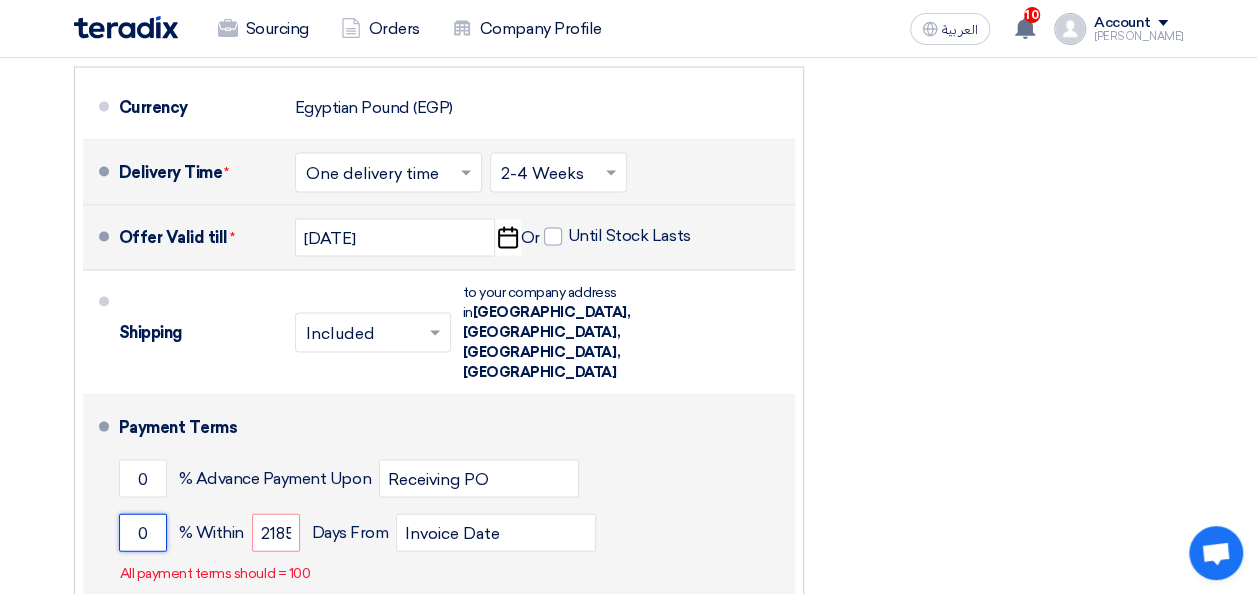 click on "0" 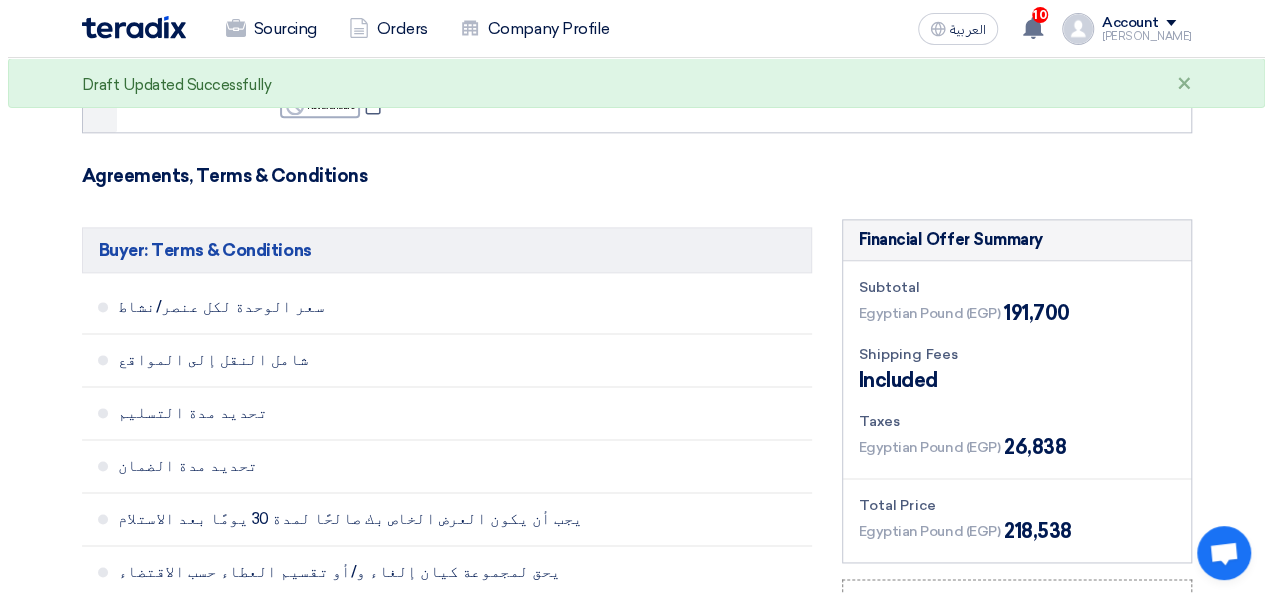scroll, scrollTop: 1338, scrollLeft: 0, axis: vertical 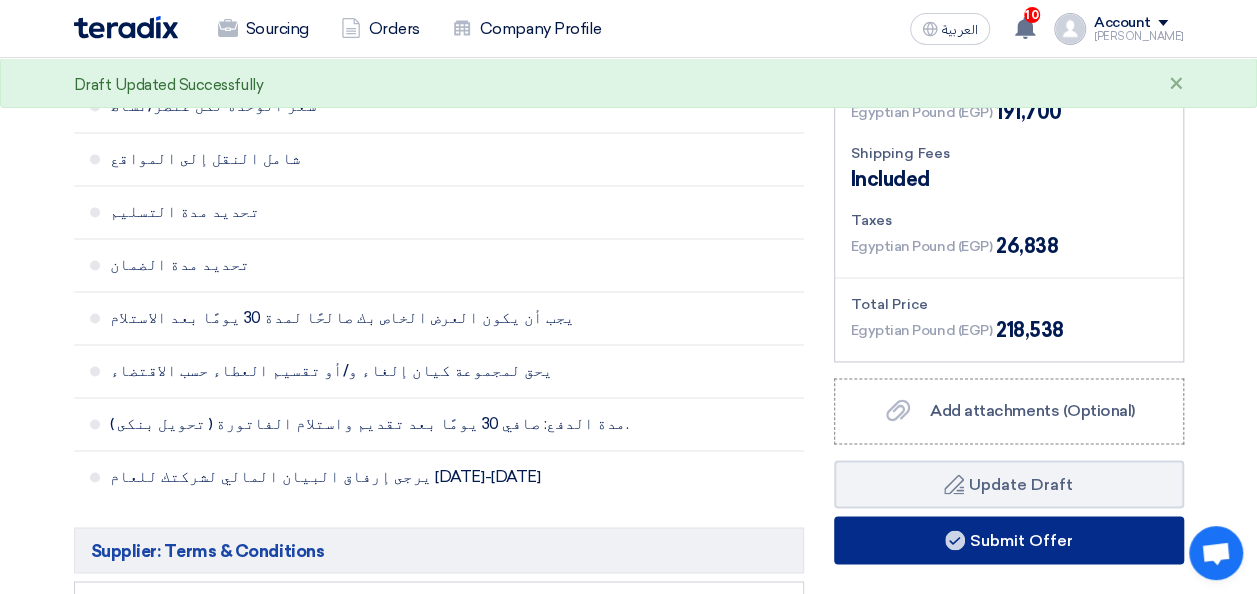 type on "100" 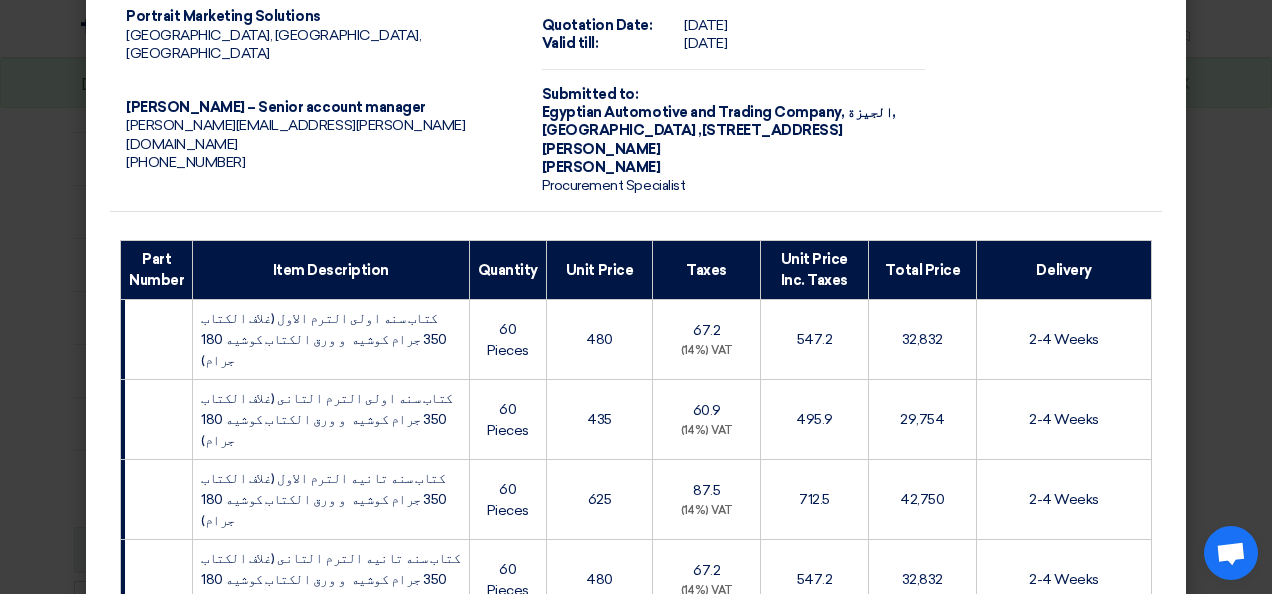 scroll, scrollTop: 567, scrollLeft: 0, axis: vertical 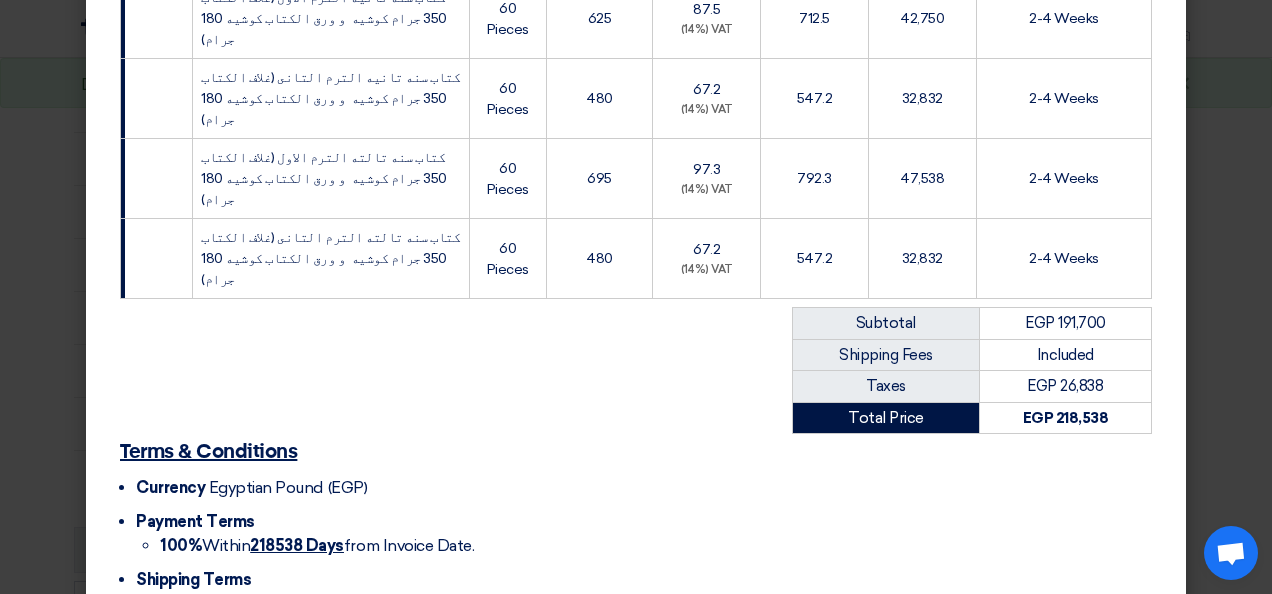 click on "Submit Offer" 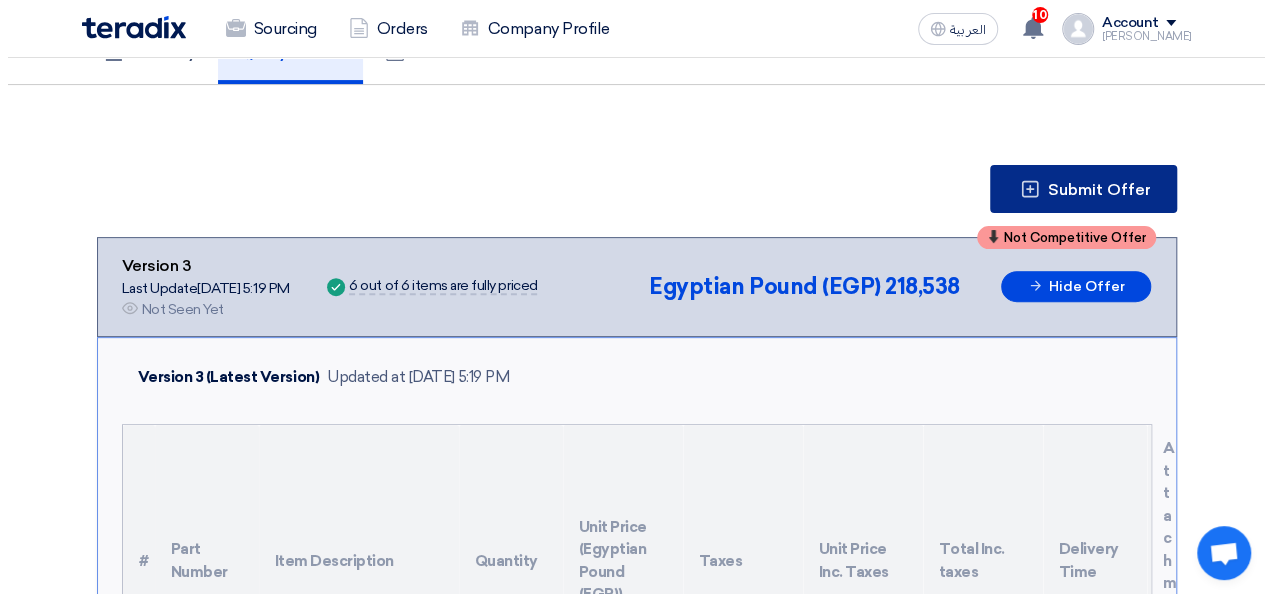 scroll, scrollTop: 199, scrollLeft: 0, axis: vertical 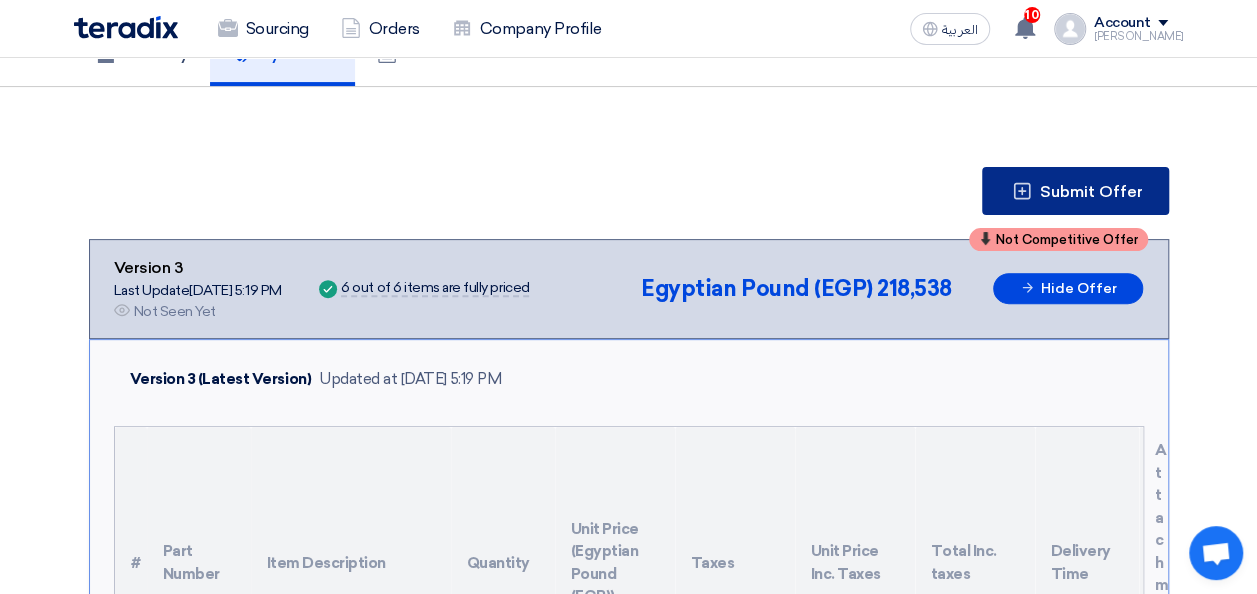 click 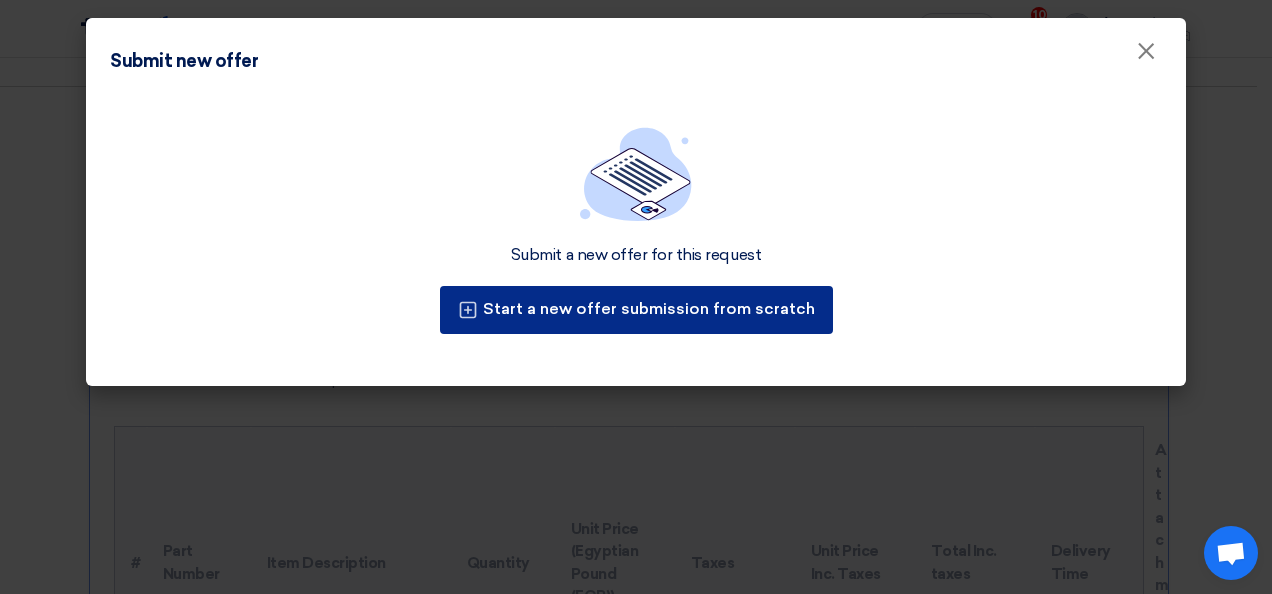 click on "Start a new offer submission from scratch" 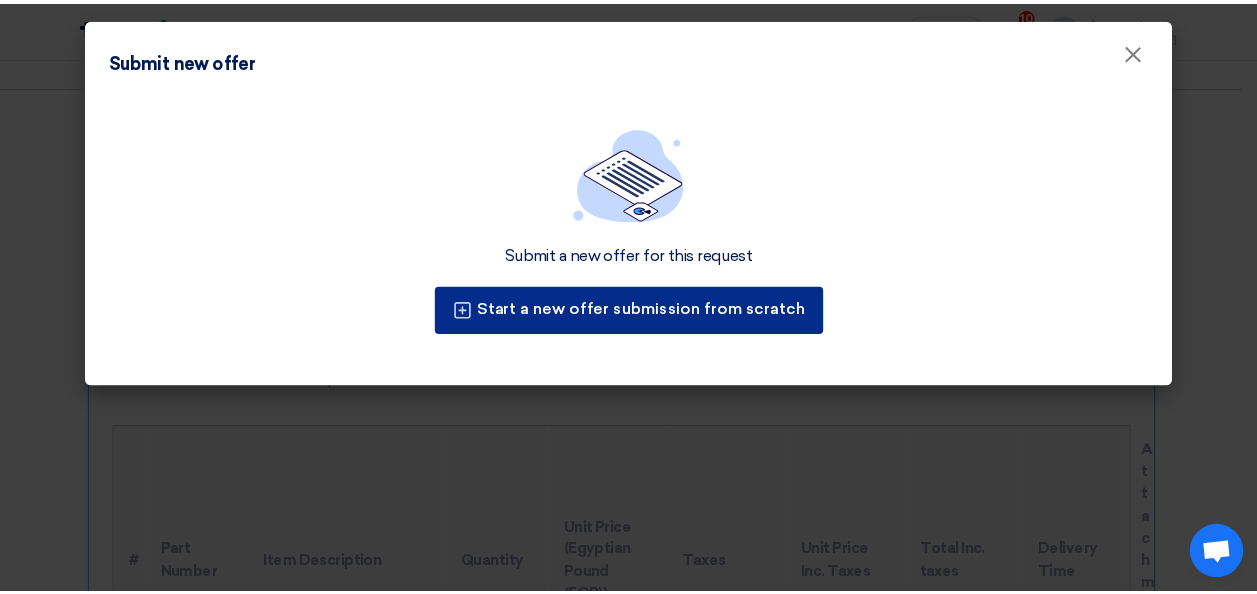 scroll, scrollTop: 0, scrollLeft: 0, axis: both 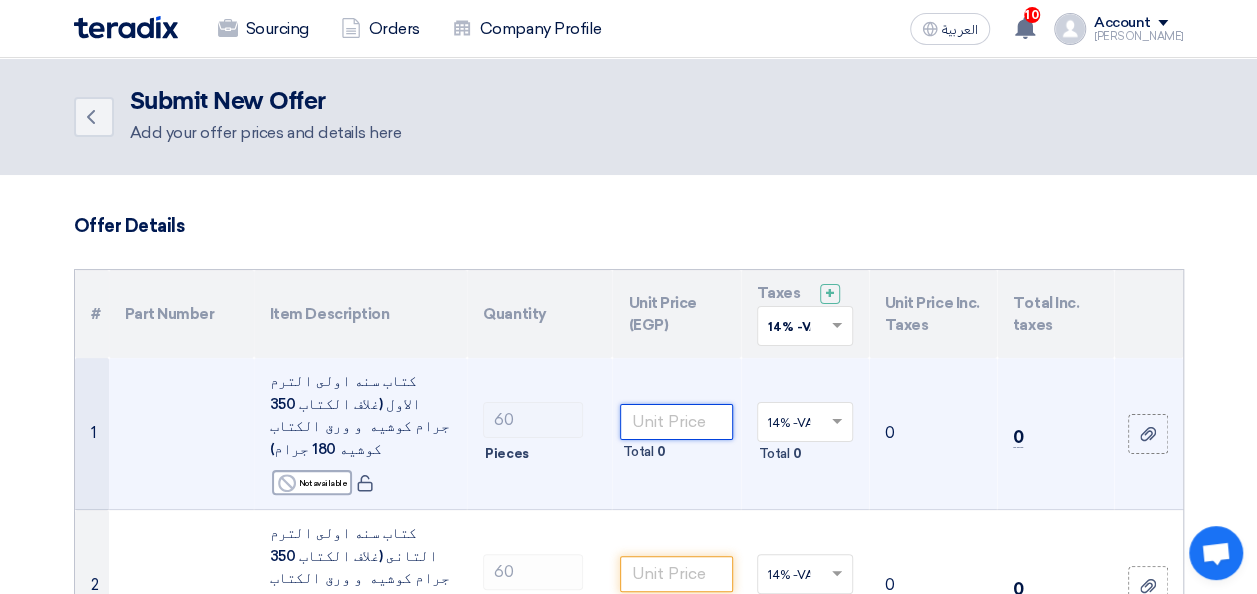 click 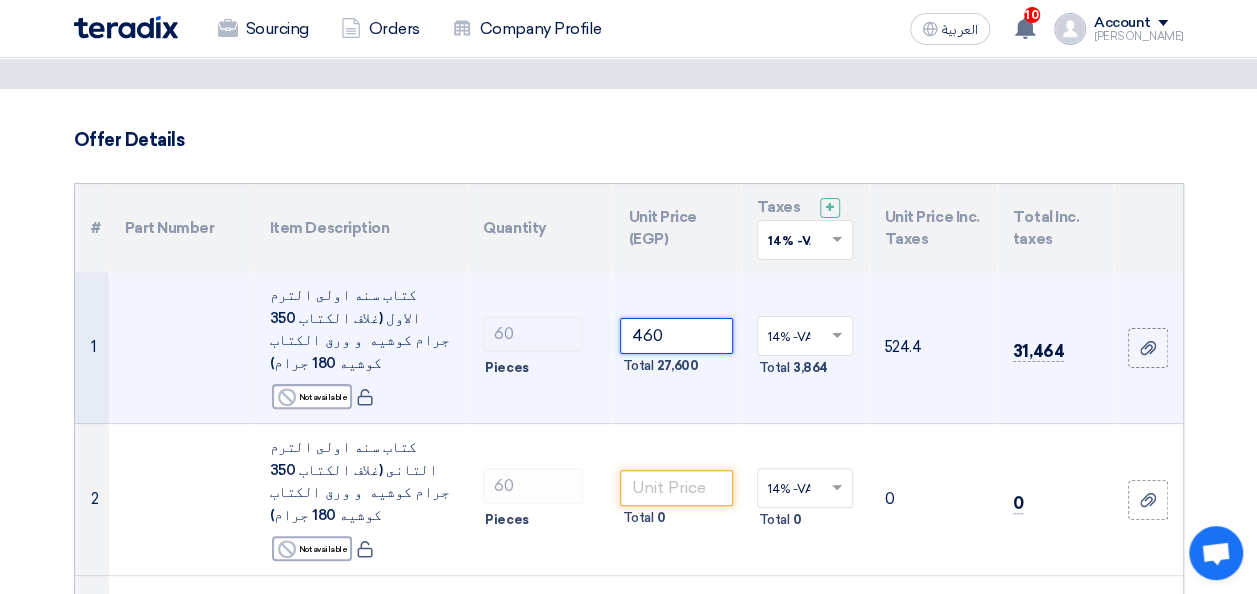 scroll, scrollTop: 96, scrollLeft: 0, axis: vertical 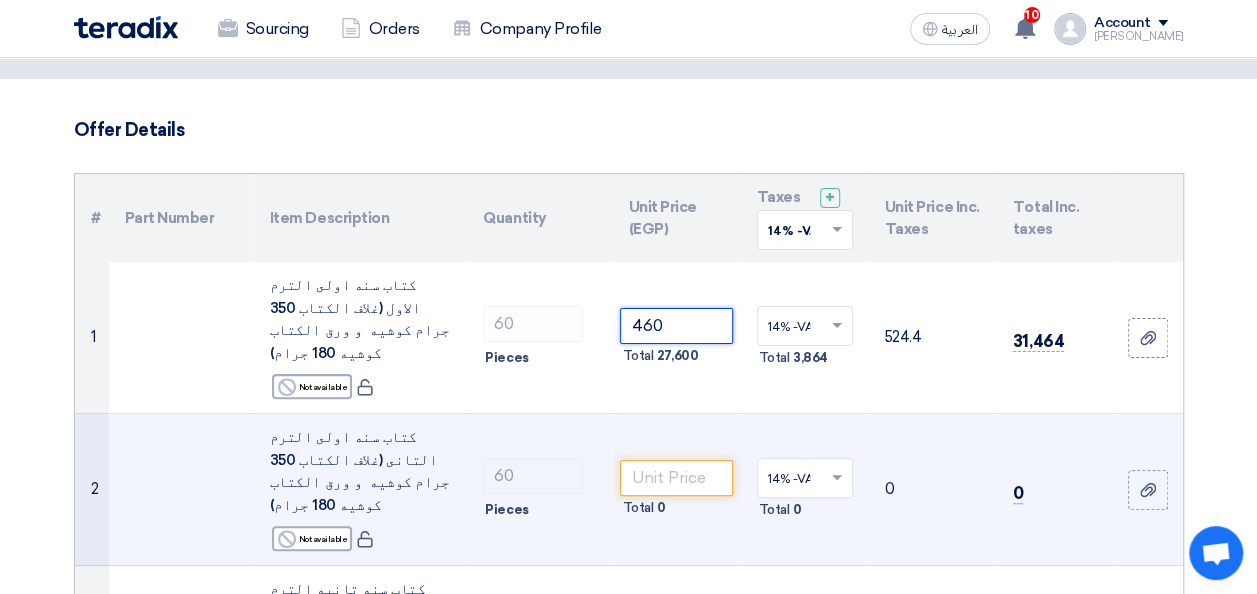 type on "460" 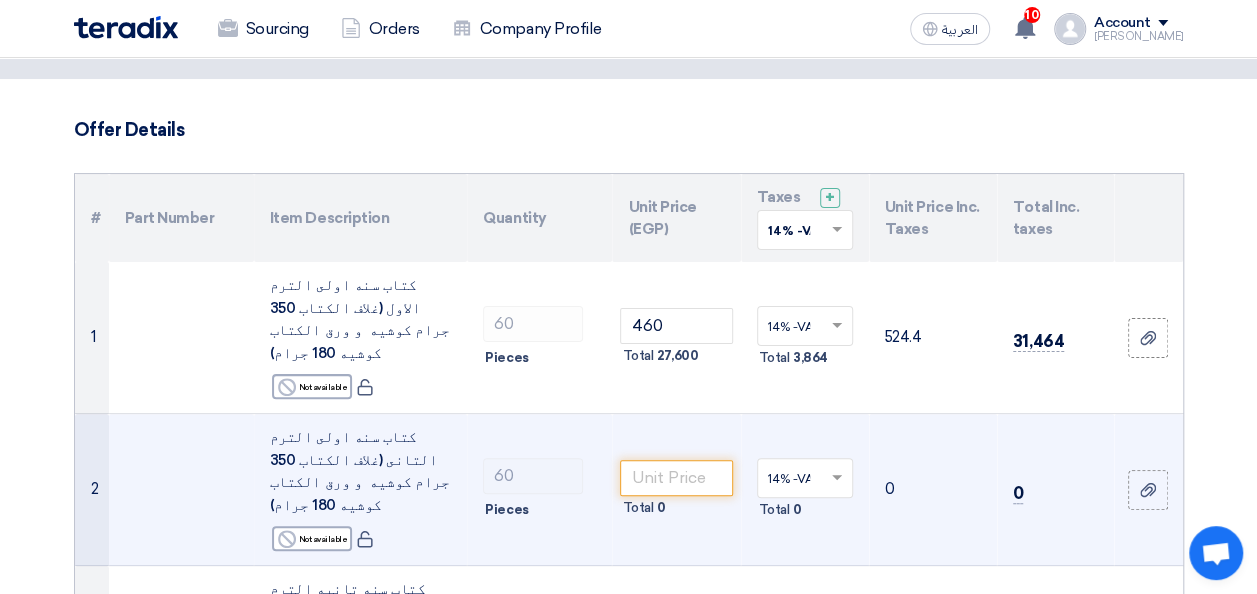 click on "Total
0" 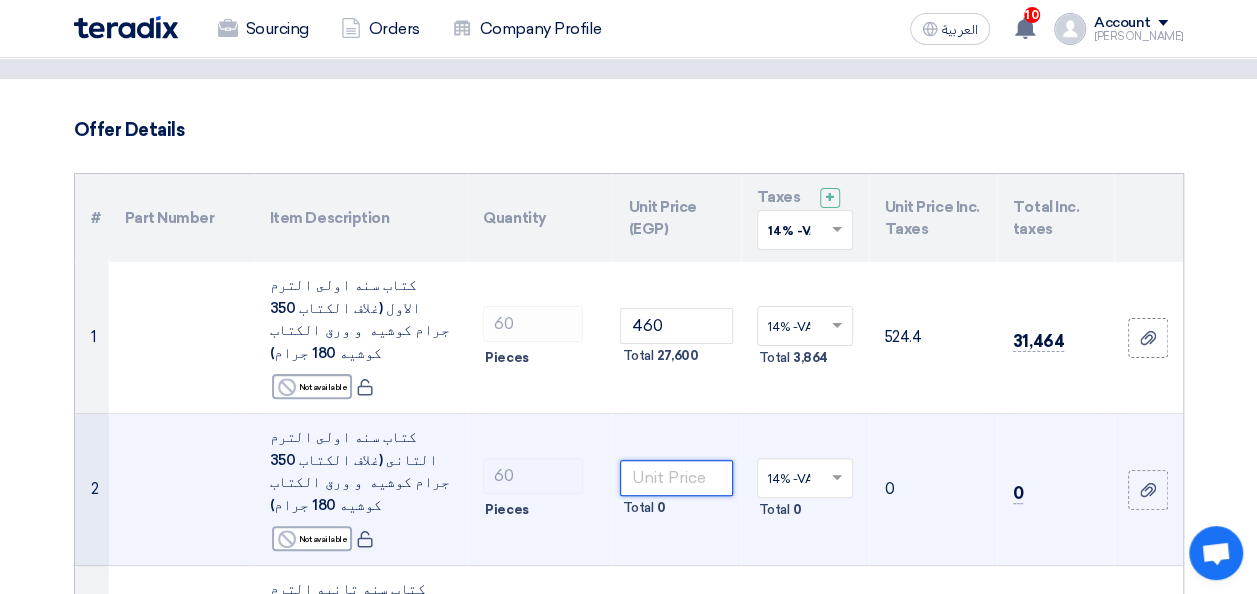 click 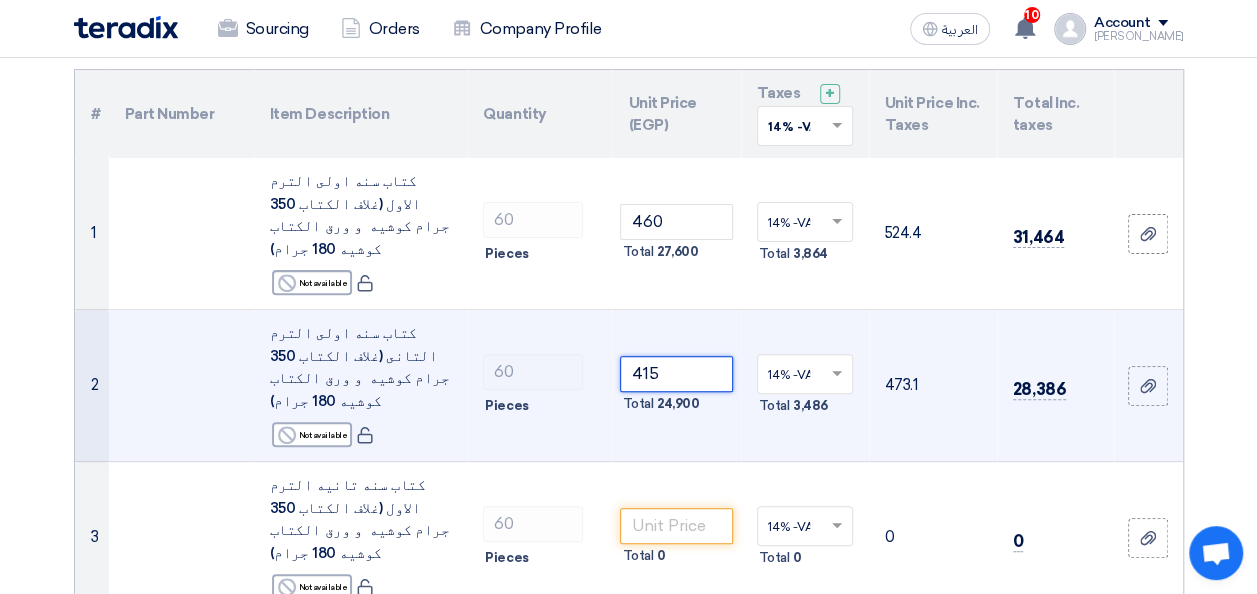 scroll, scrollTop: 206, scrollLeft: 0, axis: vertical 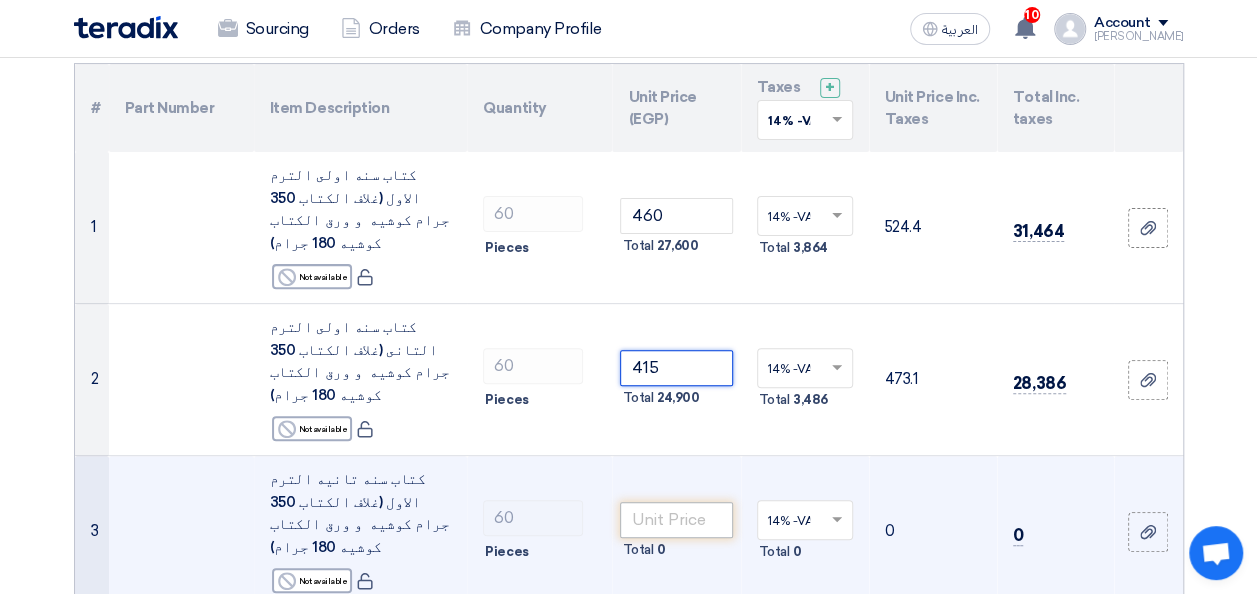 type on "415" 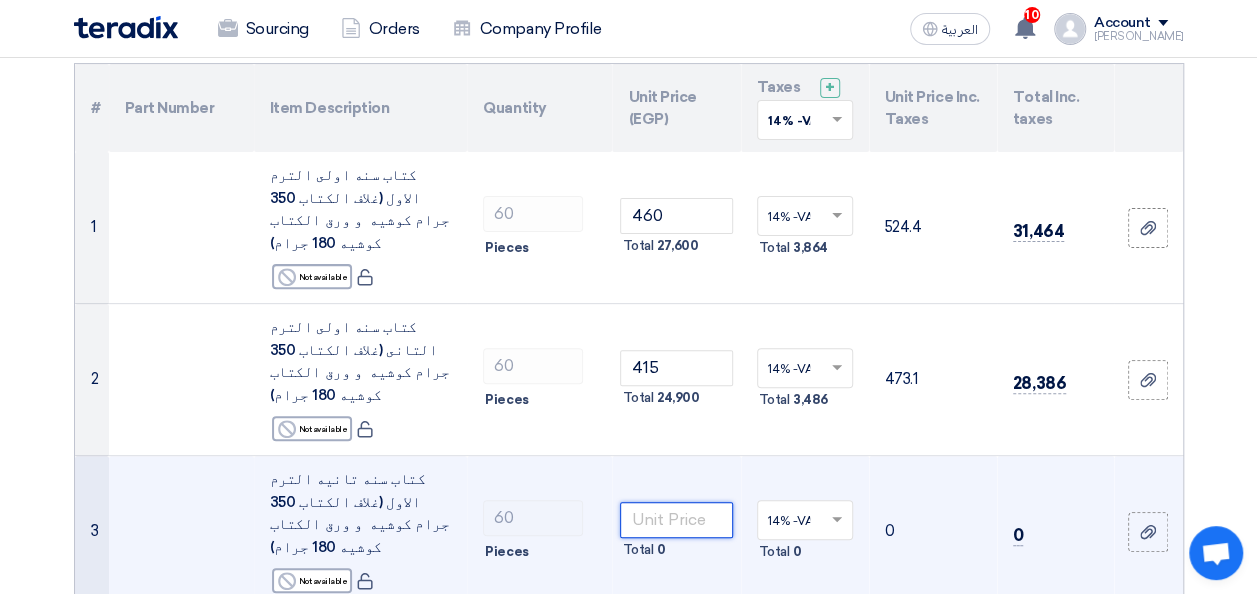 click 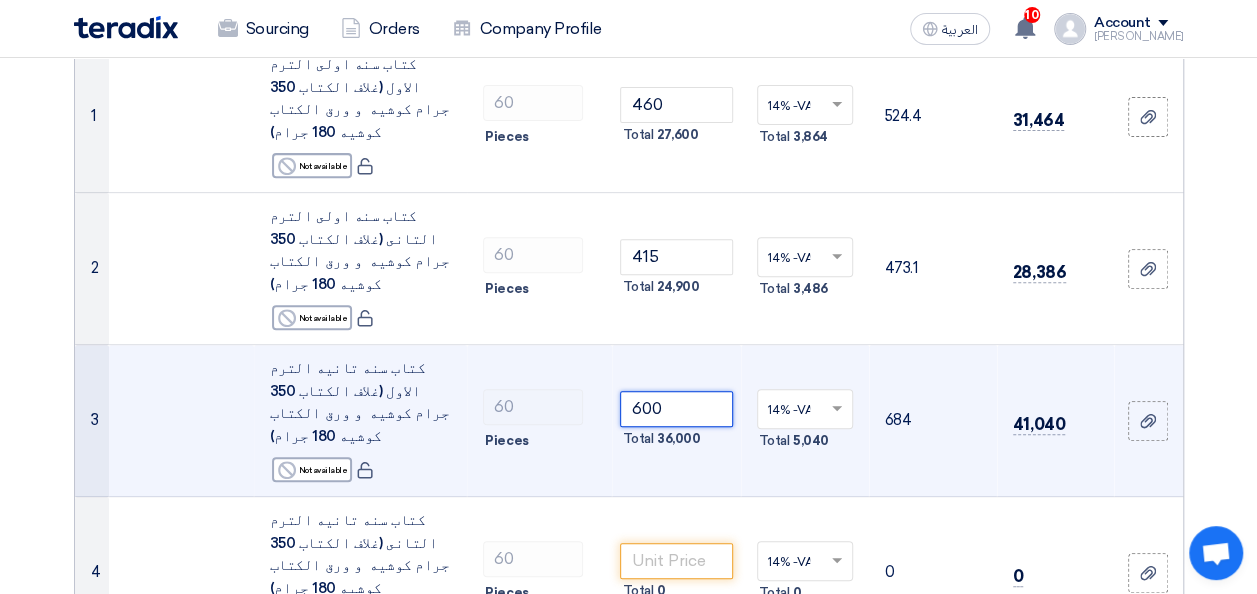 scroll, scrollTop: 318, scrollLeft: 0, axis: vertical 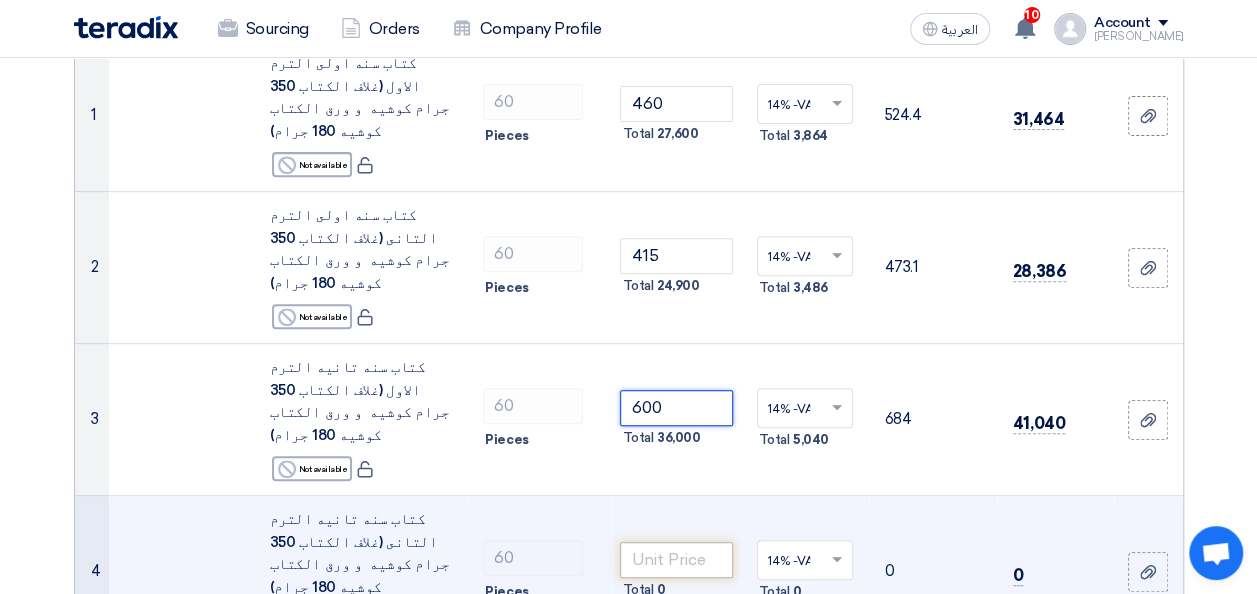 type on "600" 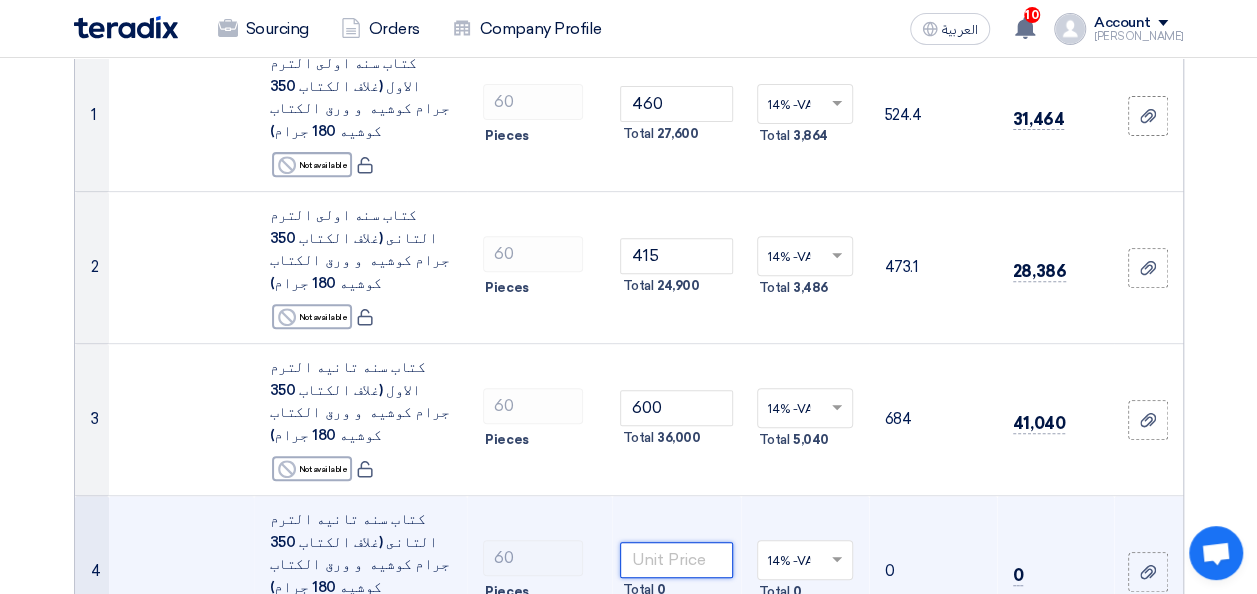 click 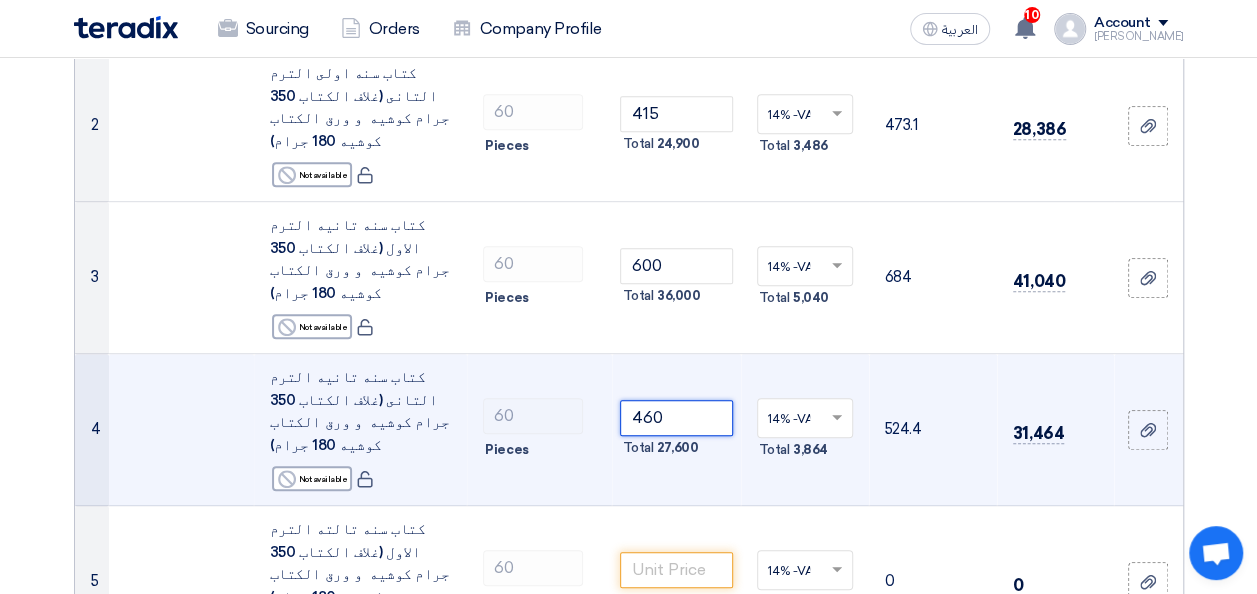 scroll, scrollTop: 466, scrollLeft: 0, axis: vertical 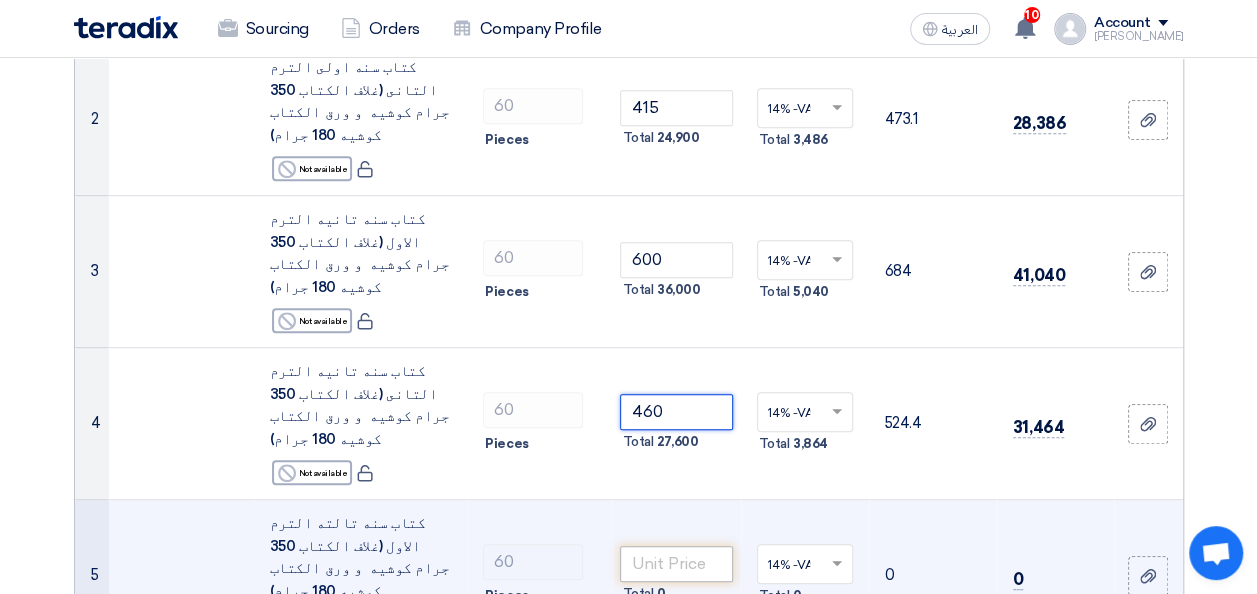 type on "460" 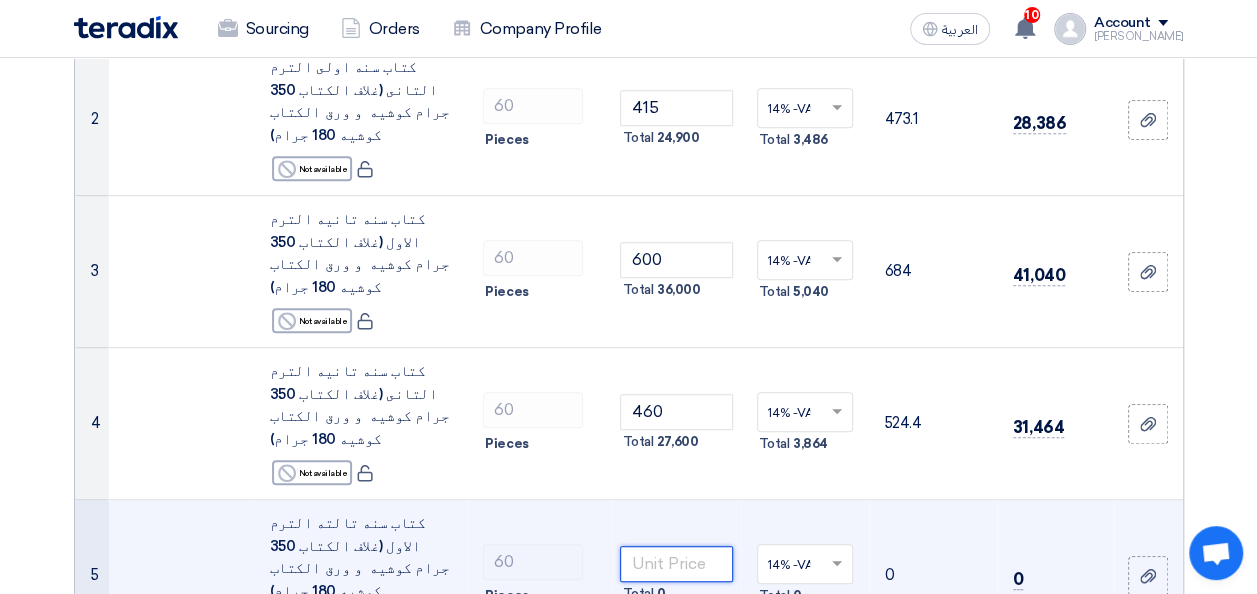 click 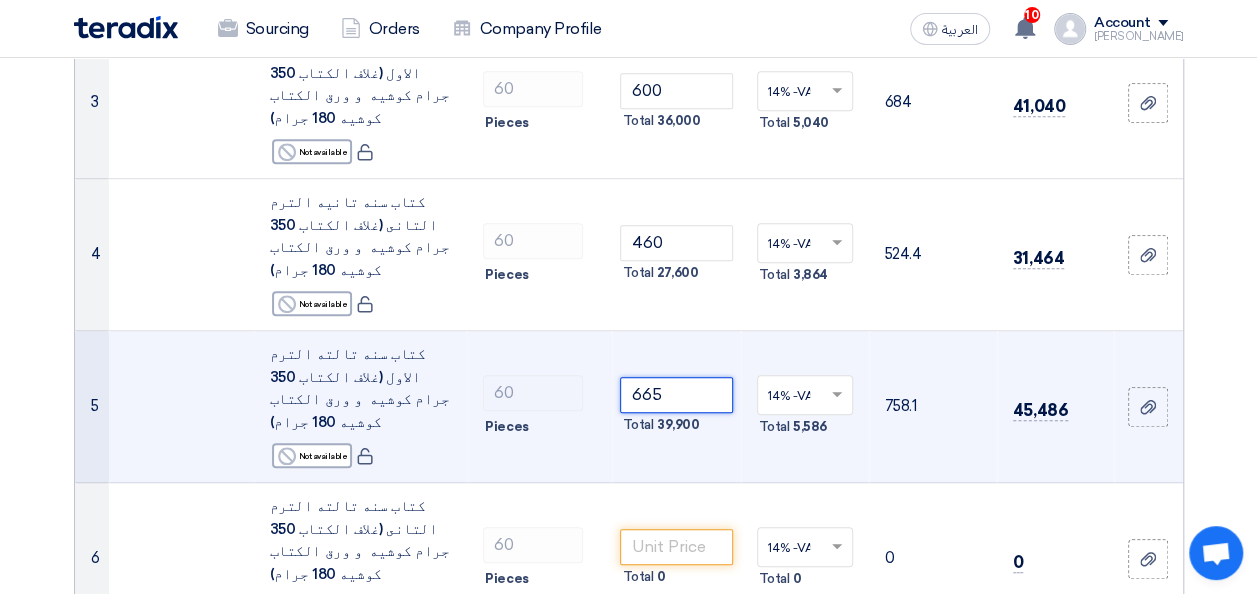 scroll, scrollTop: 637, scrollLeft: 0, axis: vertical 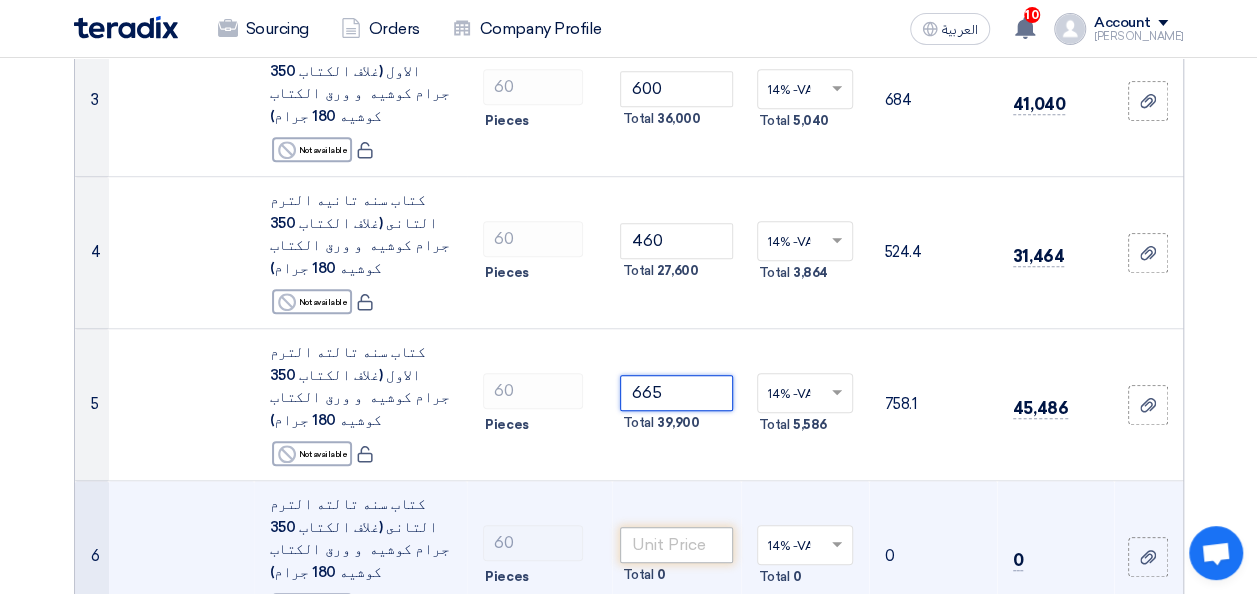 type on "665" 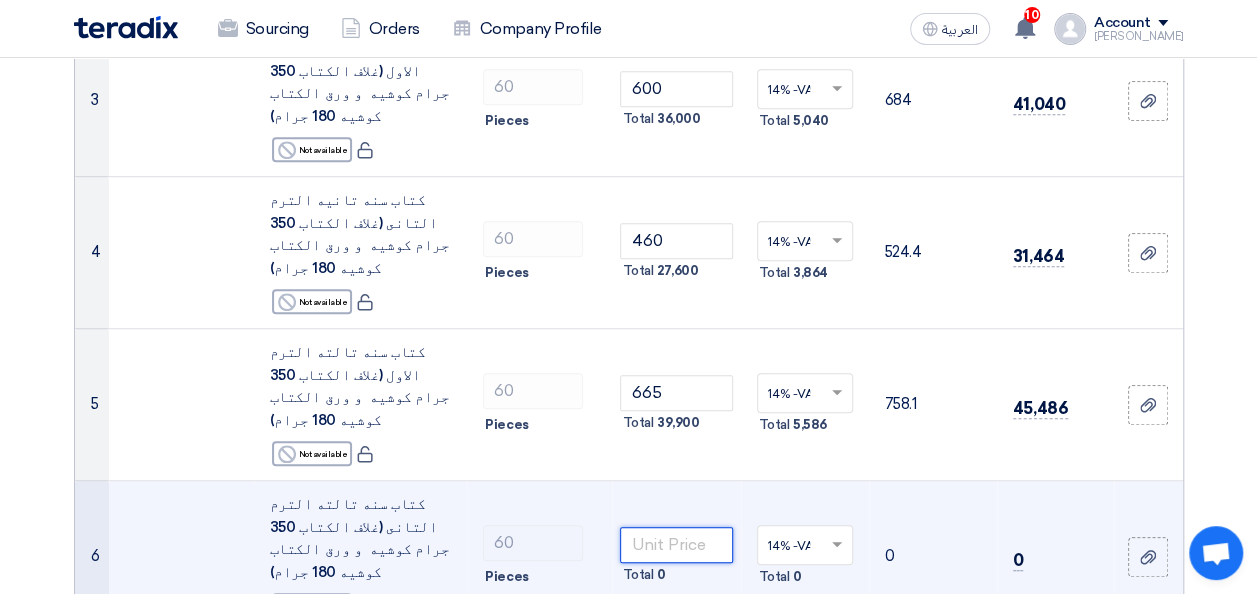 click 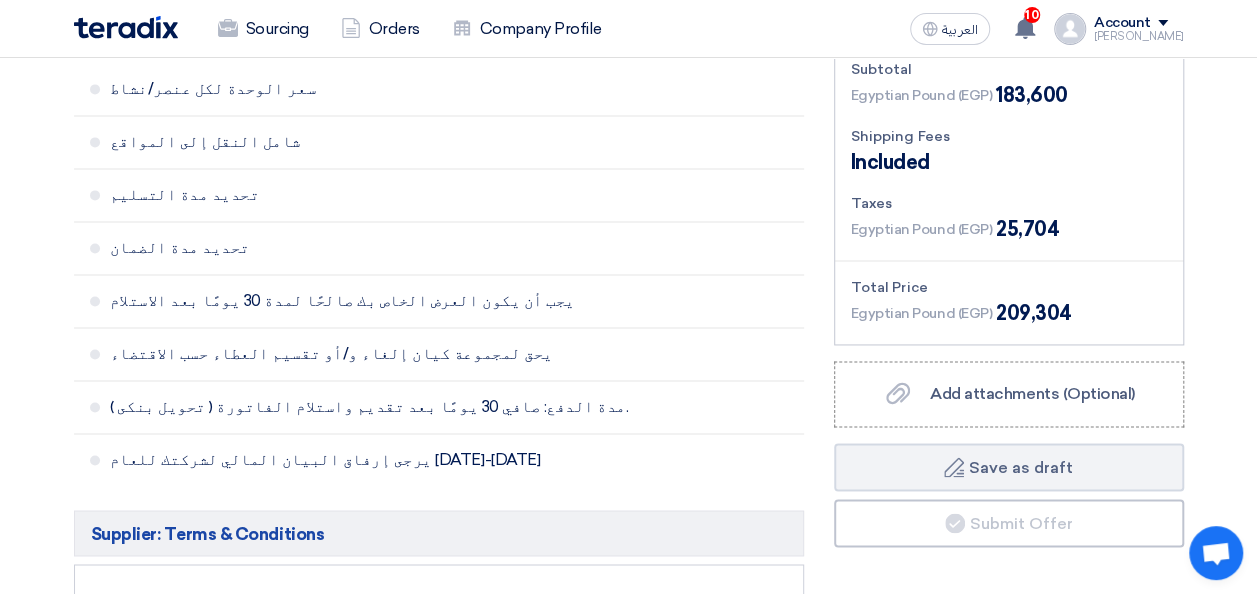 scroll, scrollTop: 1623, scrollLeft: 0, axis: vertical 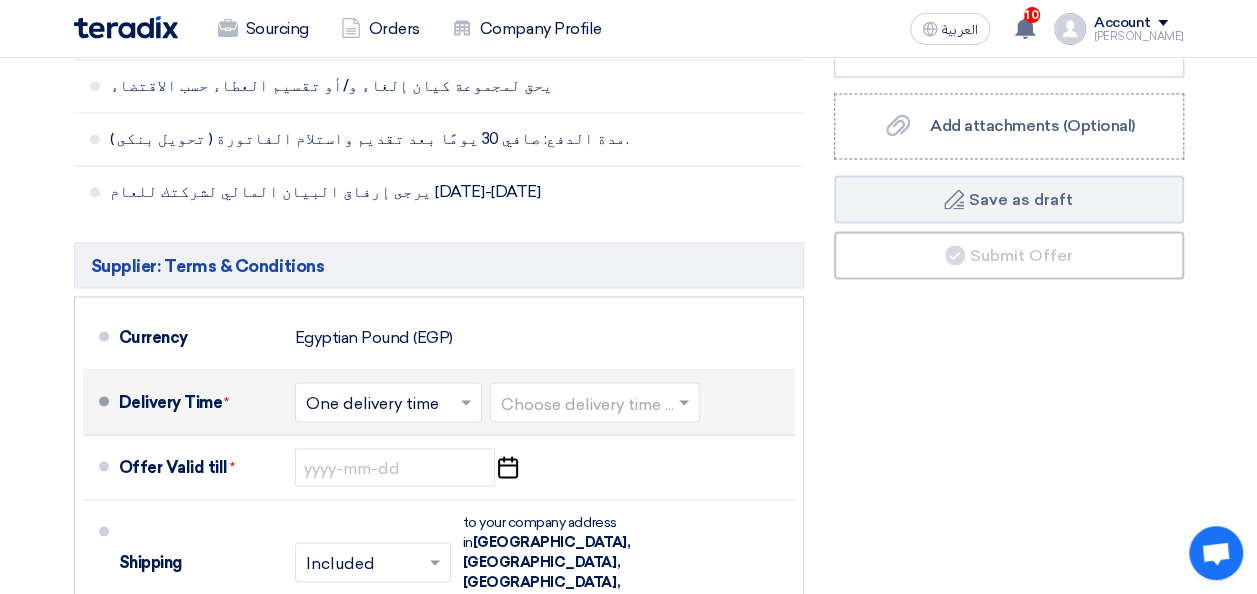 type on "460" 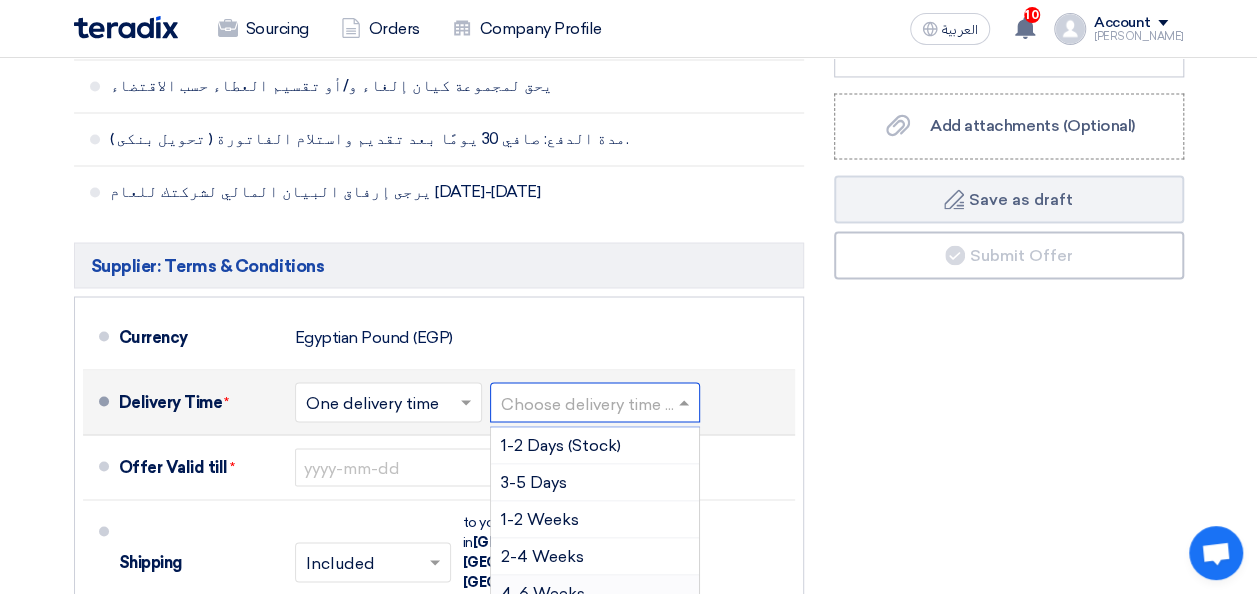 click on "4-6 Weeks" at bounding box center (595, 593) 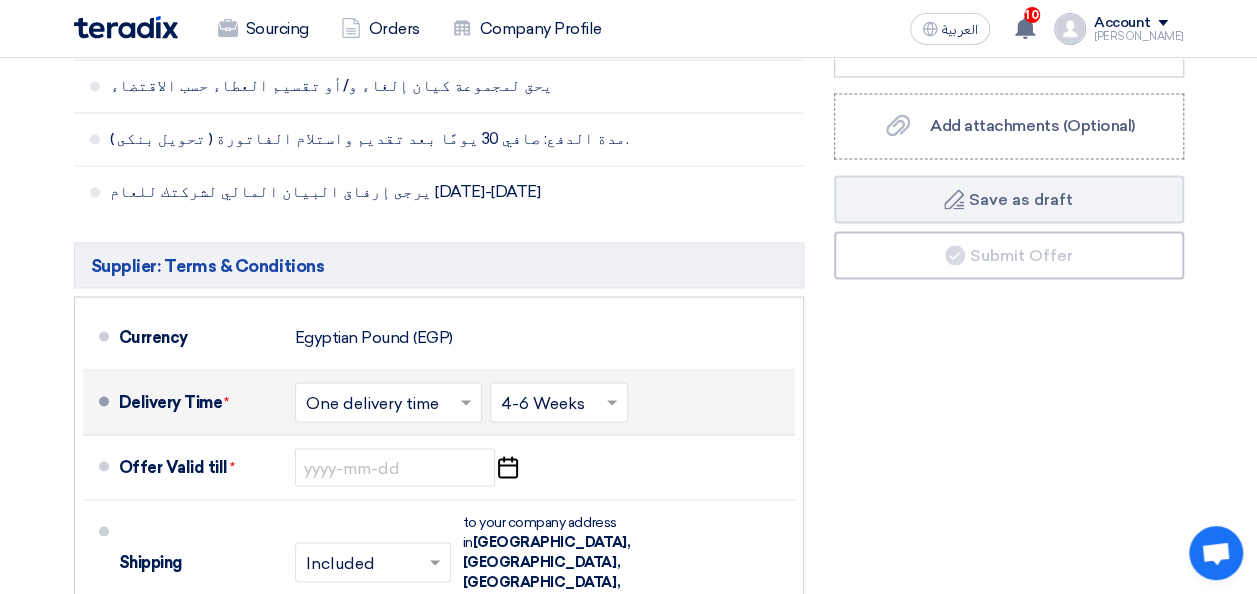 click 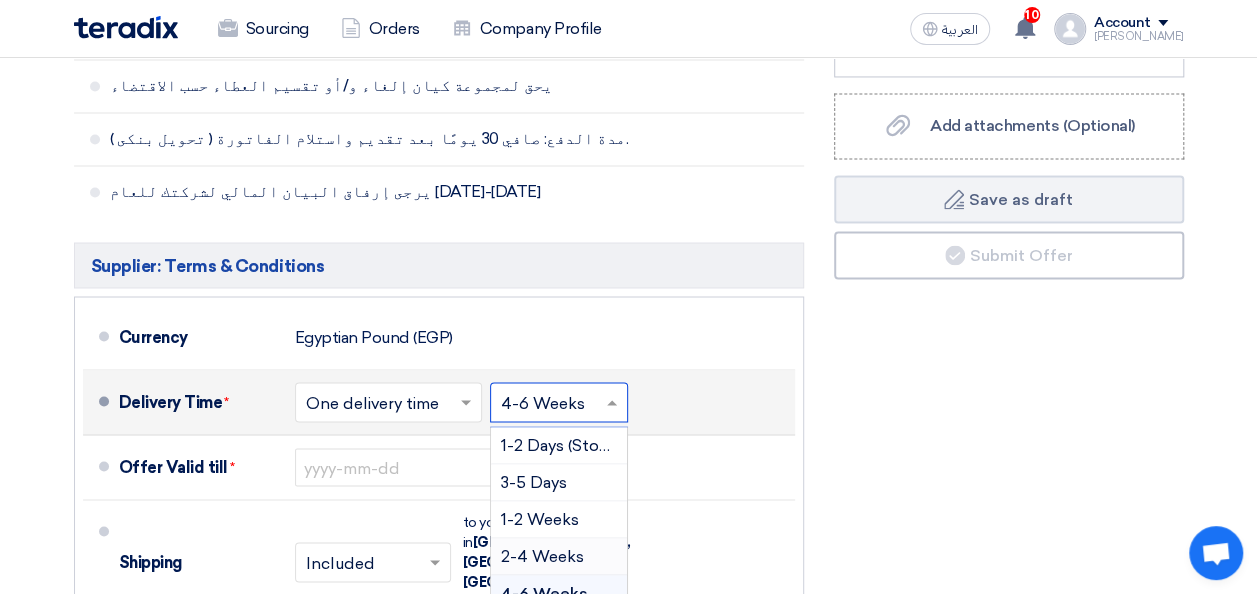 click on "2-4 Weeks" at bounding box center (542, 555) 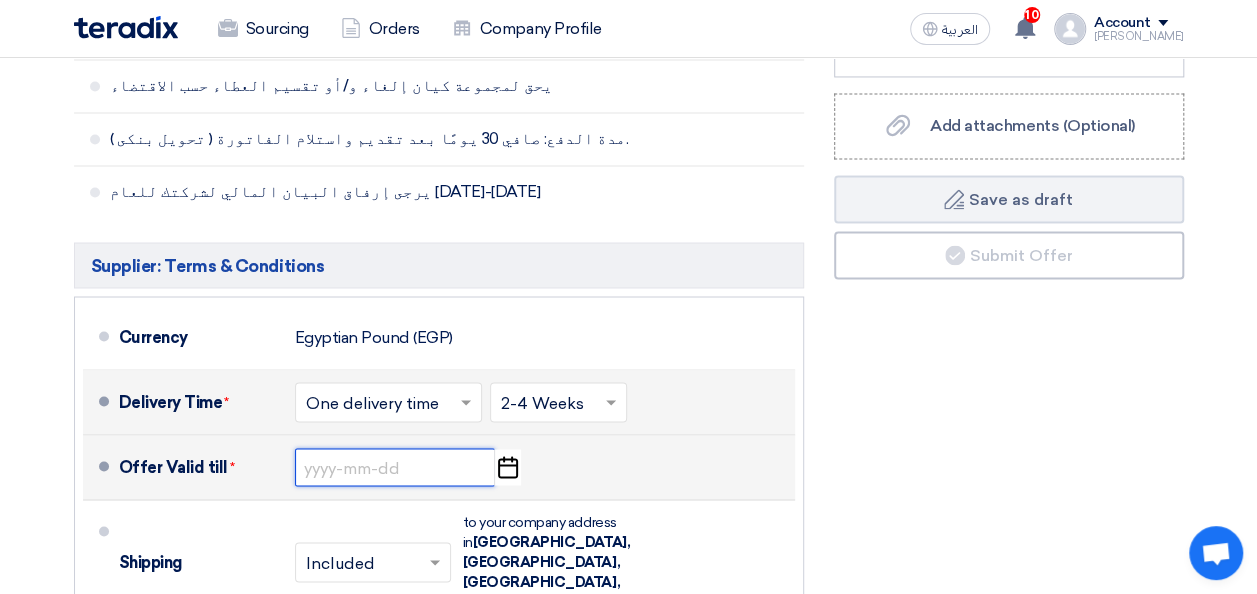 click 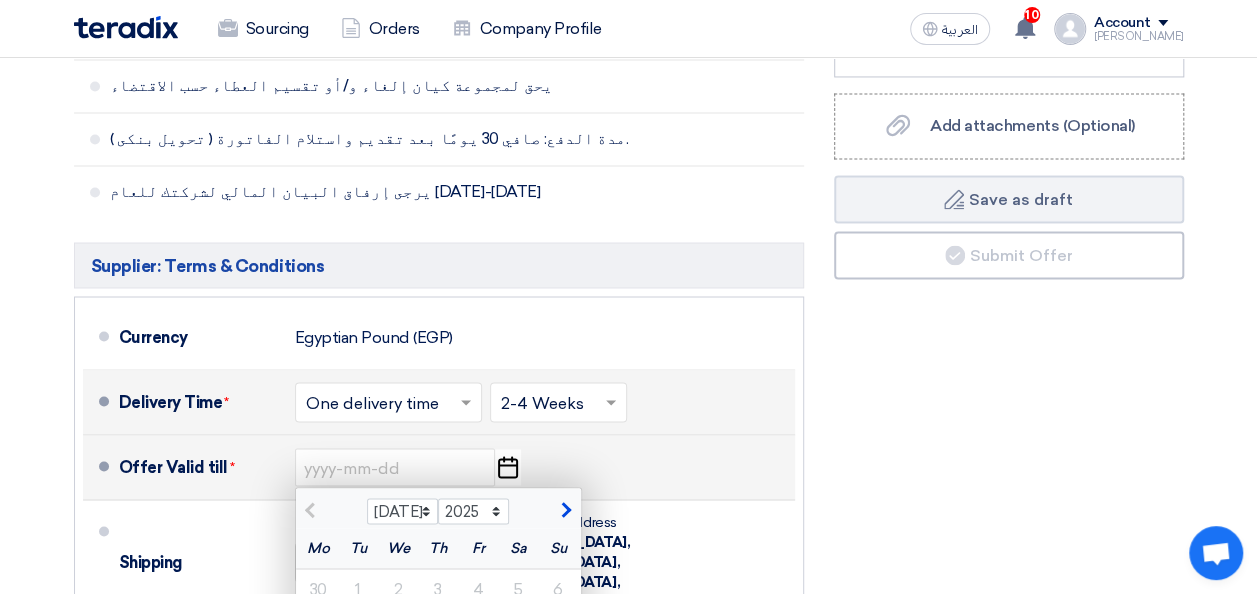 click on "17" 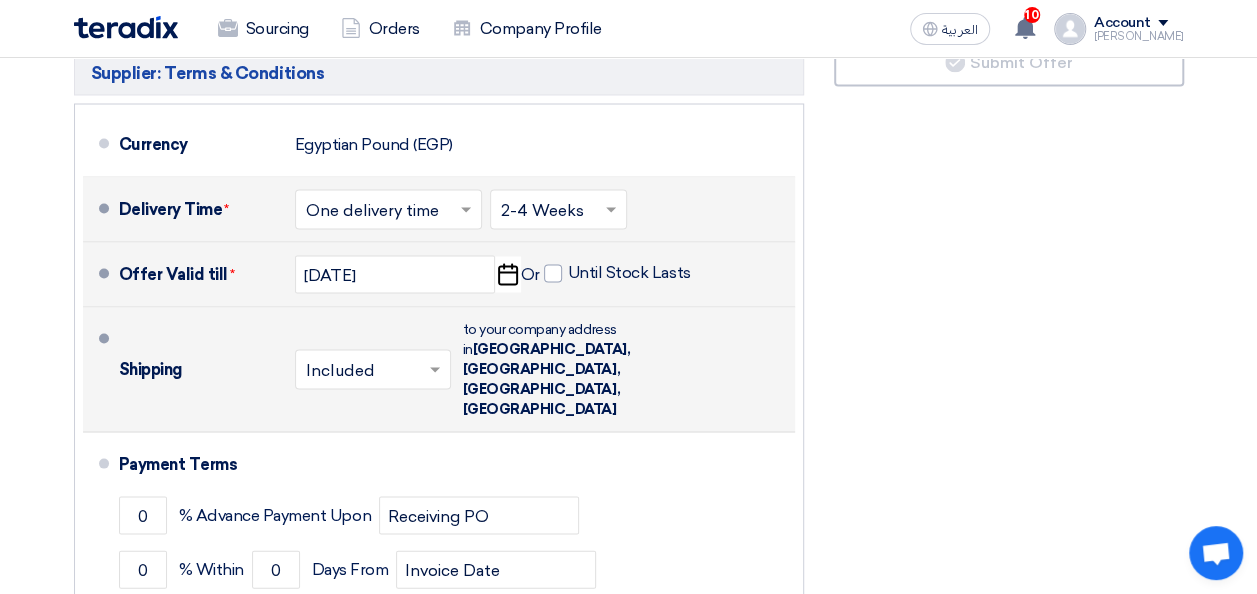 scroll, scrollTop: 1835, scrollLeft: 0, axis: vertical 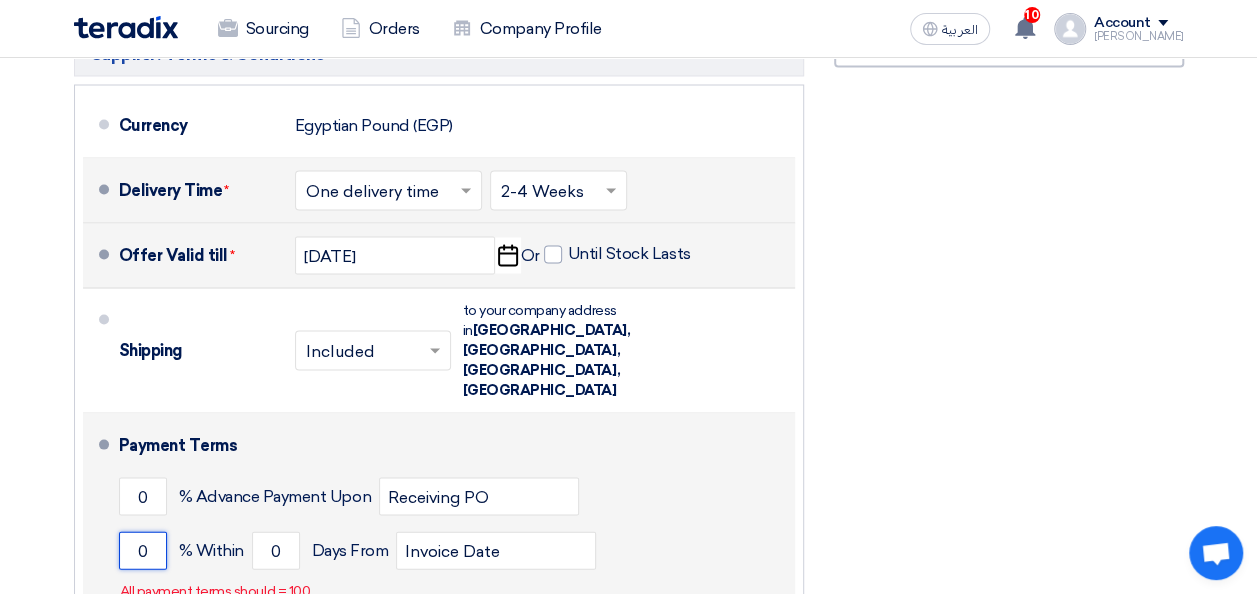 click on "0" 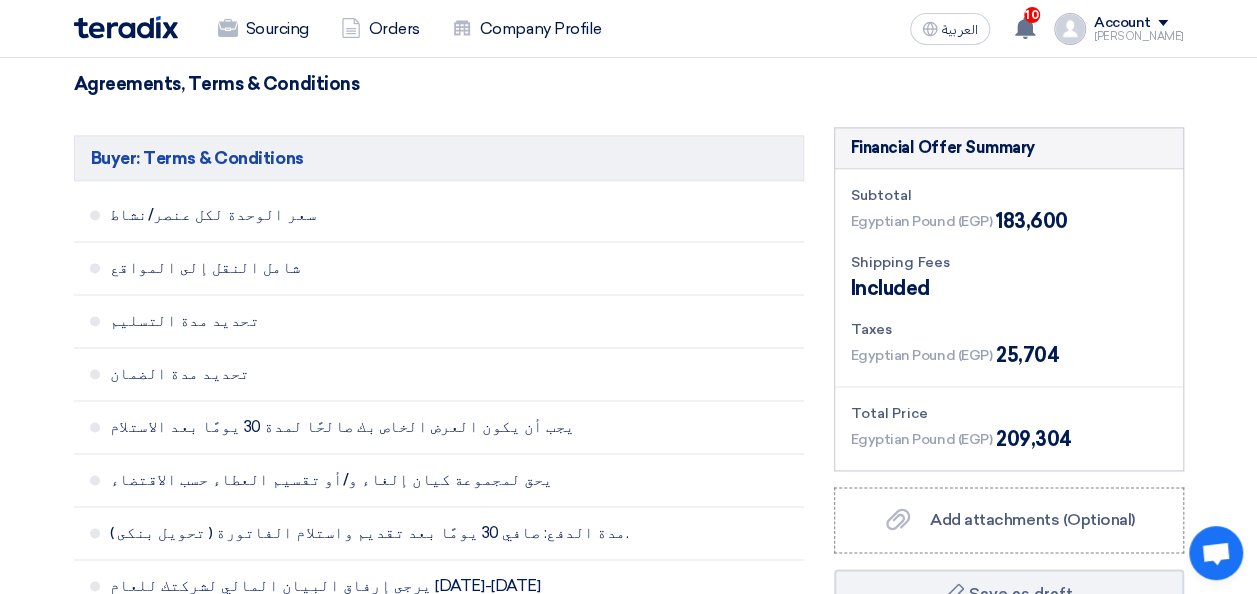 scroll, scrollTop: 1232, scrollLeft: 0, axis: vertical 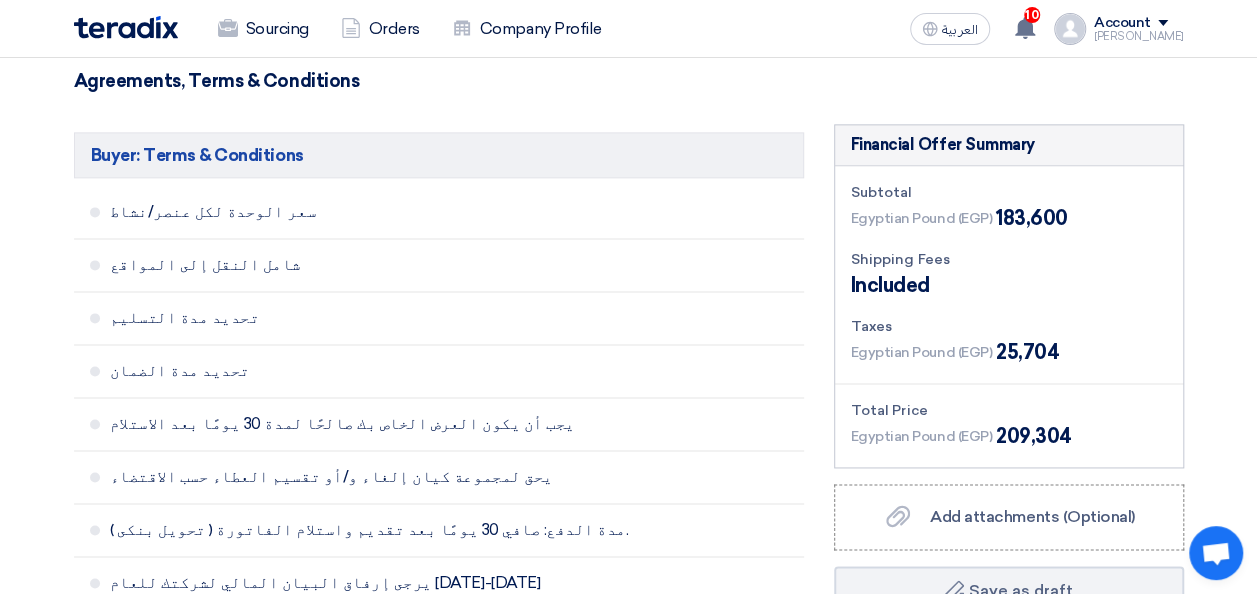 type on "100" 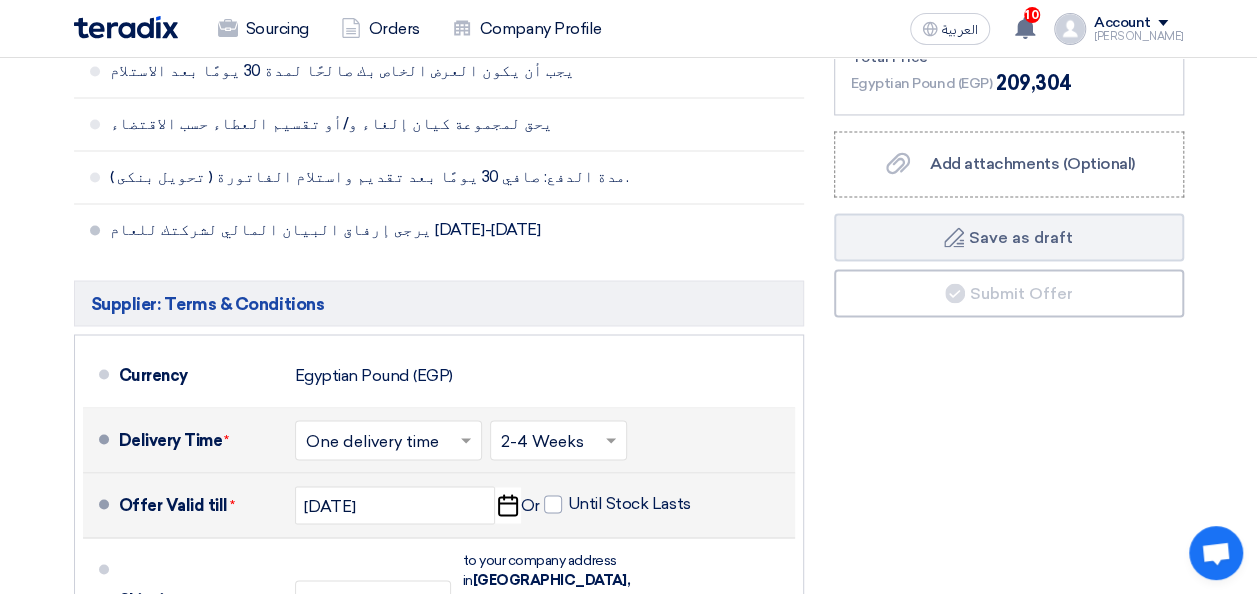 scroll, scrollTop: 1622, scrollLeft: 0, axis: vertical 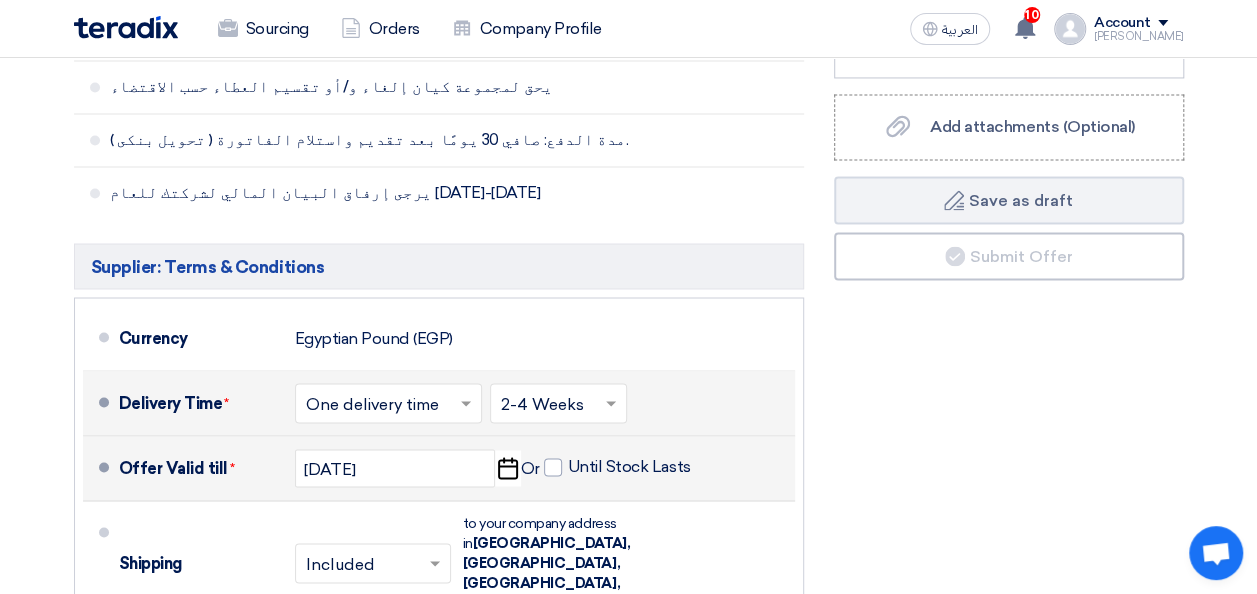 click on "0" 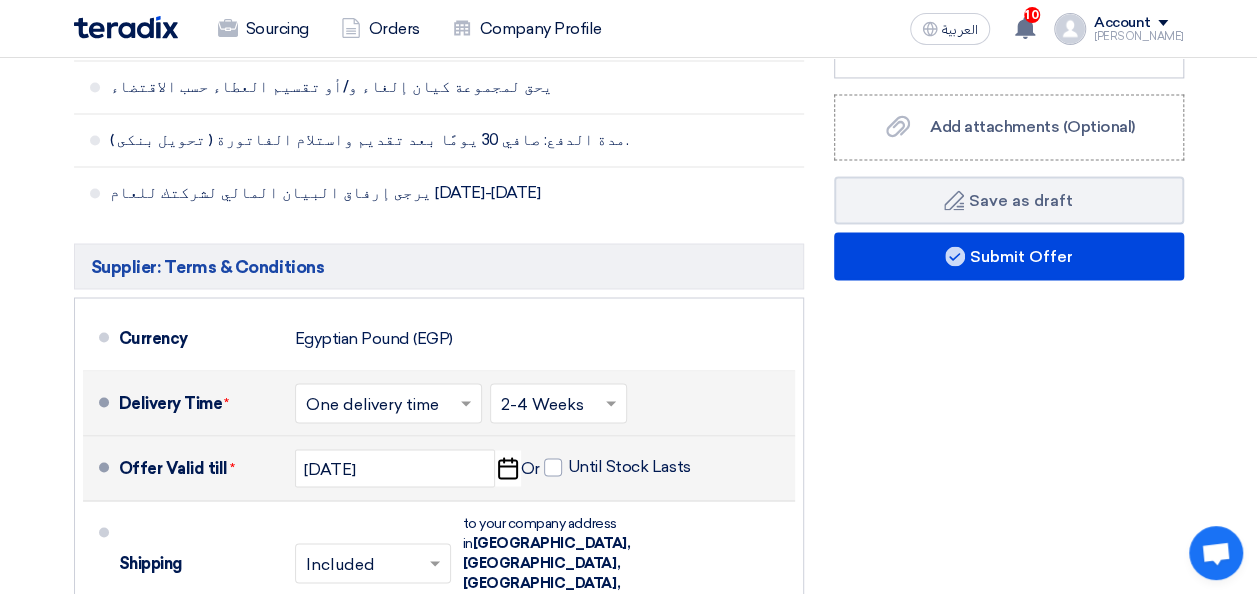 scroll, scrollTop: 0, scrollLeft: 26, axis: horizontal 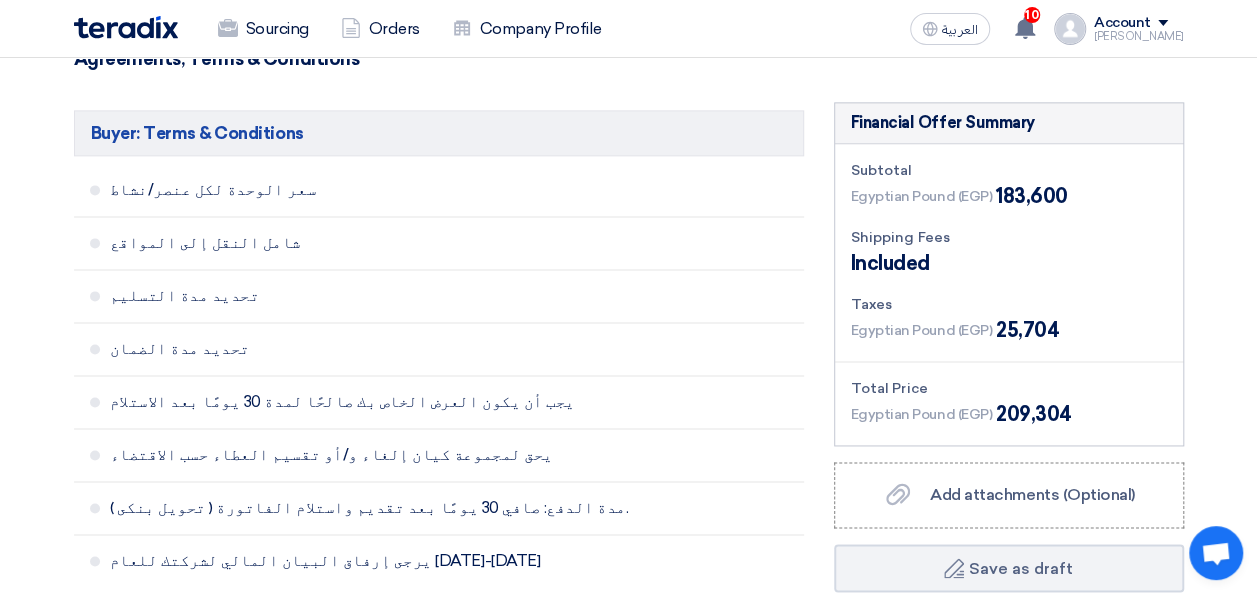 type on "209304" 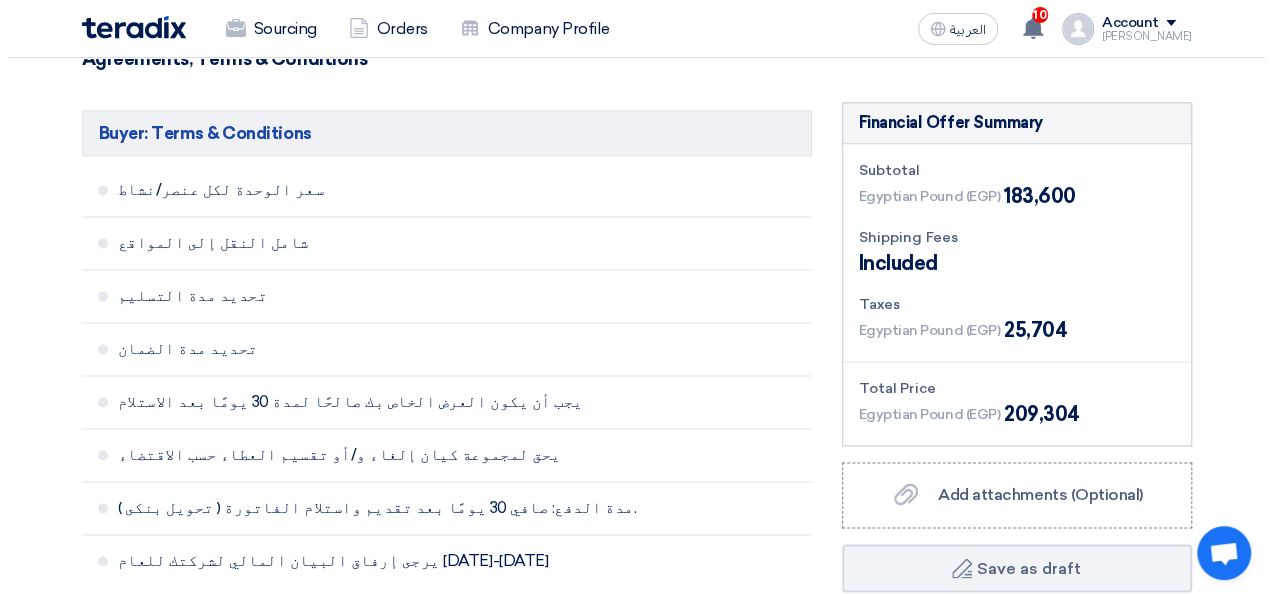 scroll, scrollTop: 0, scrollLeft: 0, axis: both 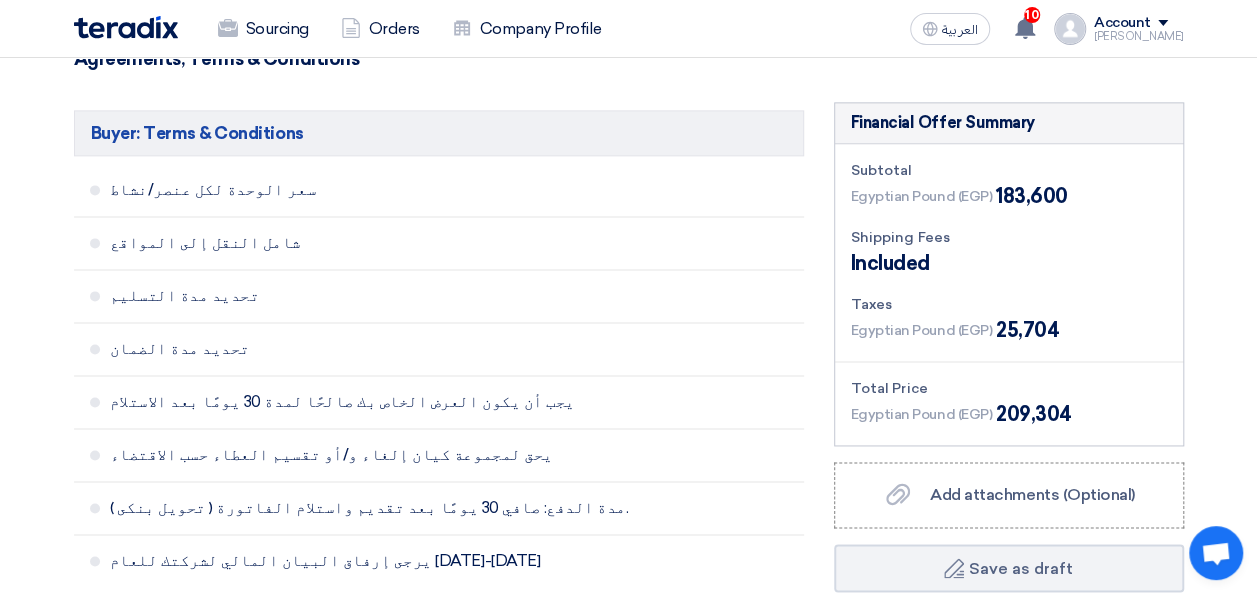 click 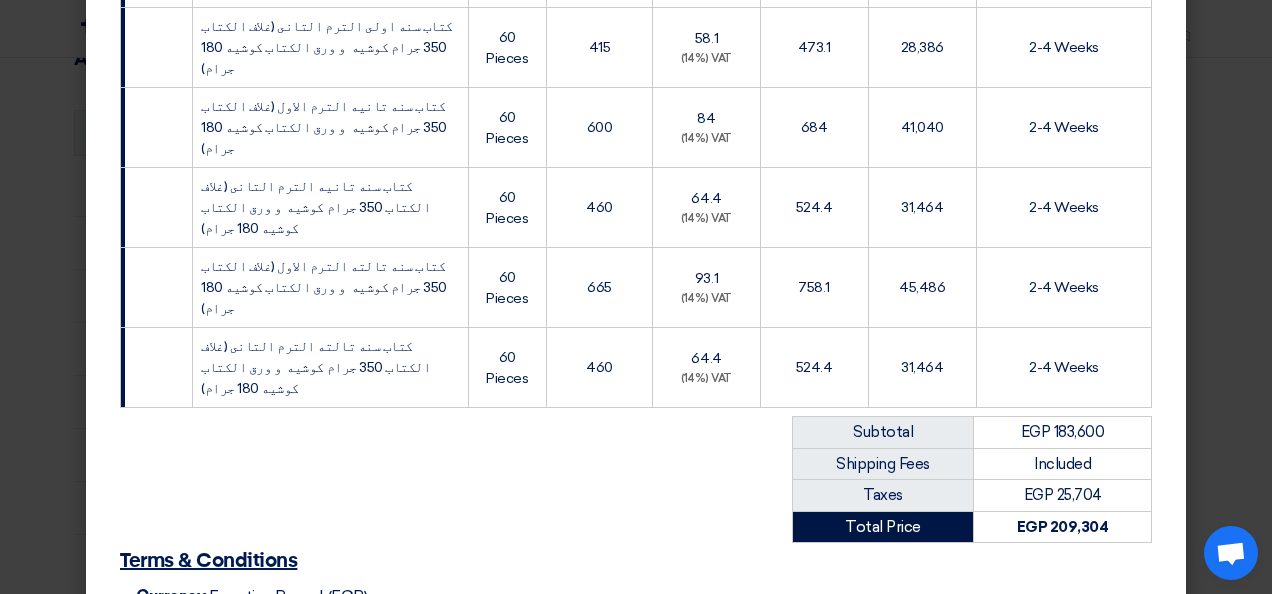 scroll, scrollTop: 567, scrollLeft: 0, axis: vertical 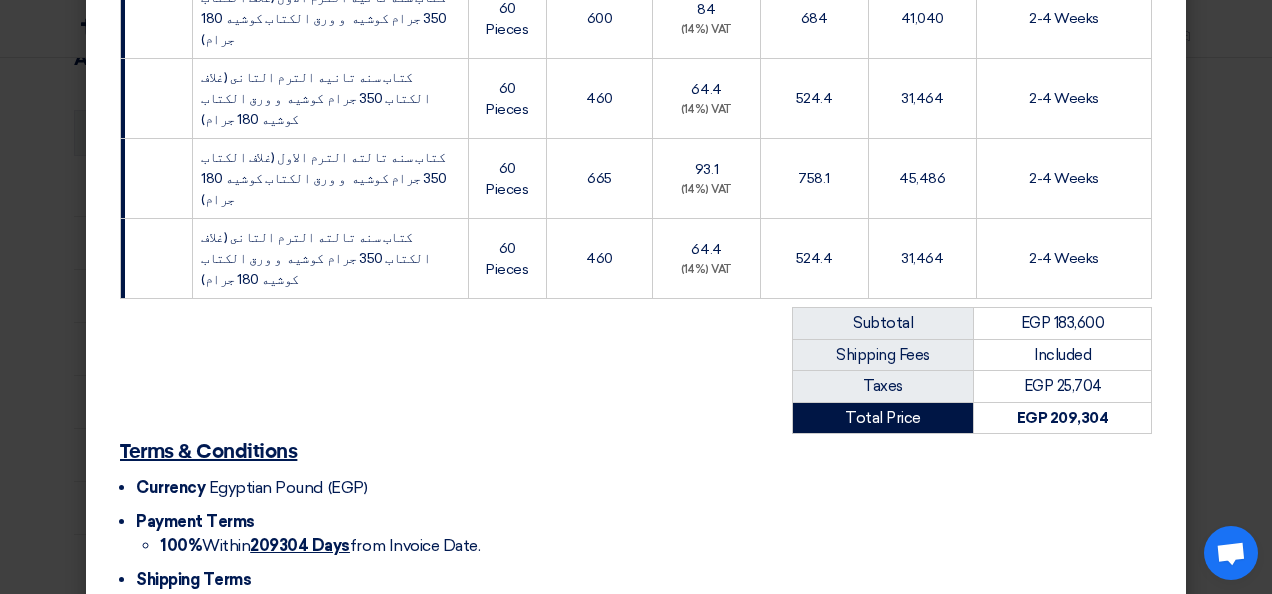 click on "Submit Offer" 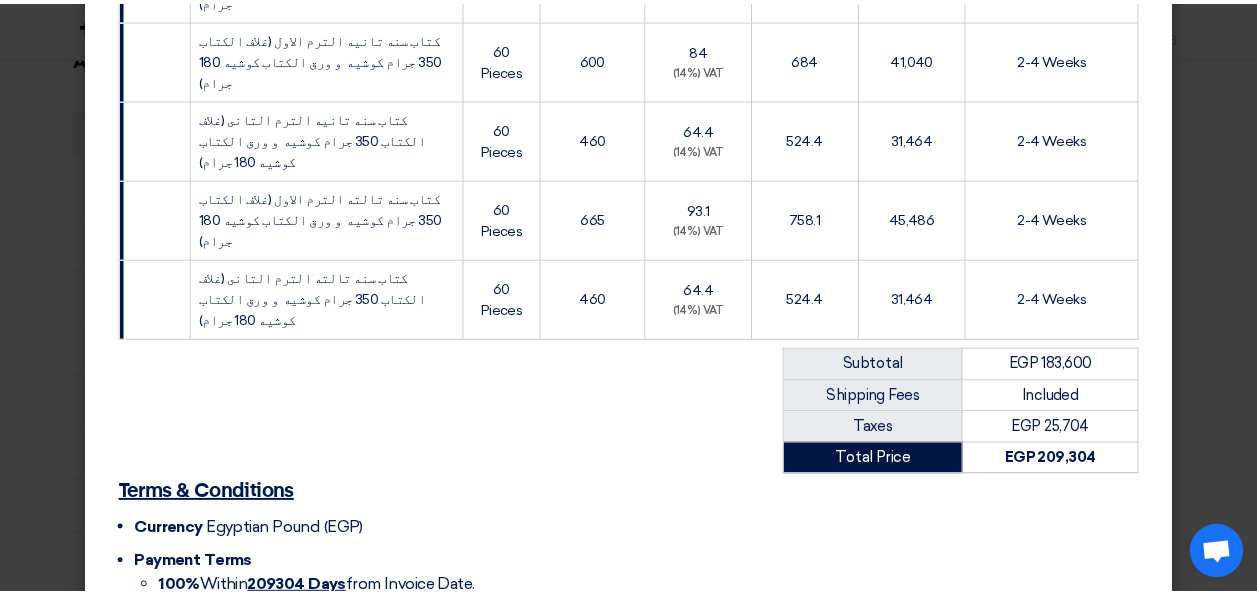 scroll, scrollTop: 567, scrollLeft: 0, axis: vertical 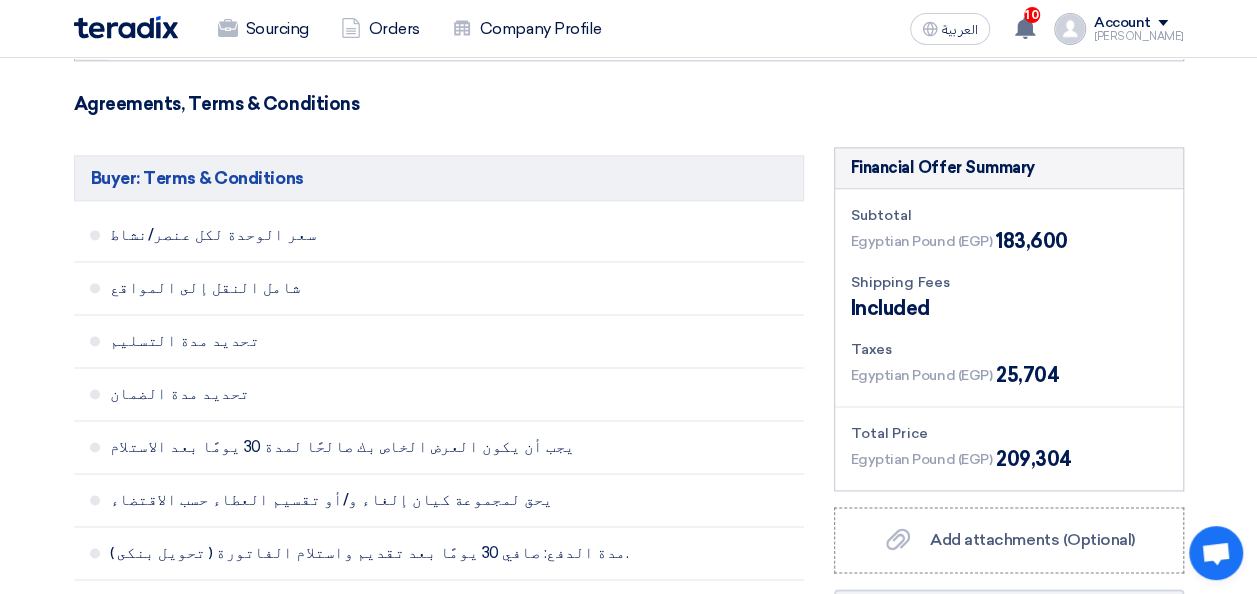 click 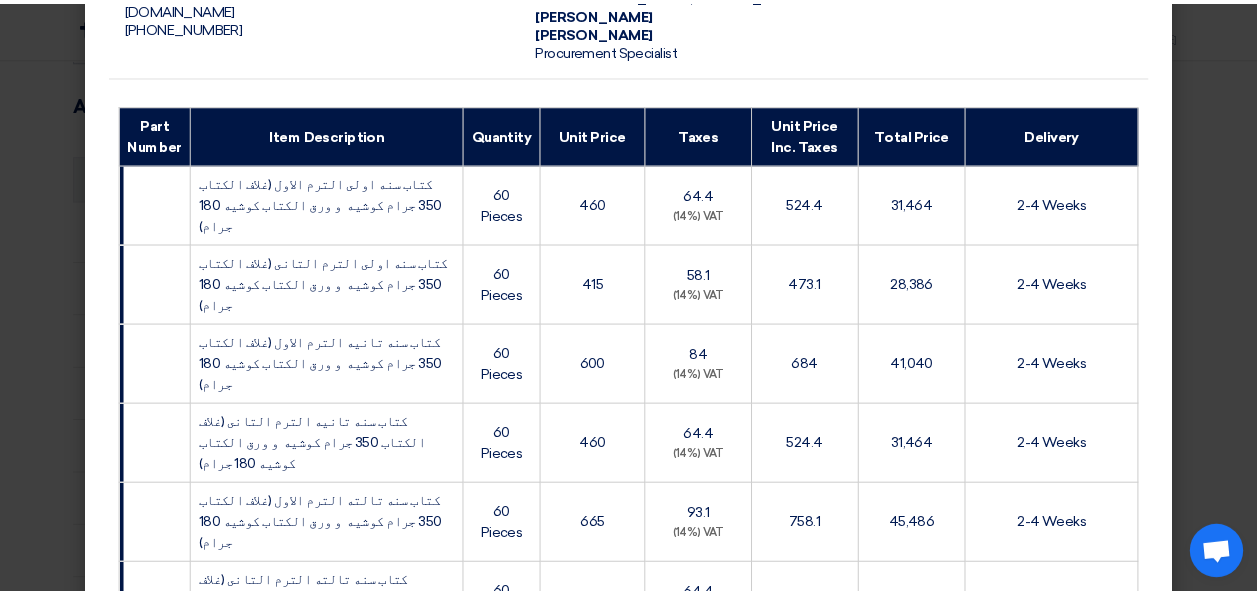 scroll, scrollTop: 567, scrollLeft: 0, axis: vertical 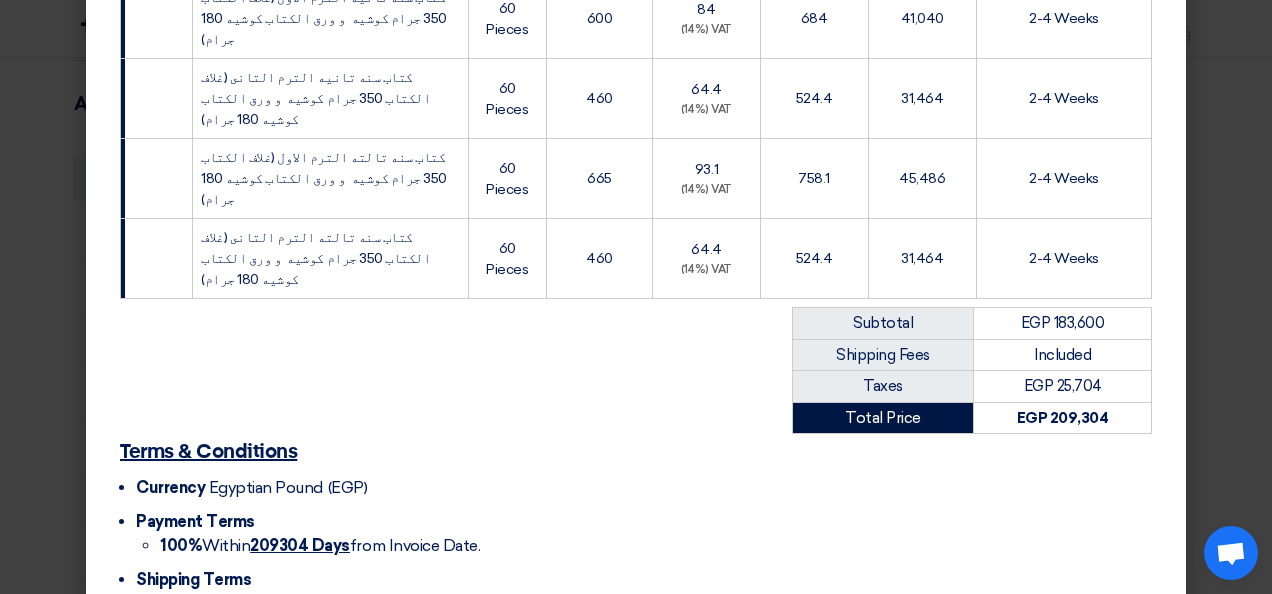 click on "Submit Offer" 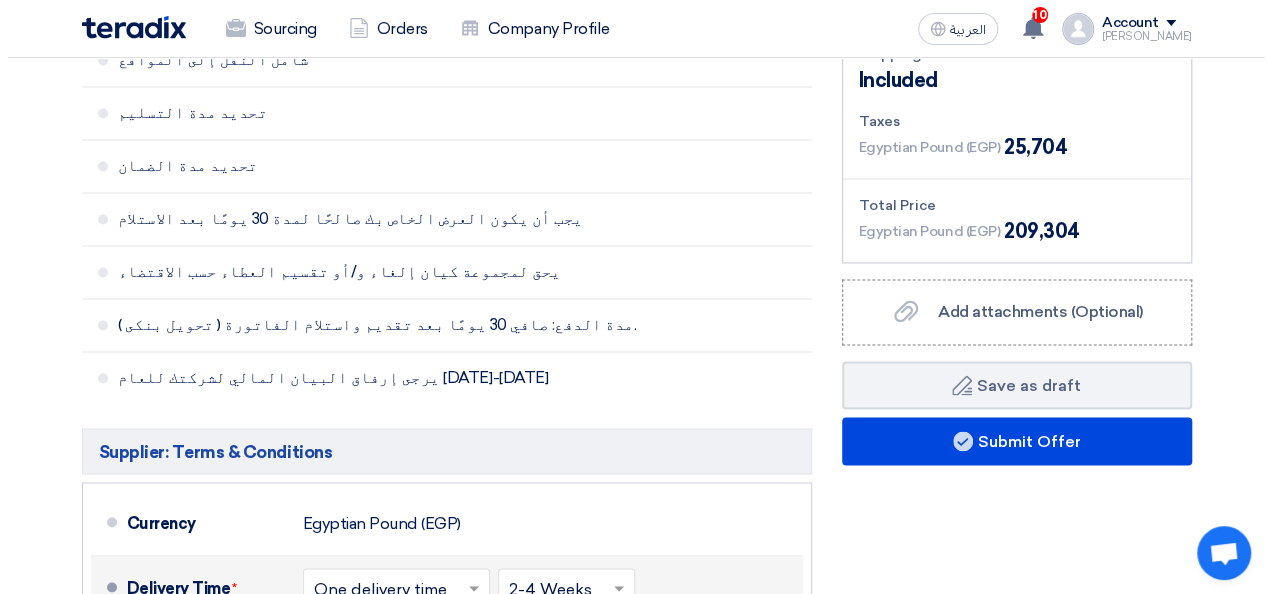 scroll, scrollTop: 1402, scrollLeft: 0, axis: vertical 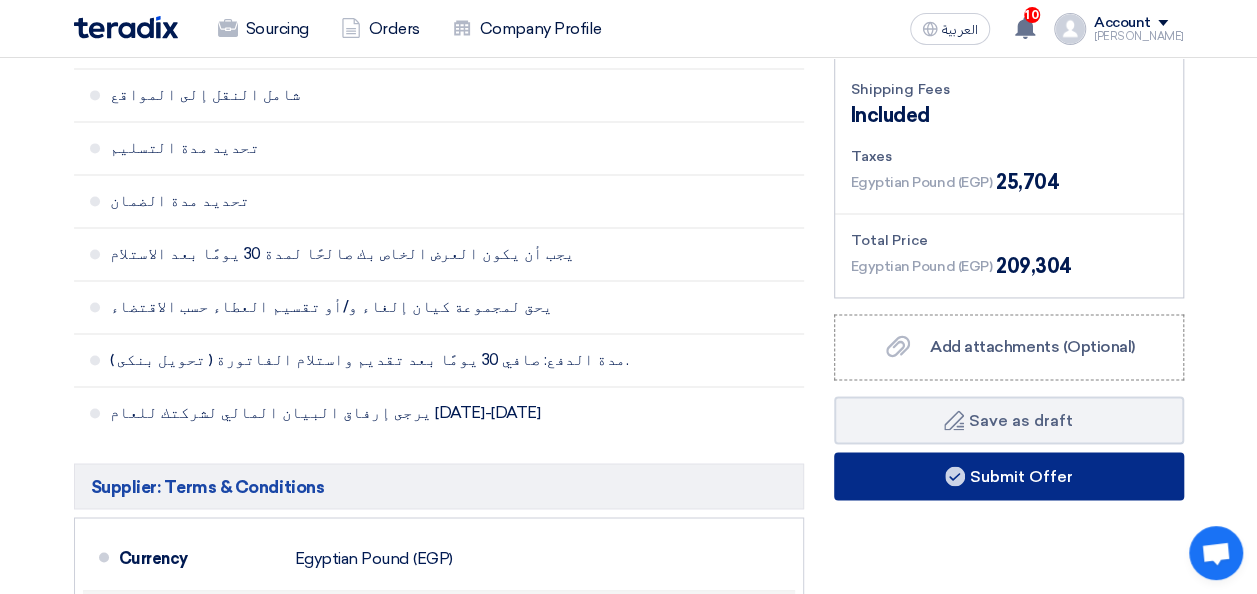 click on "Submit Offer" 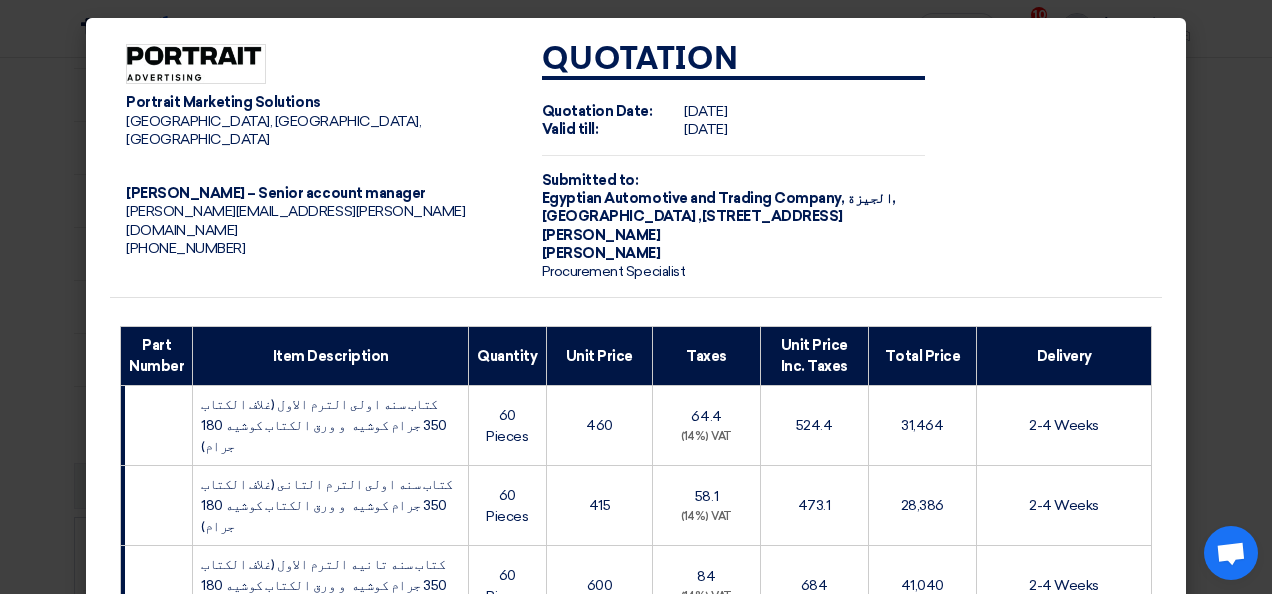 scroll, scrollTop: 567, scrollLeft: 0, axis: vertical 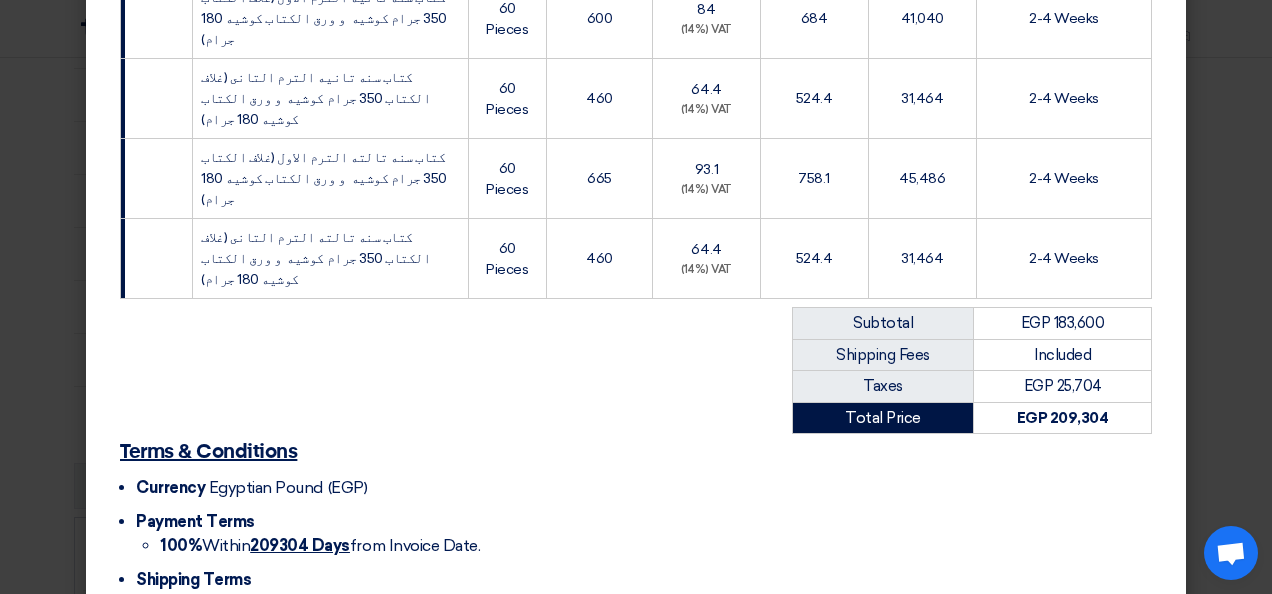 click on "Submit Offer" 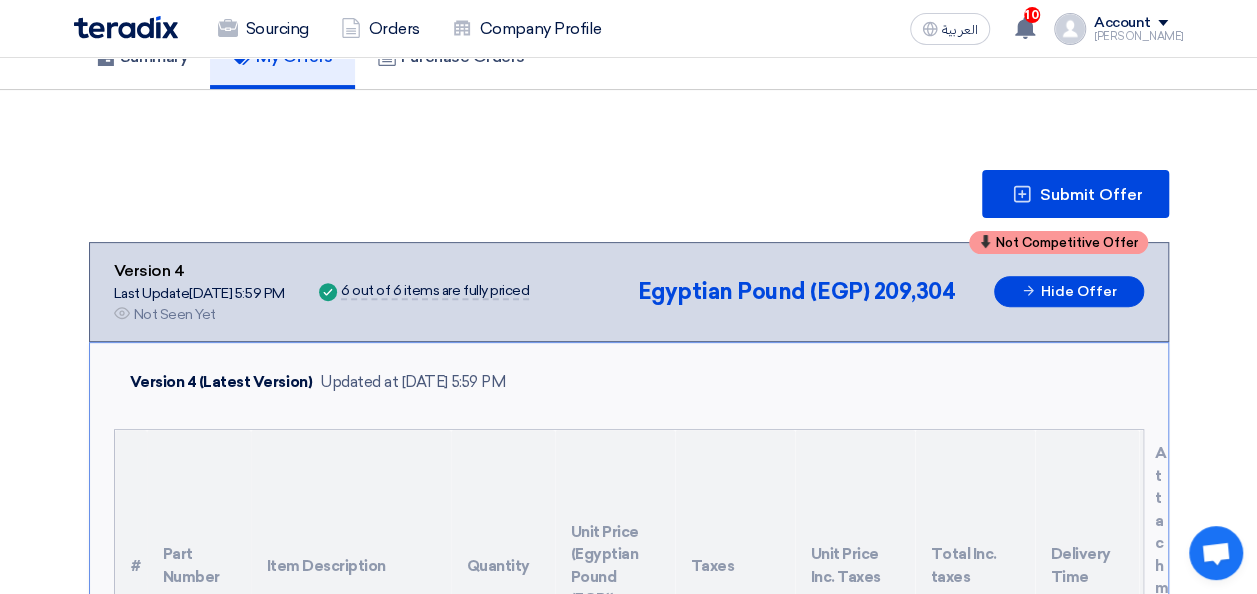 scroll, scrollTop: 200, scrollLeft: 0, axis: vertical 